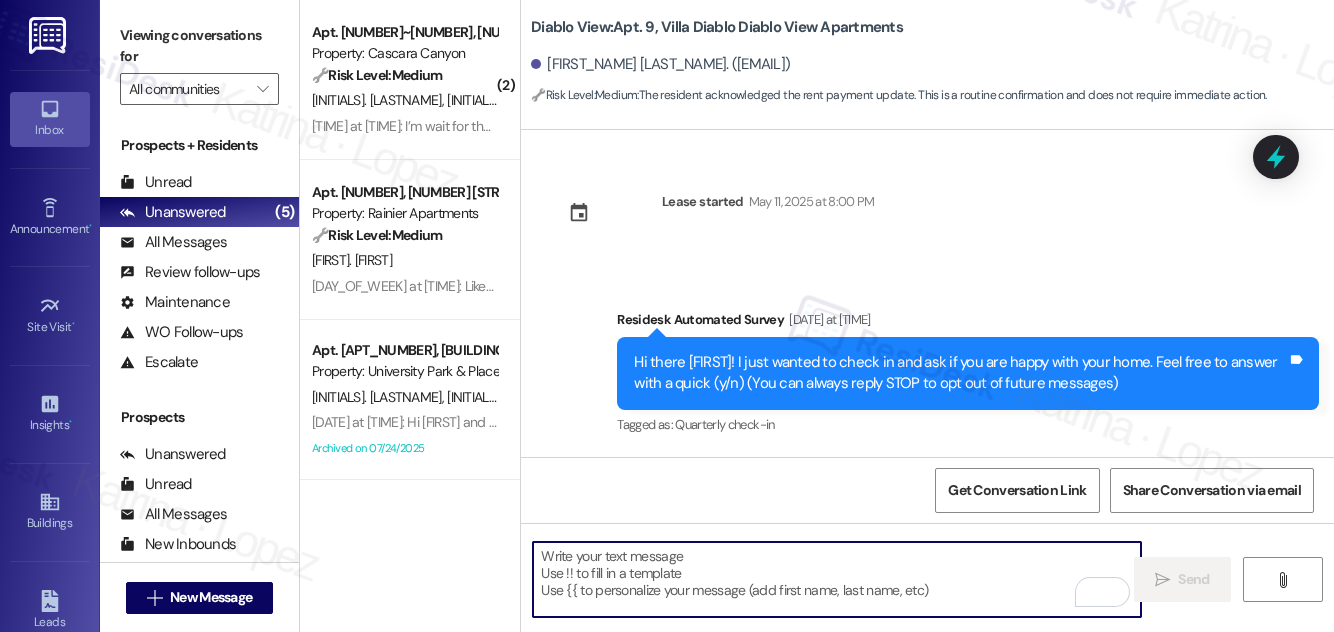 scroll, scrollTop: 0, scrollLeft: 0, axis: both 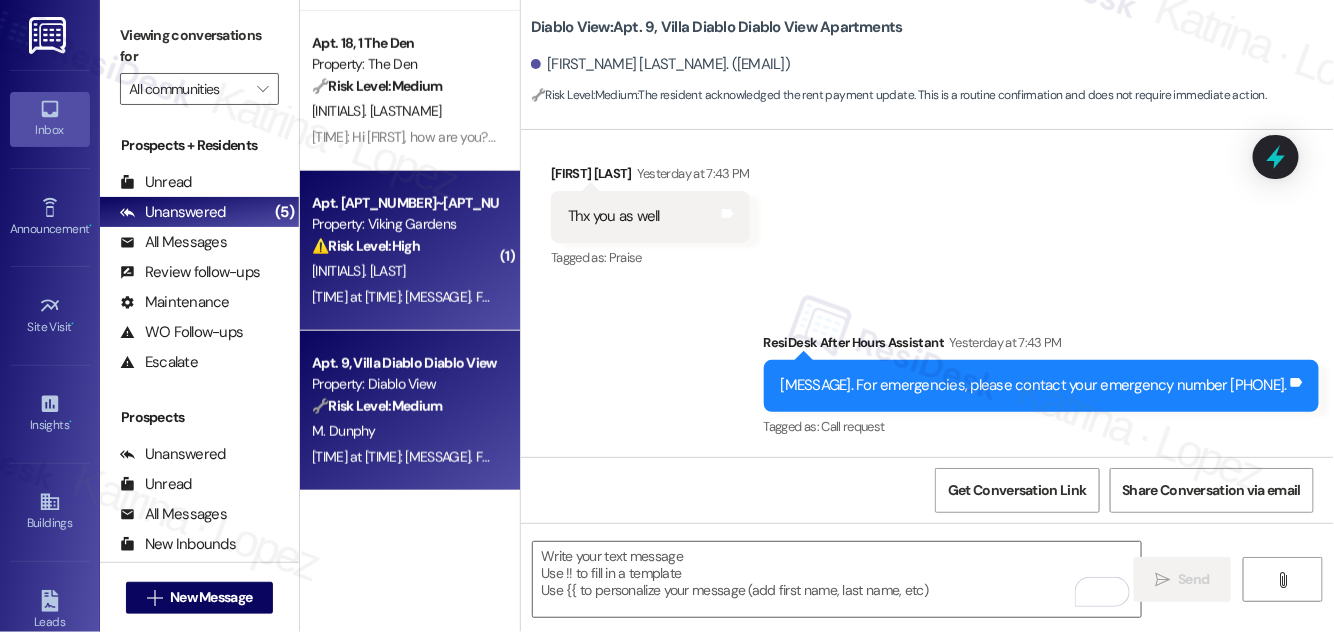 click on "[INITIALS]. [LAST]" at bounding box center [404, 271] 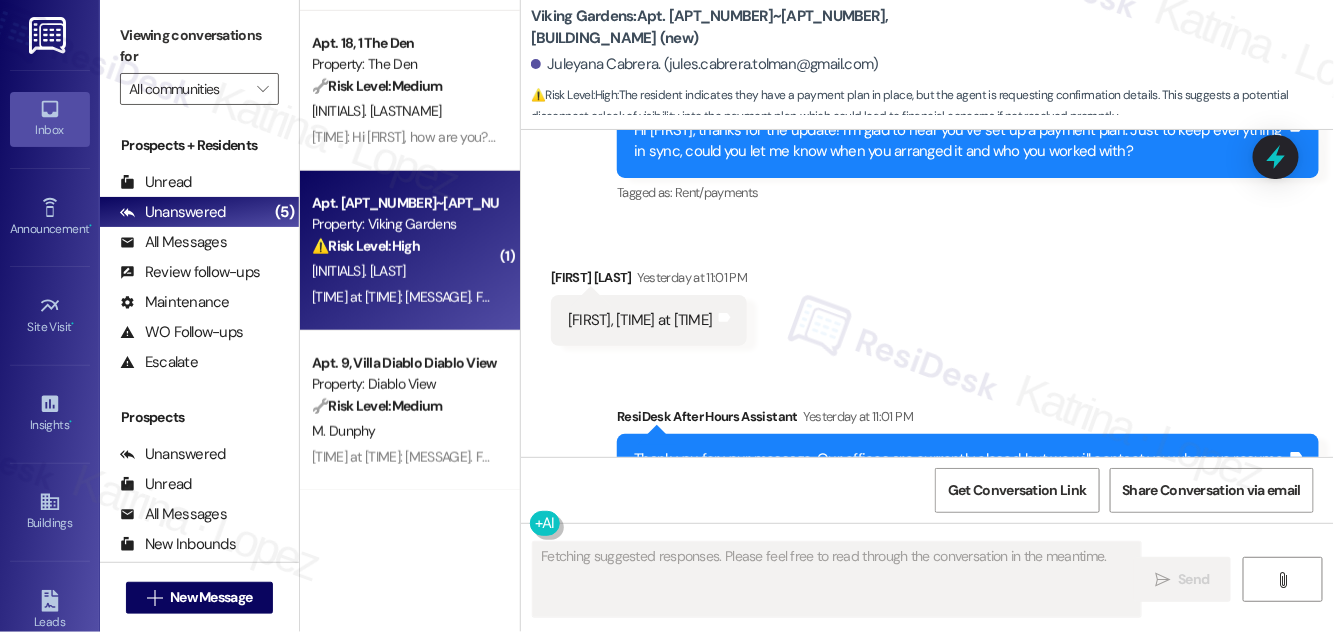 scroll, scrollTop: 11125, scrollLeft: 0, axis: vertical 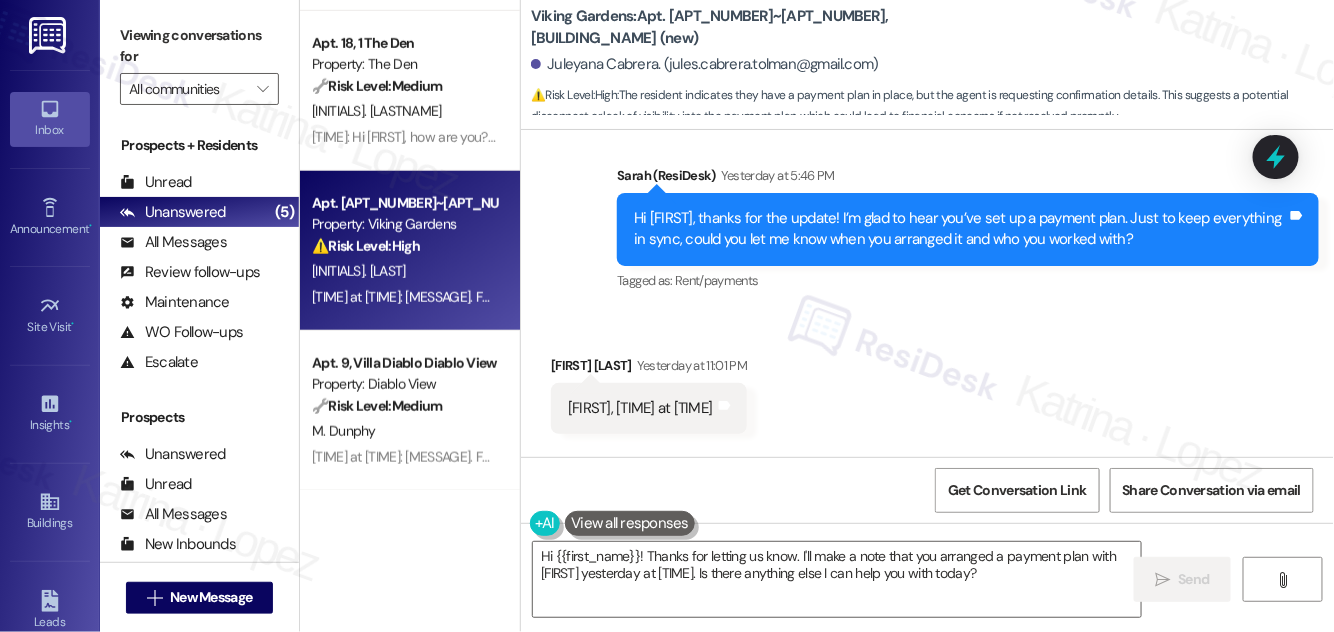 click on "Hi [FIRST], thanks for the update! I’m glad to hear you’ve set up a payment plan. Just to keep everything in sync, could you let me know when you arranged it and who you worked with?" at bounding box center (960, 229) 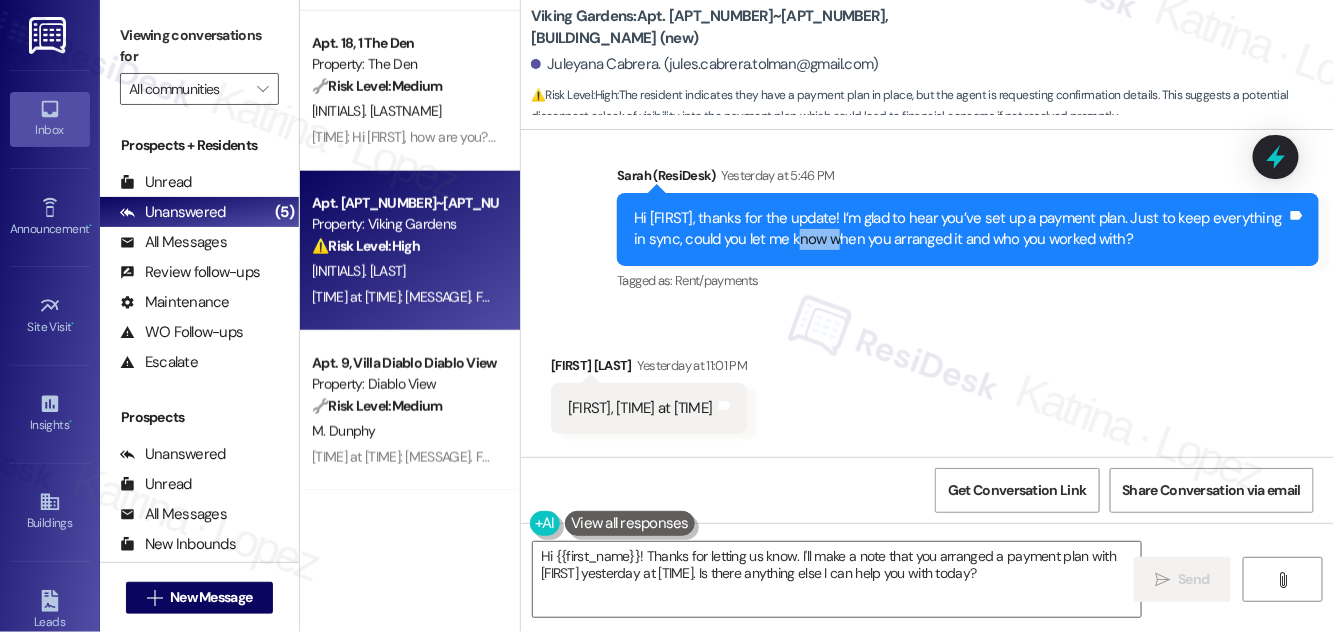 click on "Hi [FIRST], thanks for the update! I’m glad to hear you’ve set up a payment plan. Just to keep everything in sync, could you let me know when you arranged it and who you worked with?" at bounding box center (960, 229) 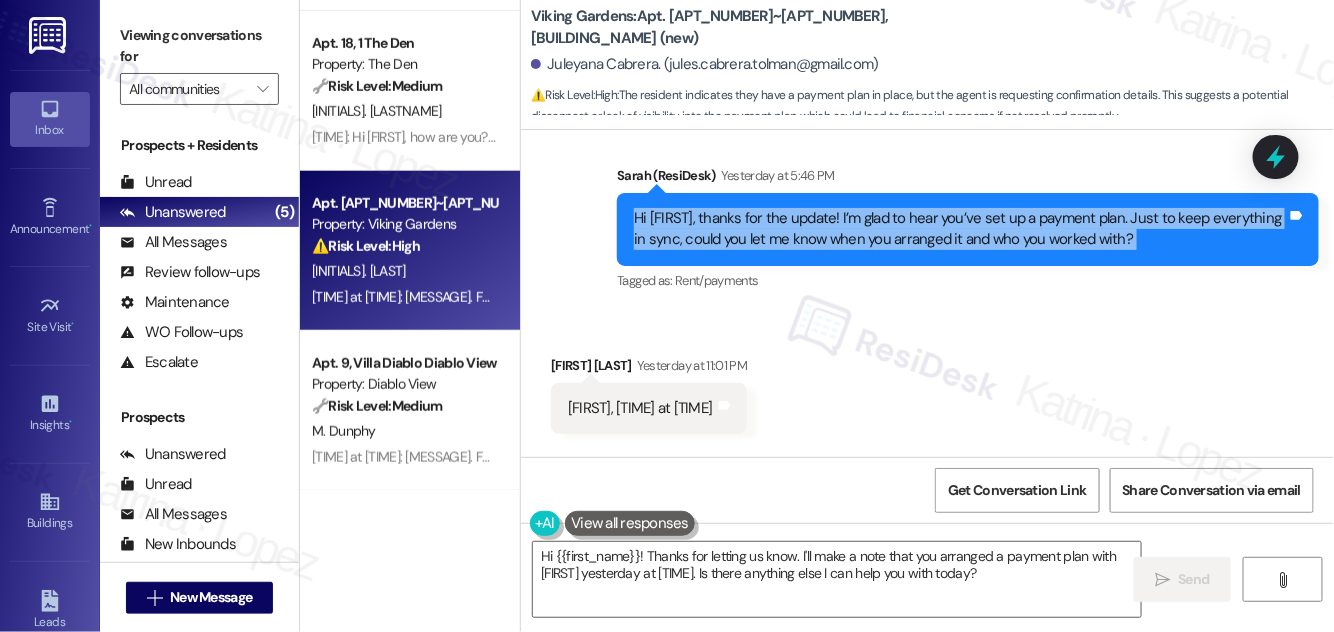 click on "Hi [FIRST], thanks for the update! I’m glad to hear you’ve set up a payment plan. Just to keep everything in sync, could you let me know when you arranged it and who you worked with?" at bounding box center [960, 229] 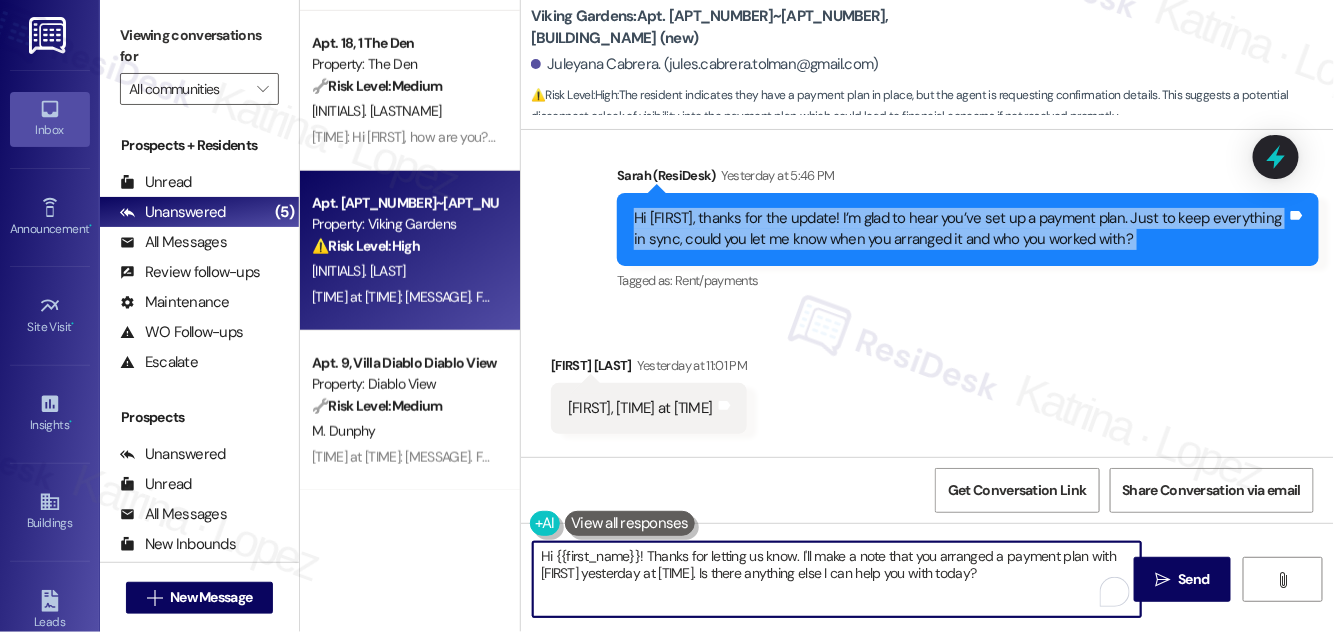 drag, startPoint x: 804, startPoint y: 560, endPoint x: 928, endPoint y: 563, distance: 124.036285 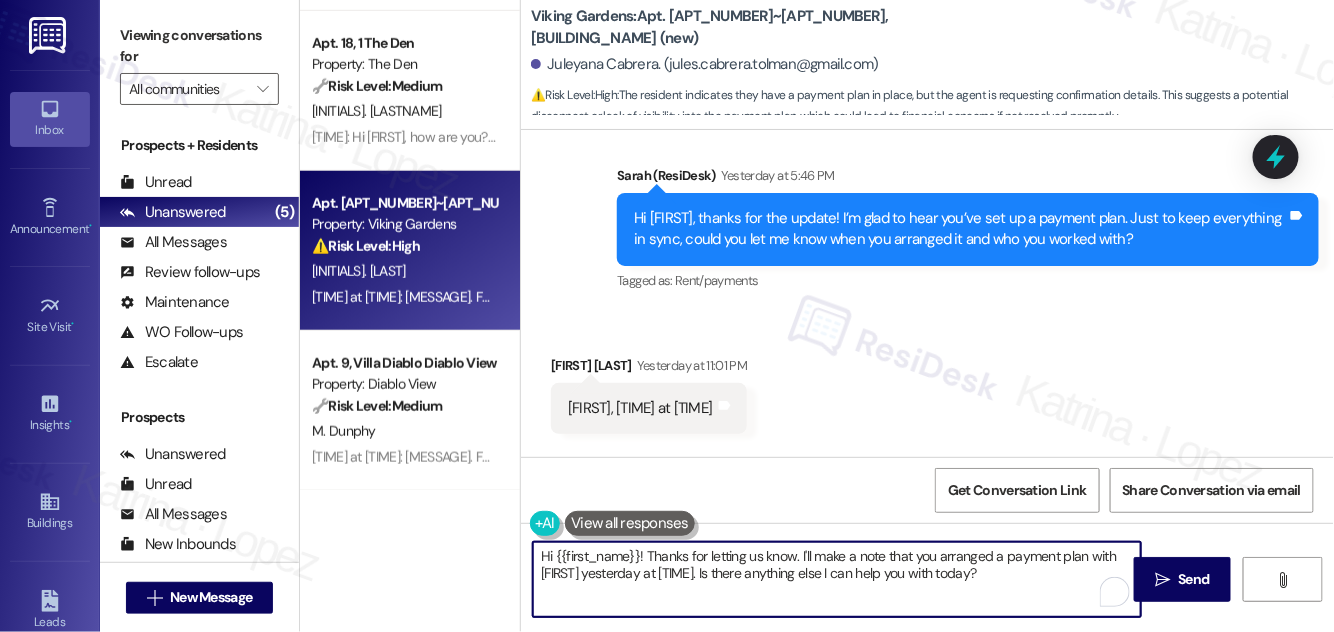 click on "Hi {{first_name}}! Thanks for letting us know. I'll make a note that you arranged a payment plan with [FIRST] yesterday at [TIME]. Is there anything else I can help you with today?" at bounding box center [837, 579] 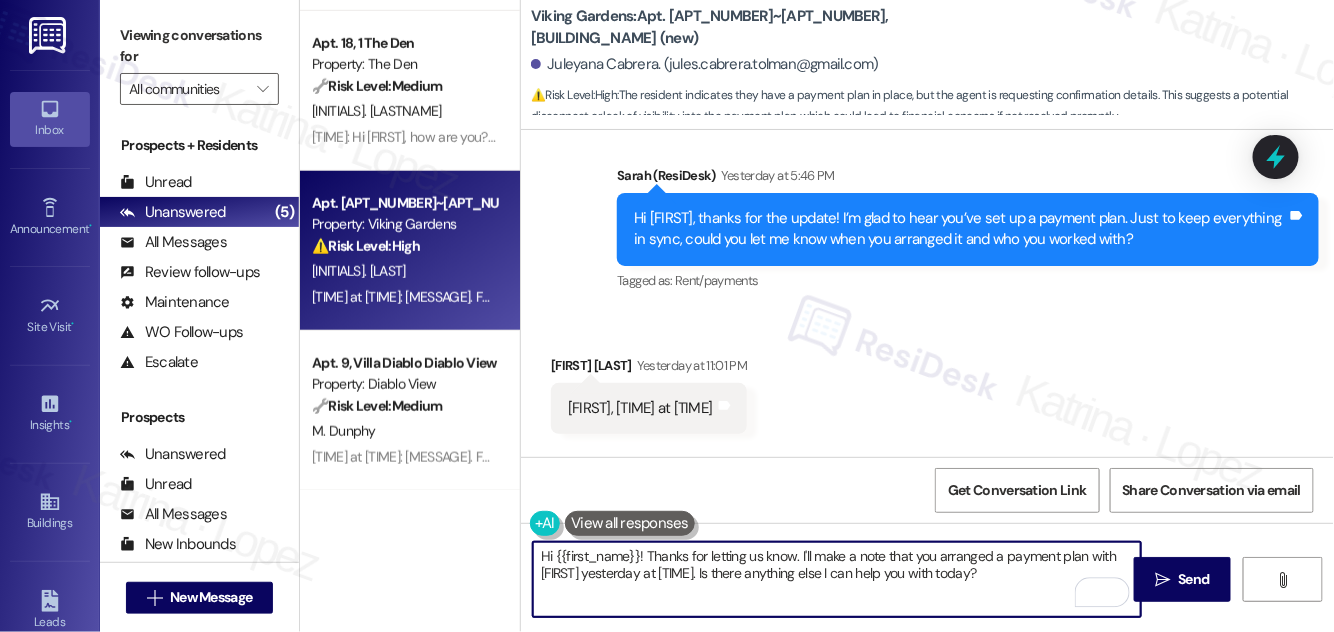 click on "Hi {{first_name}}! Thanks for letting us know. I'll make a note that you arranged a payment plan with [FIRST] yesterday at [TIME]. Is there anything else I can help you with today?" at bounding box center [837, 579] 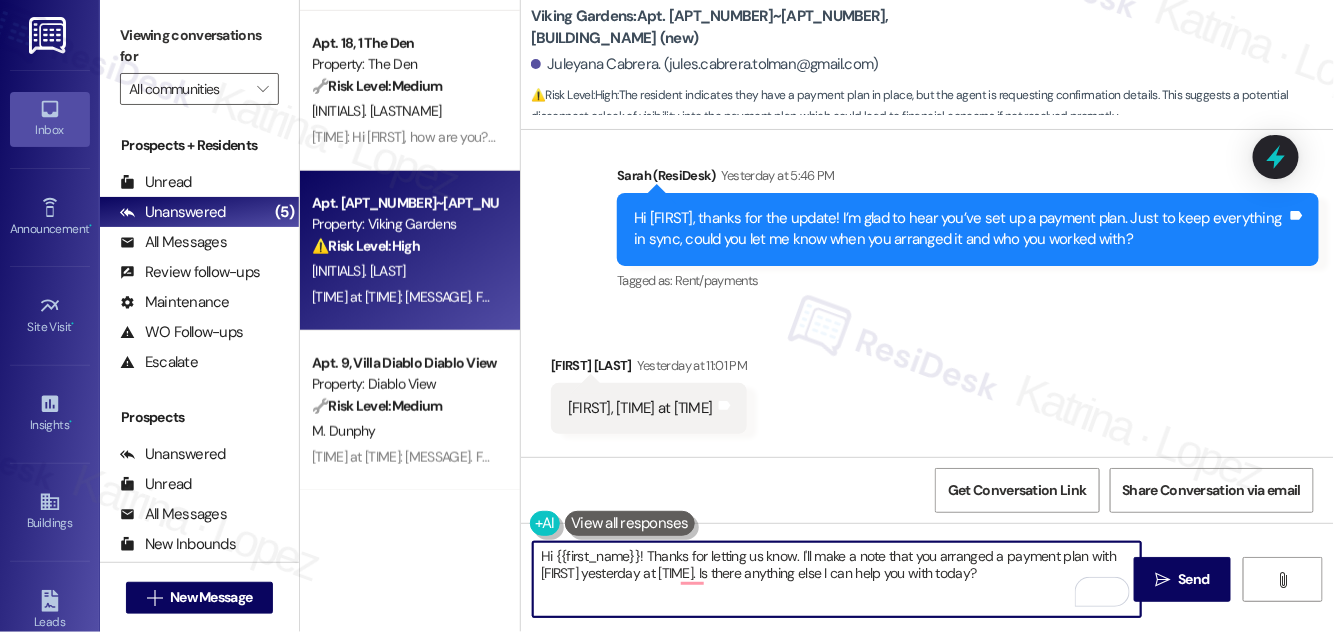 click on "Hi [FIRST], thanks for the update! I’m glad to hear you’ve set up a payment plan. Just to keep everything in sync, could you let me know when you arranged it and who you worked with?" at bounding box center (960, 229) 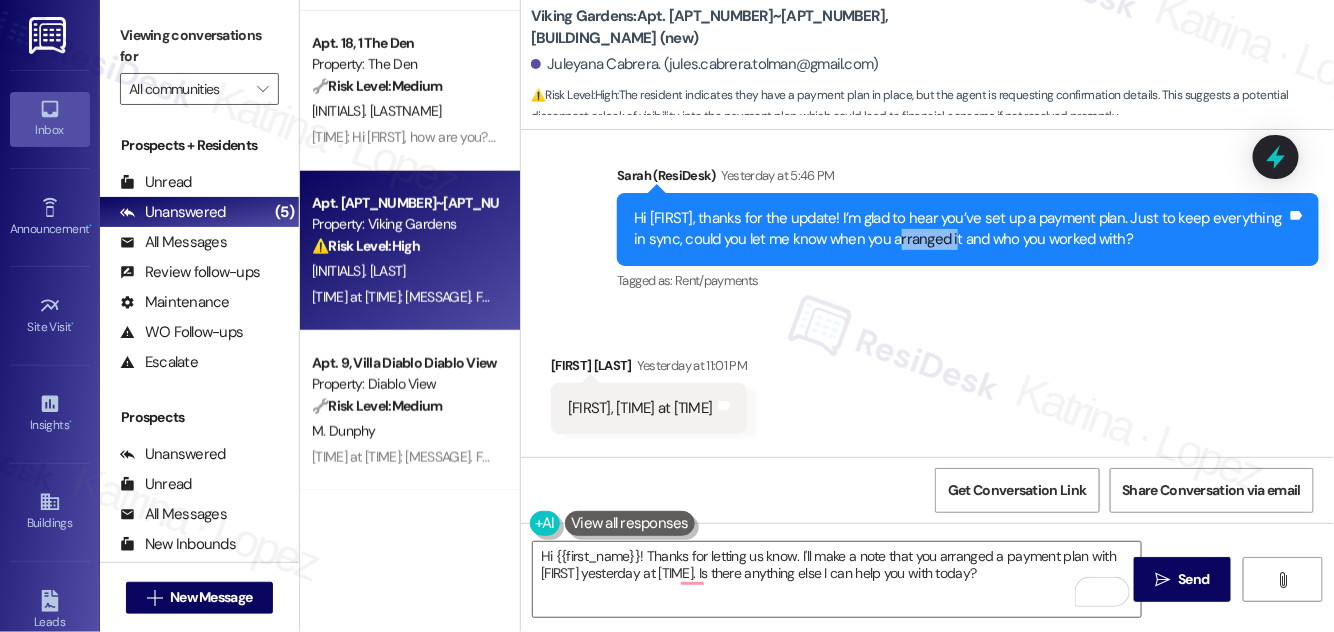 click on "Hi [FIRST], thanks for the update! I’m glad to hear you’ve set up a payment plan. Just to keep everything in sync, could you let me know when you arranged it and who you worked with?" at bounding box center (960, 229) 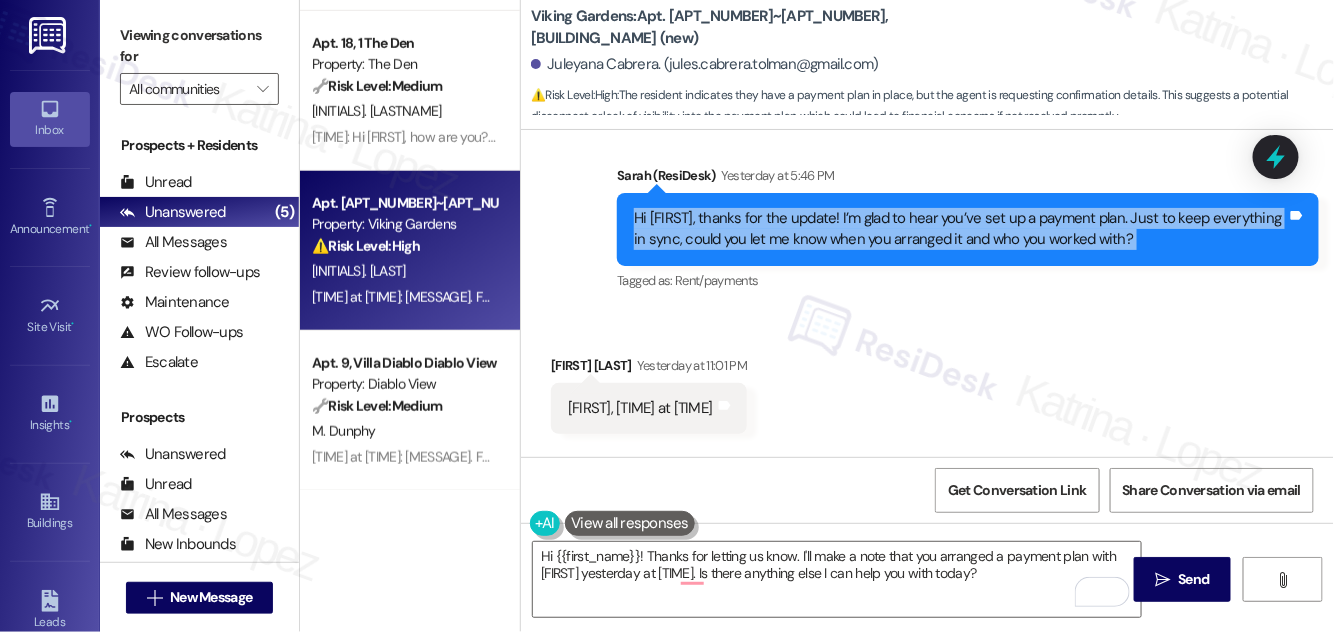 click on "Hi [FIRST], thanks for the update! I’m glad to hear you’ve set up a payment plan. Just to keep everything in sync, could you let me know when you arranged it and who you worked with?" at bounding box center (960, 229) 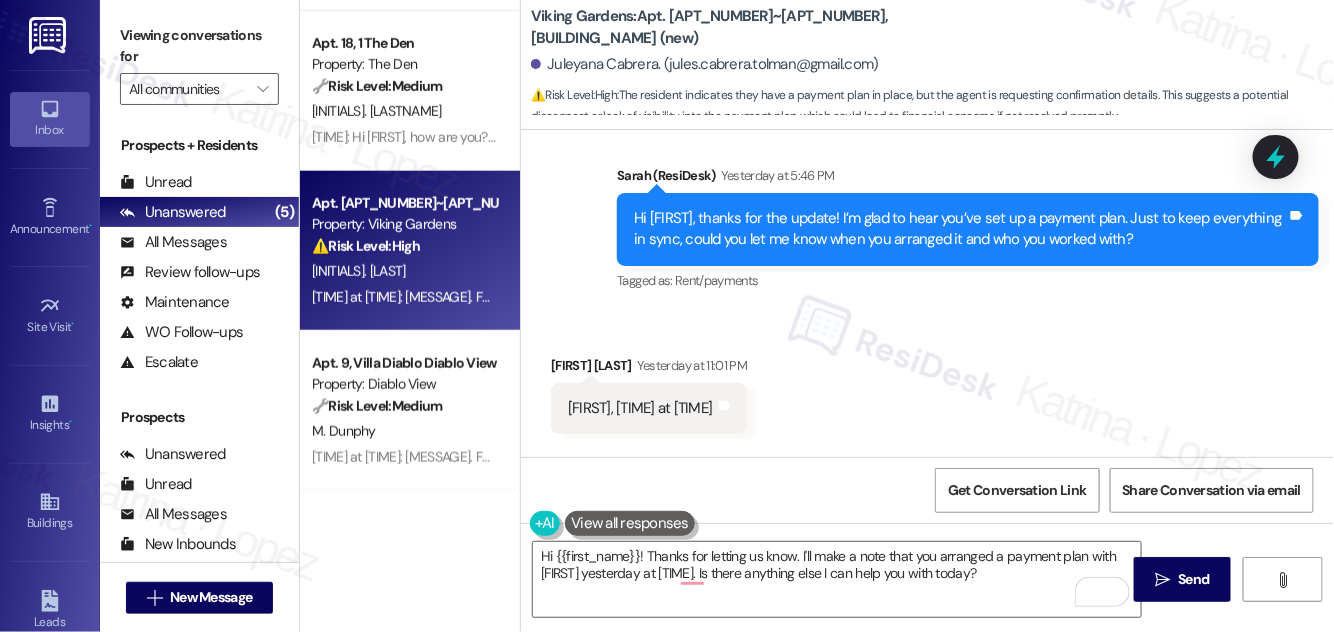 click on "[FIRST], [TIME] at [TIME]" at bounding box center (640, 408) 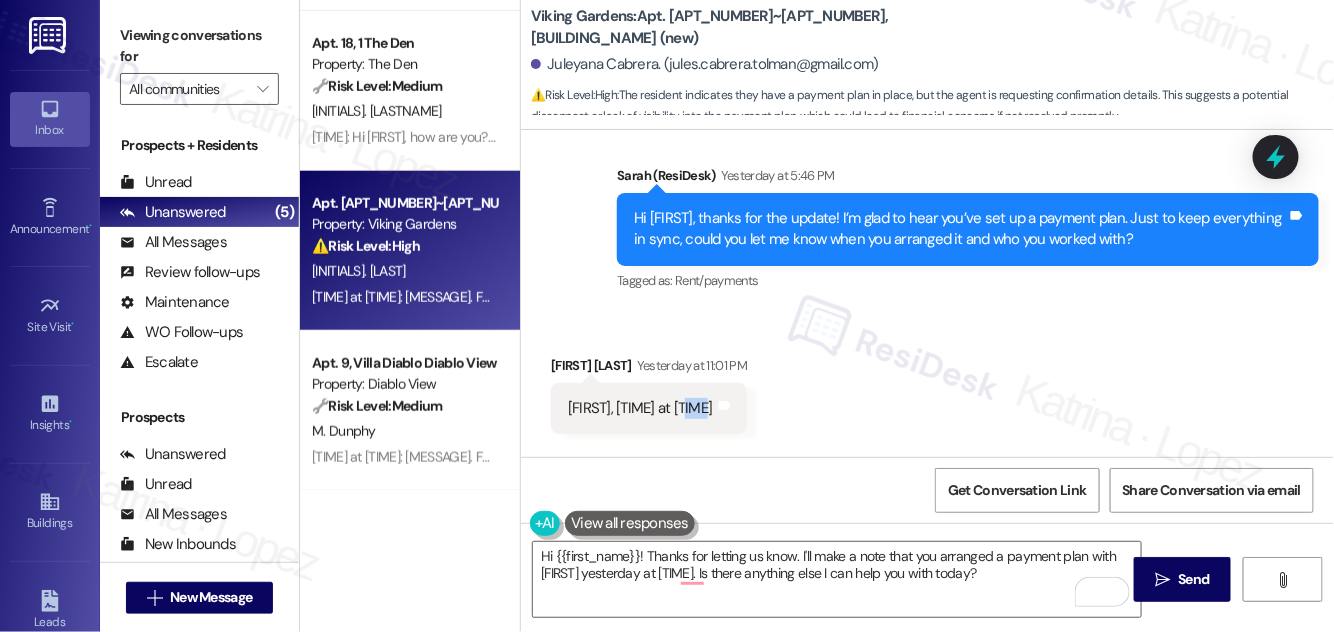 click on "[FIRST], [TIME] at [TIME]" at bounding box center (640, 408) 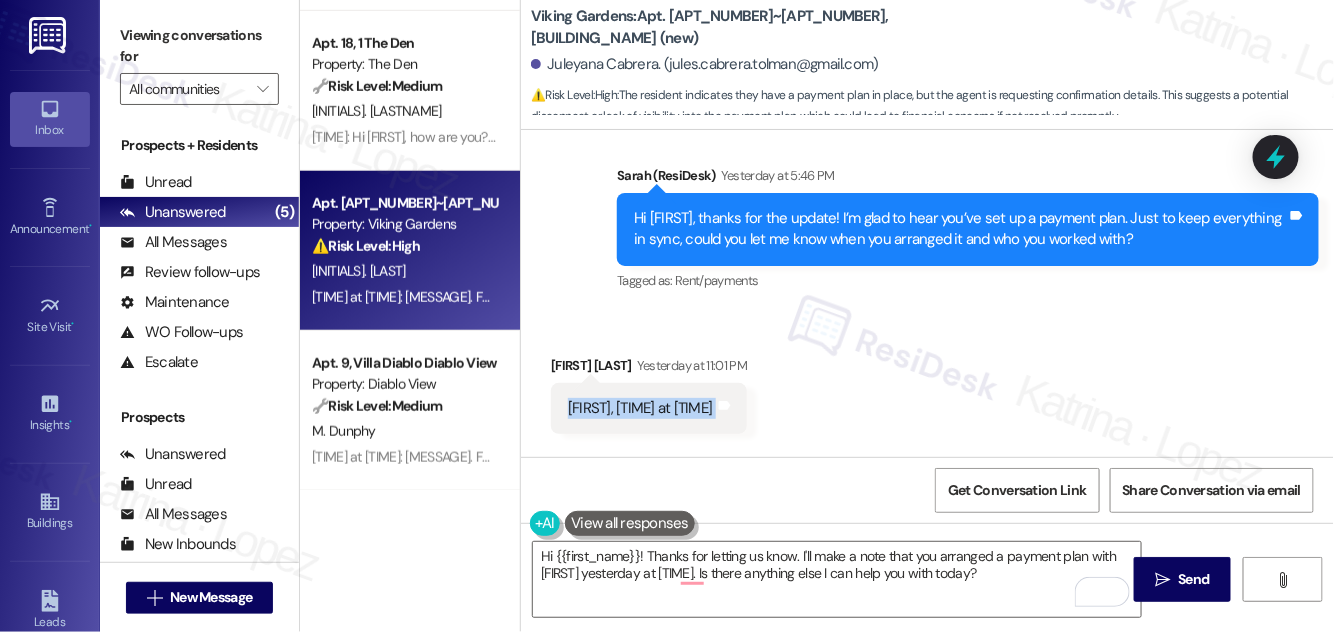 click on "[FIRST], [TIME] at [TIME]" at bounding box center (640, 408) 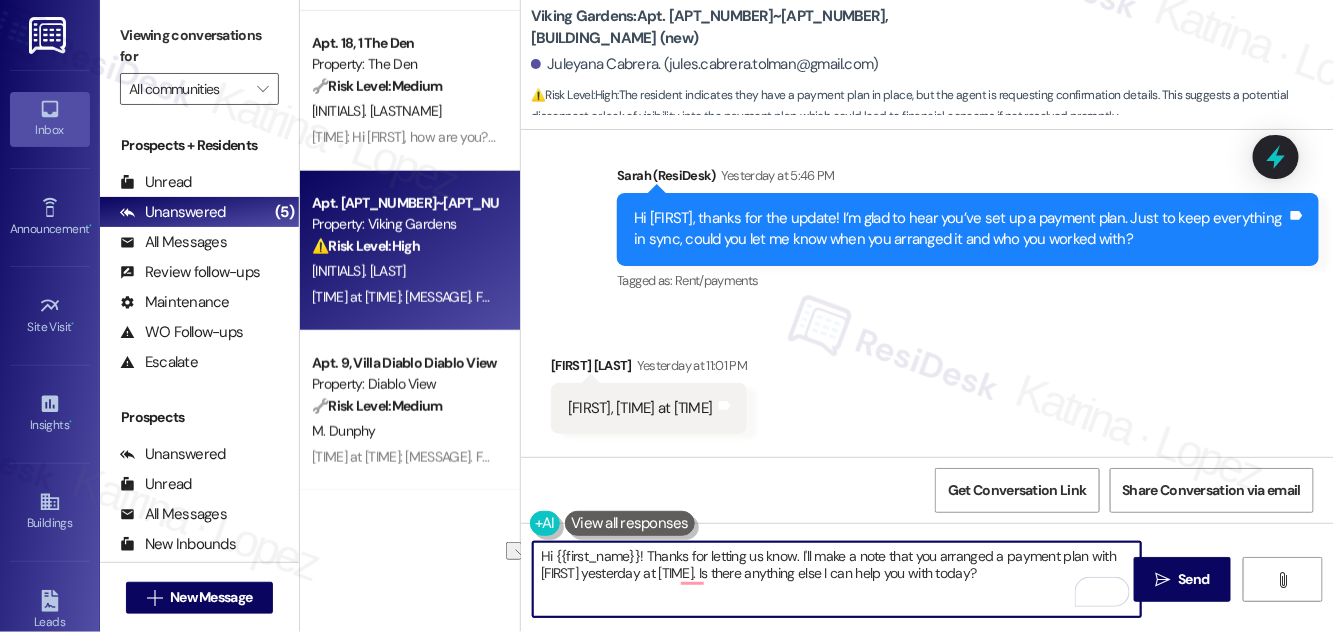 drag, startPoint x: 801, startPoint y: 551, endPoint x: 938, endPoint y: 565, distance: 137.71347 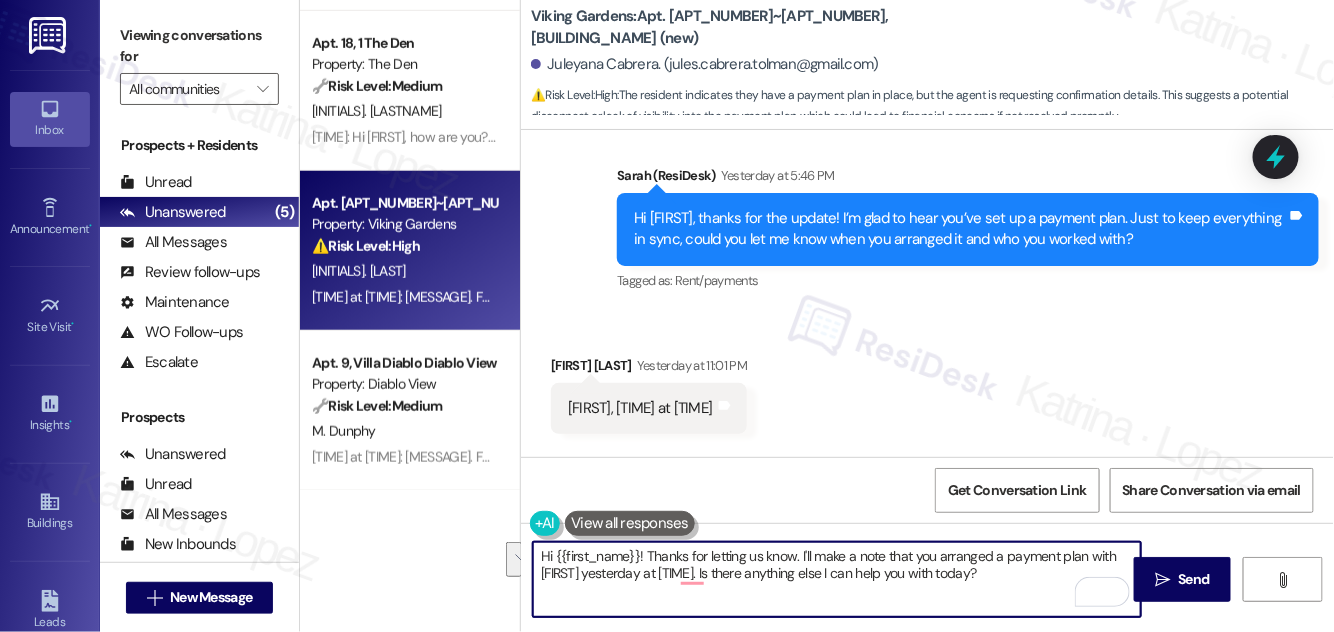 drag, startPoint x: 788, startPoint y: 562, endPoint x: 774, endPoint y: 561, distance: 14.035668 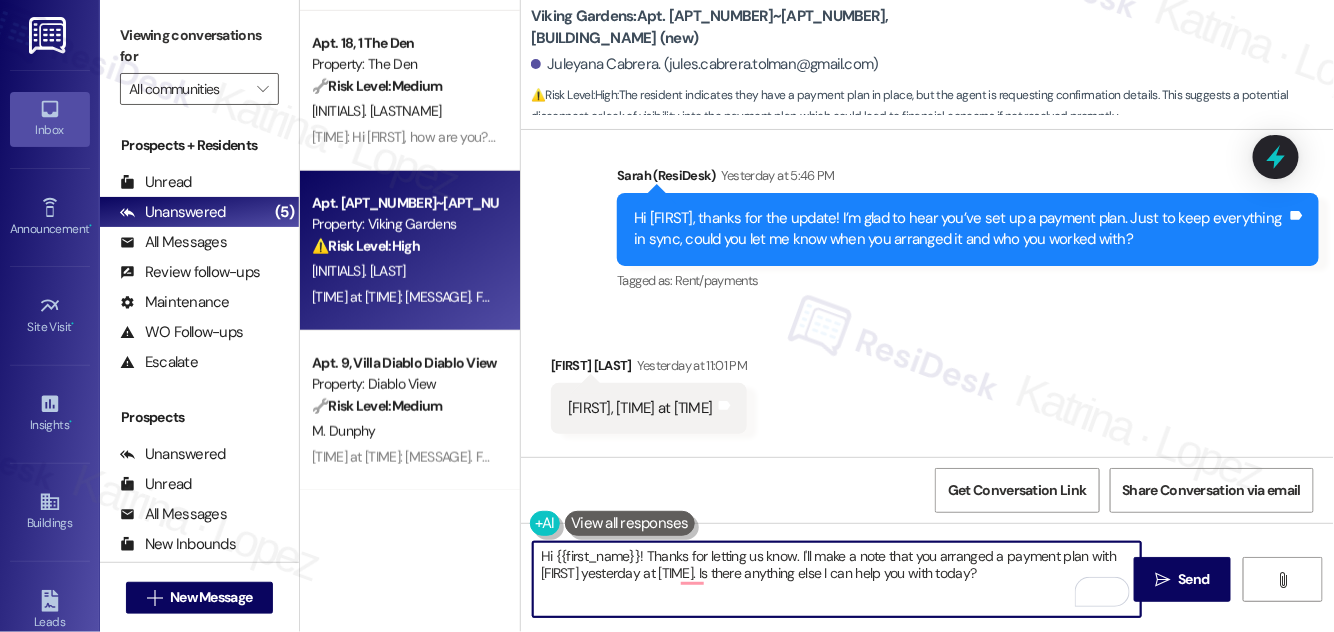 click on "[FIRST] [LAST] [TIME] at [TIME]" at bounding box center [649, 369] 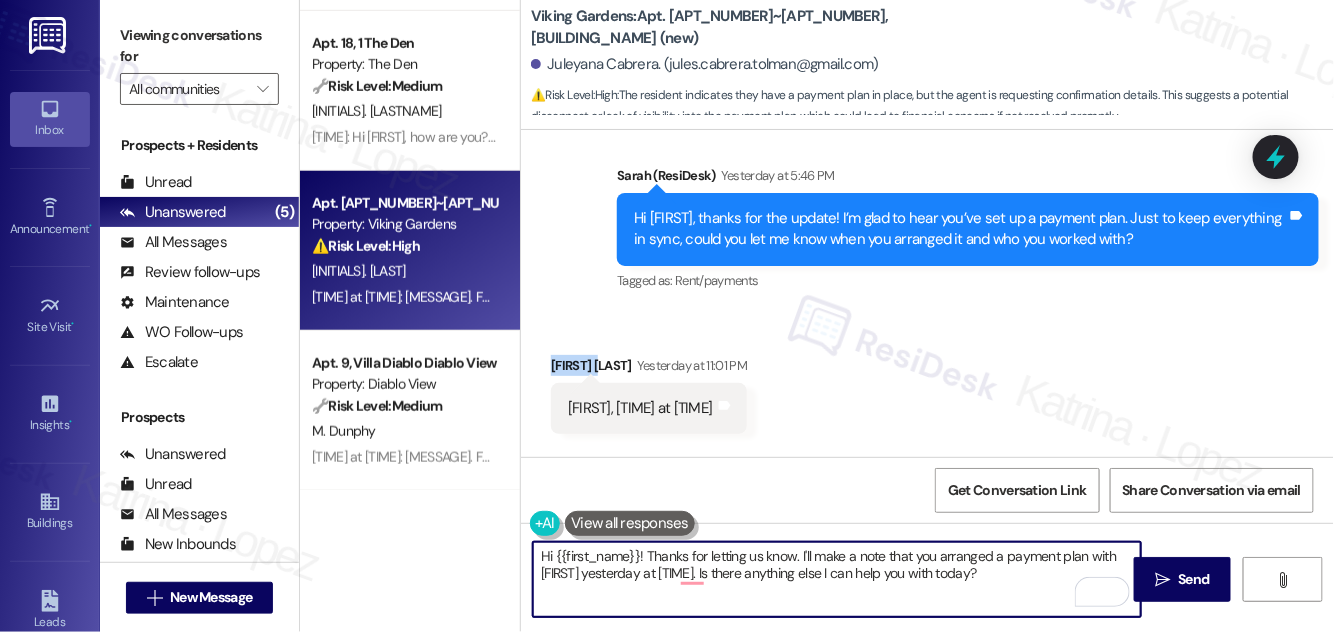click on "[FIRST] [LAST] [TIME] at [TIME]" at bounding box center (649, 369) 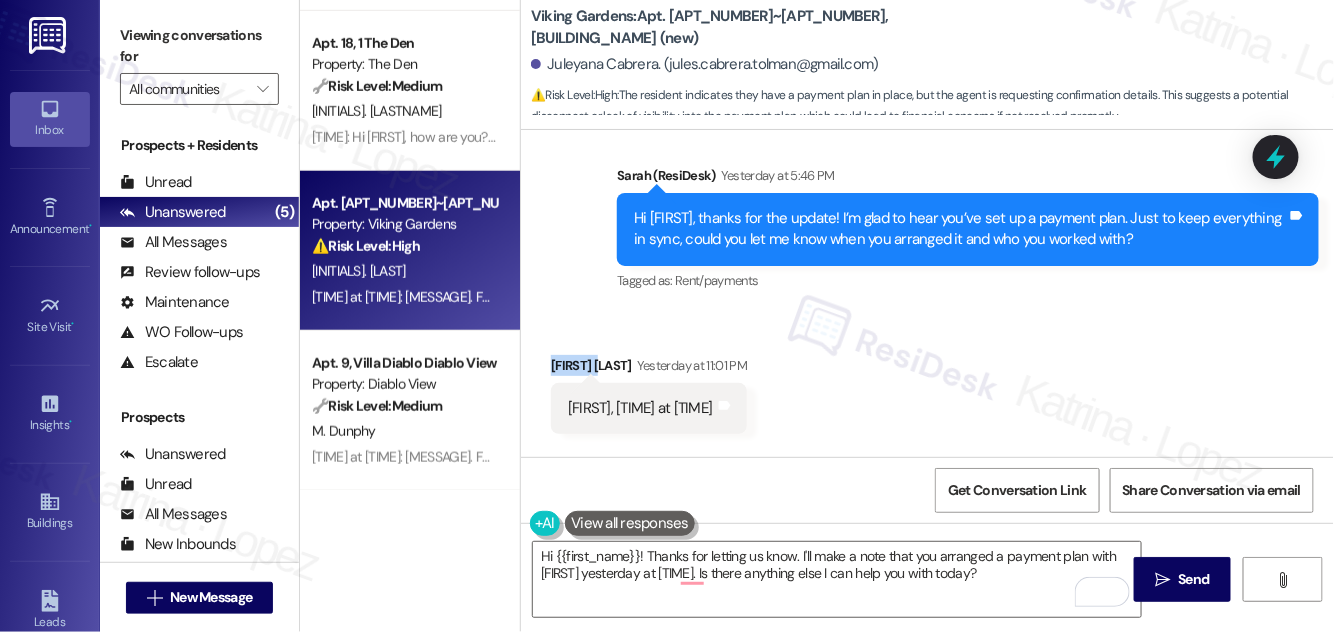 copy on "Juleyana" 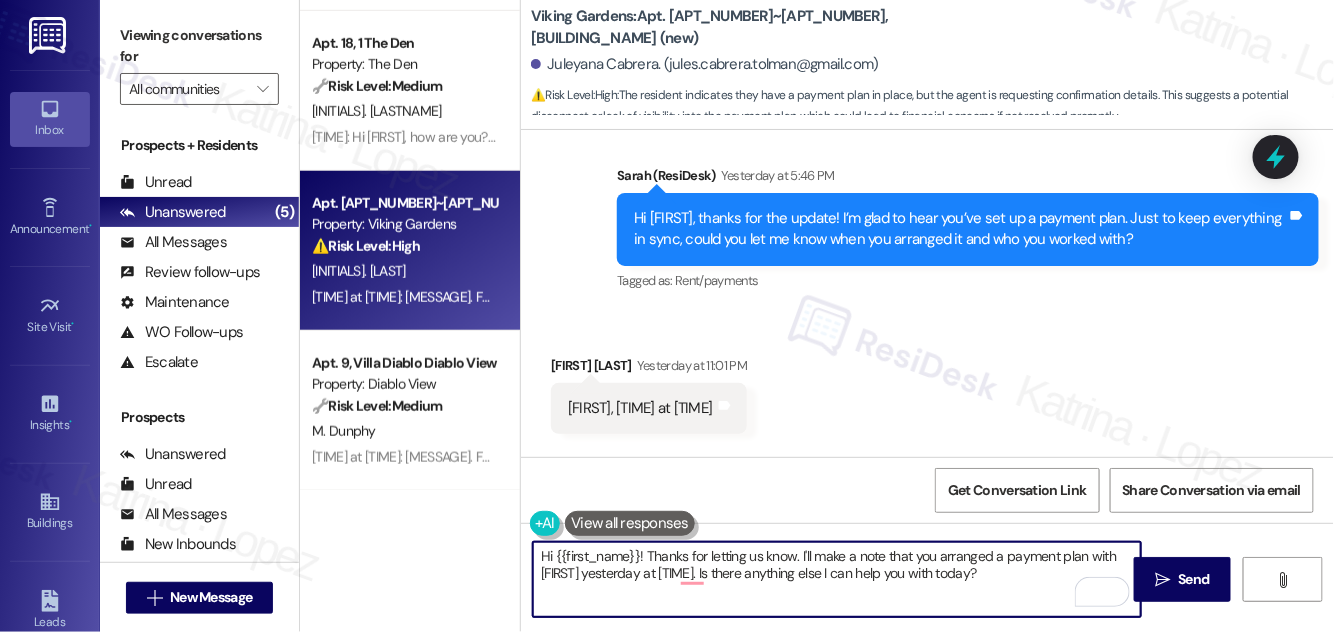 click on "Hi {{first_name}}! Thanks for letting us know. I'll make a note that you arranged a payment plan with [FIRST] yesterday at [TIME]. Is there anything else I can help you with today?" at bounding box center (837, 579) 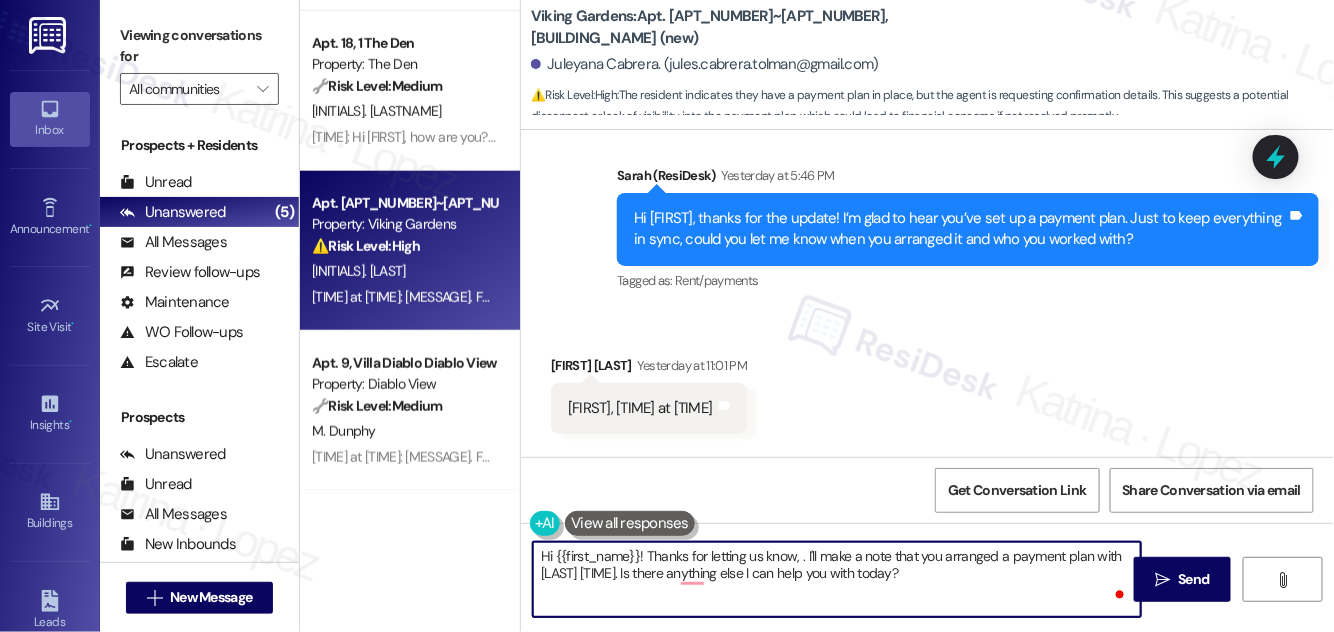 paste on "Juleyana" 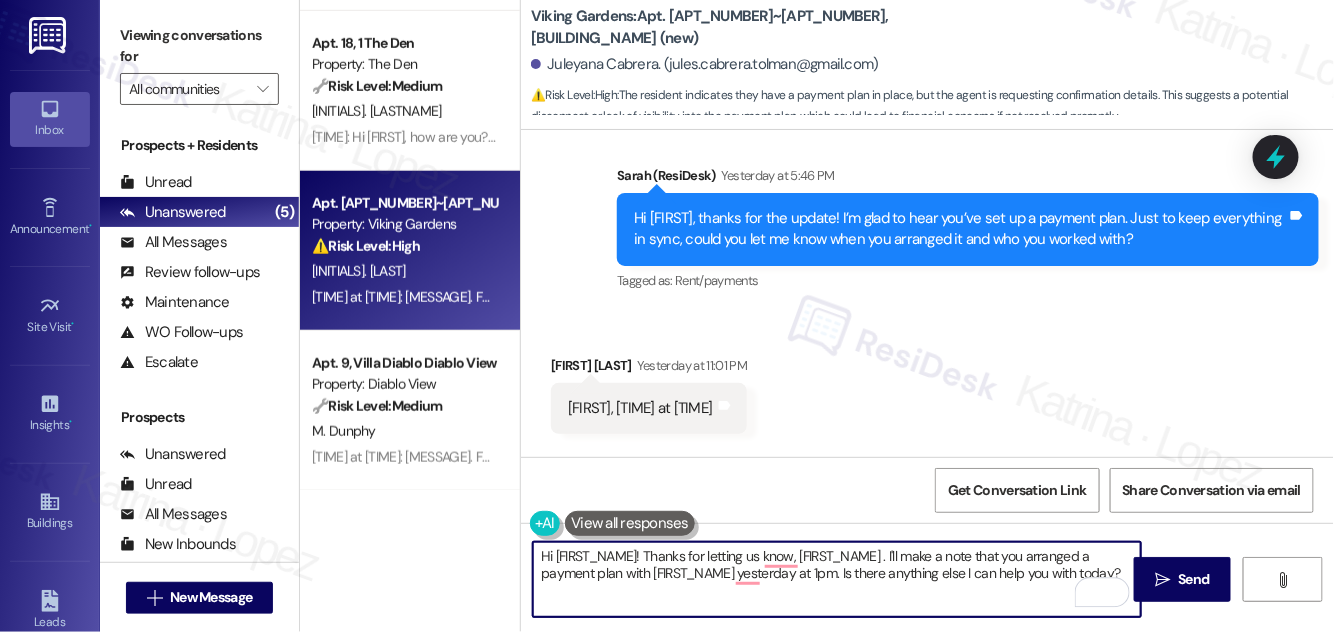drag, startPoint x: 646, startPoint y: 557, endPoint x: 501, endPoint y: 543, distance: 145.6743 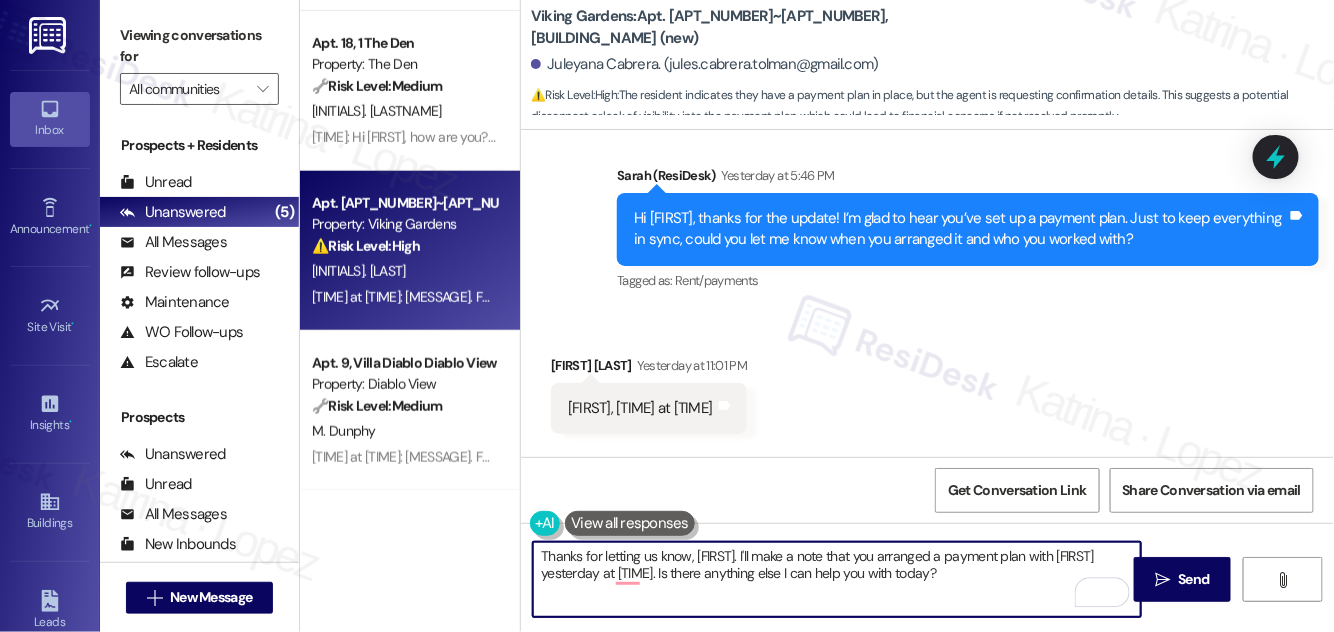 click on "Thanks for letting us know, [FIRST]. I'll make a note that you arranged a payment plan with [FIRST] yesterday at [TIME]. Is there anything else I can help you with today?" at bounding box center [837, 579] 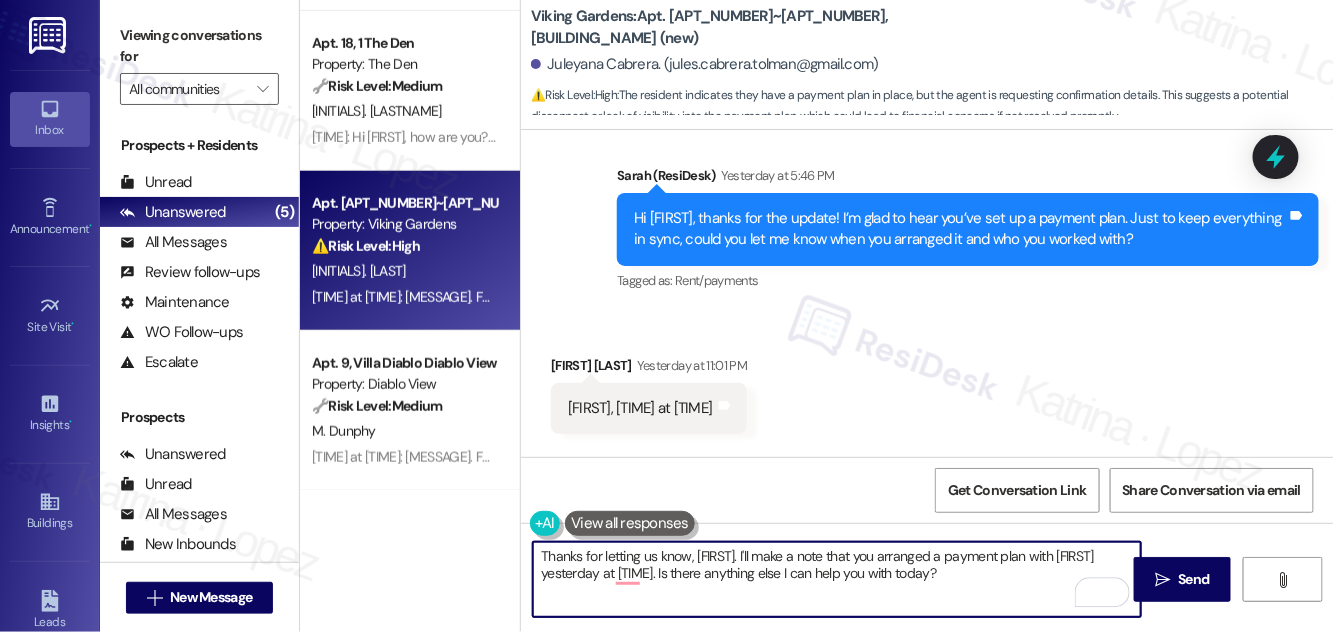 click on "Thanks for letting us know, [FIRST]. I'll make a note that you arranged a payment plan with [FIRST] yesterday at [TIME]. Is there anything else I can help you with today?" at bounding box center [837, 579] 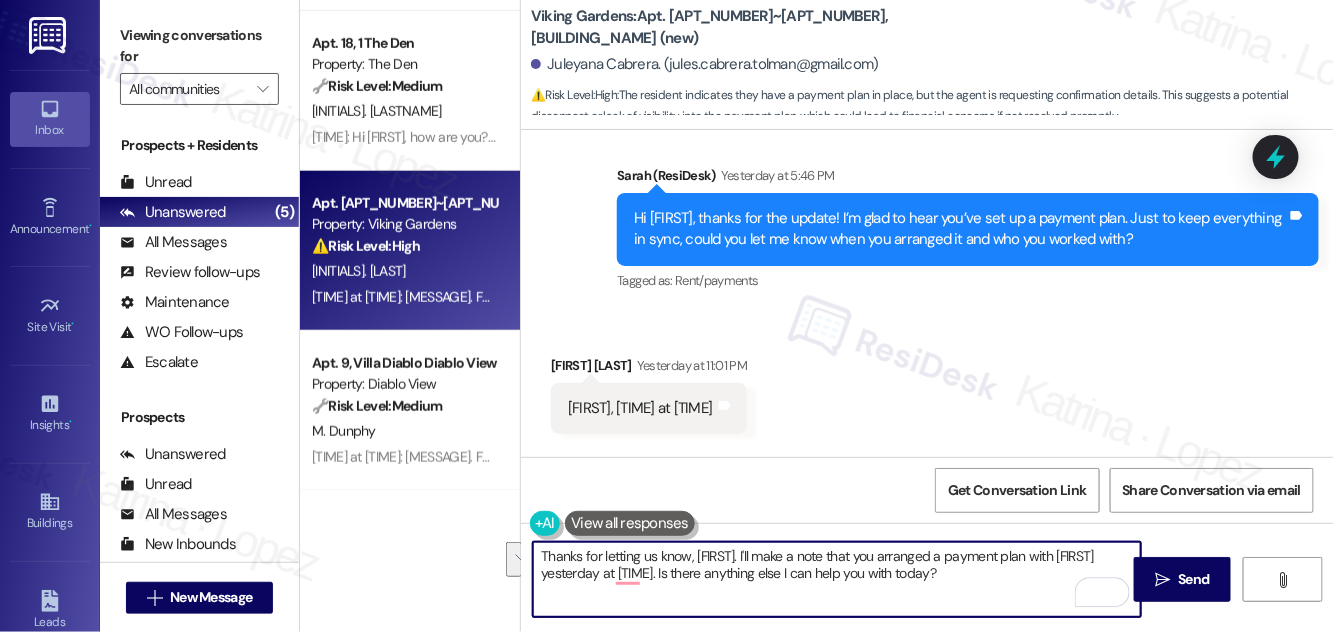 click on "Received via SMS [FIRST] [LAST] [TIME]: [FIRST], [TIME]: I’m glad to hear you’ve set up a payment plan. Just to keep everything in sync, could you let me know when you arranged it and who you worked with? Tags and notes" at bounding box center (927, 379) 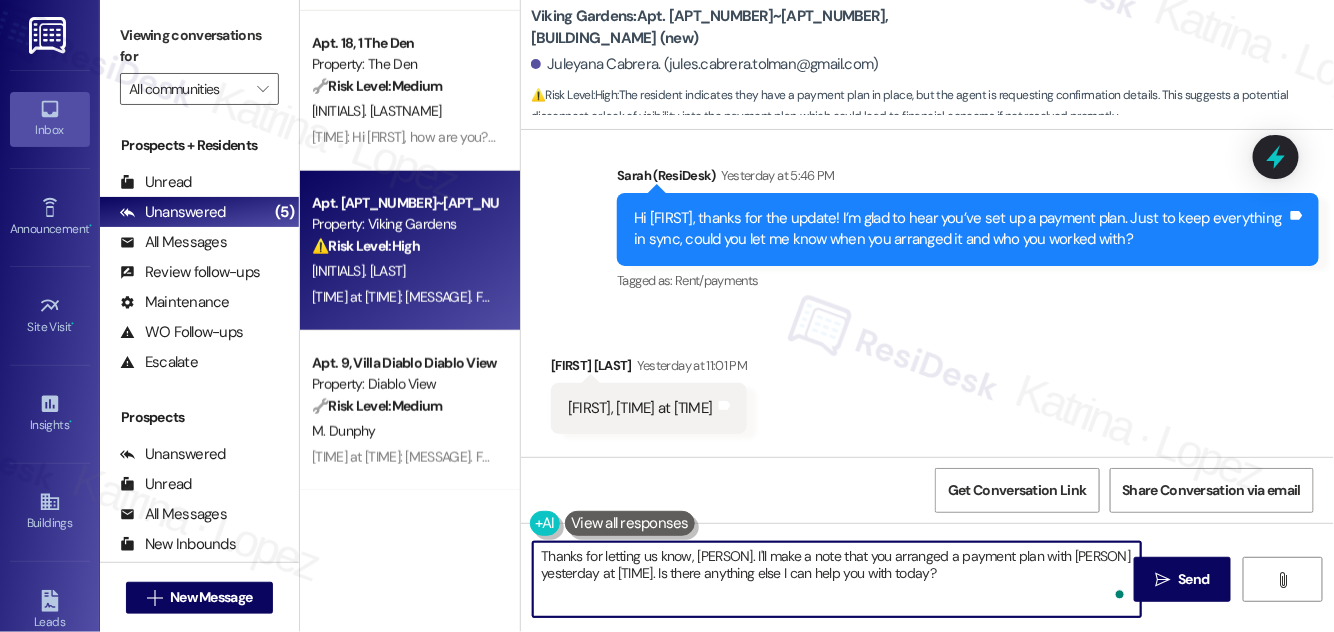 type on "Thanks for letting us know, [PERSON]. I'll make a note that you arranged a payment plan with [PERSON] yesterday at [TIME]. Is there anything else I can help you with today?" 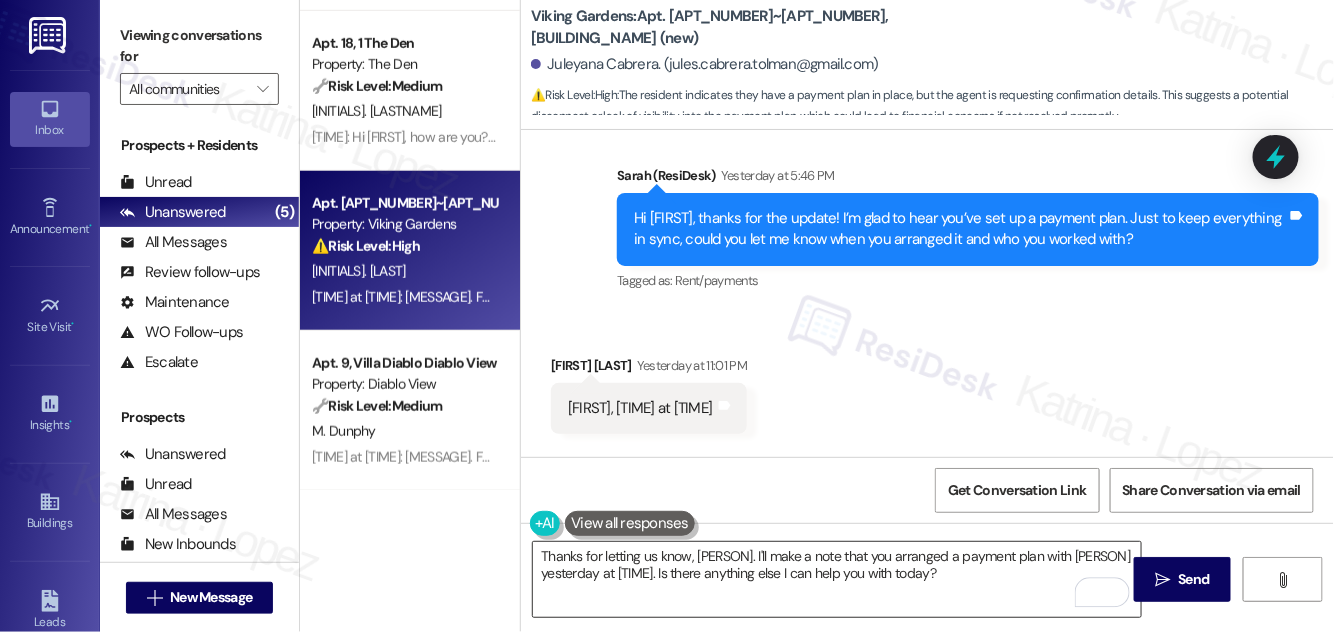 click on "Thanks for letting us know, [PERSON]. I'll make a note that you arranged a payment plan with [PERSON] yesterday at [TIME]. Is there anything else I can help you with today?" at bounding box center (837, 579) 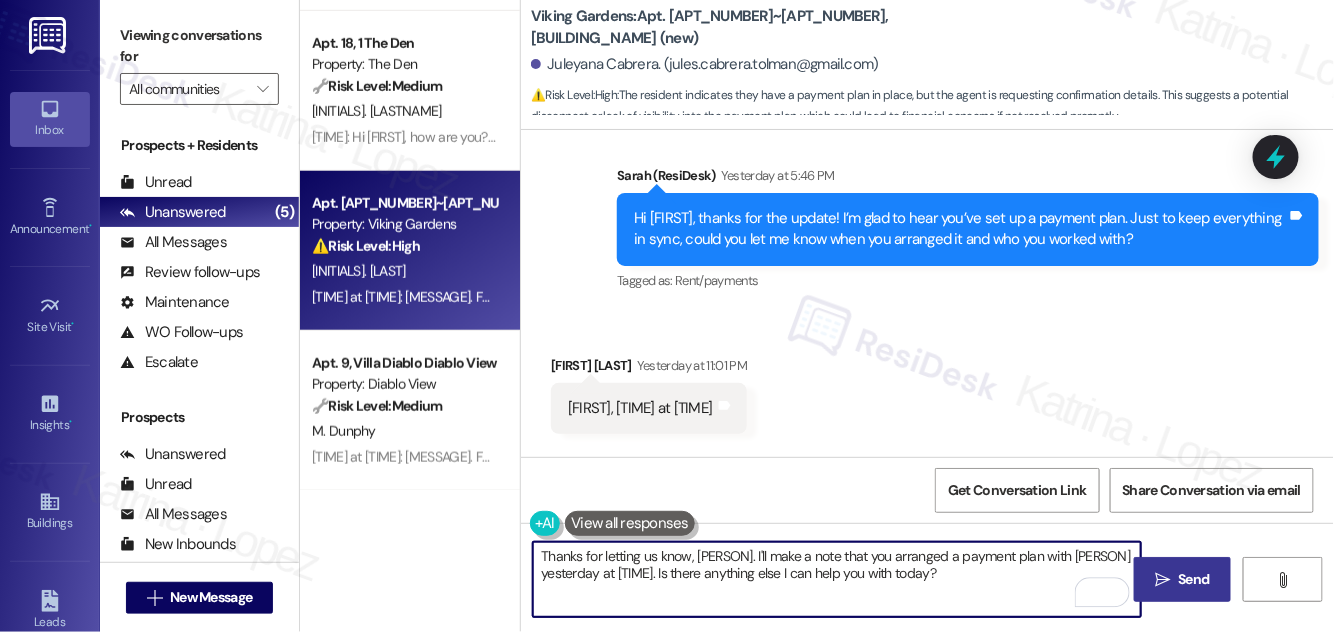 click on " Send" at bounding box center [1182, 579] 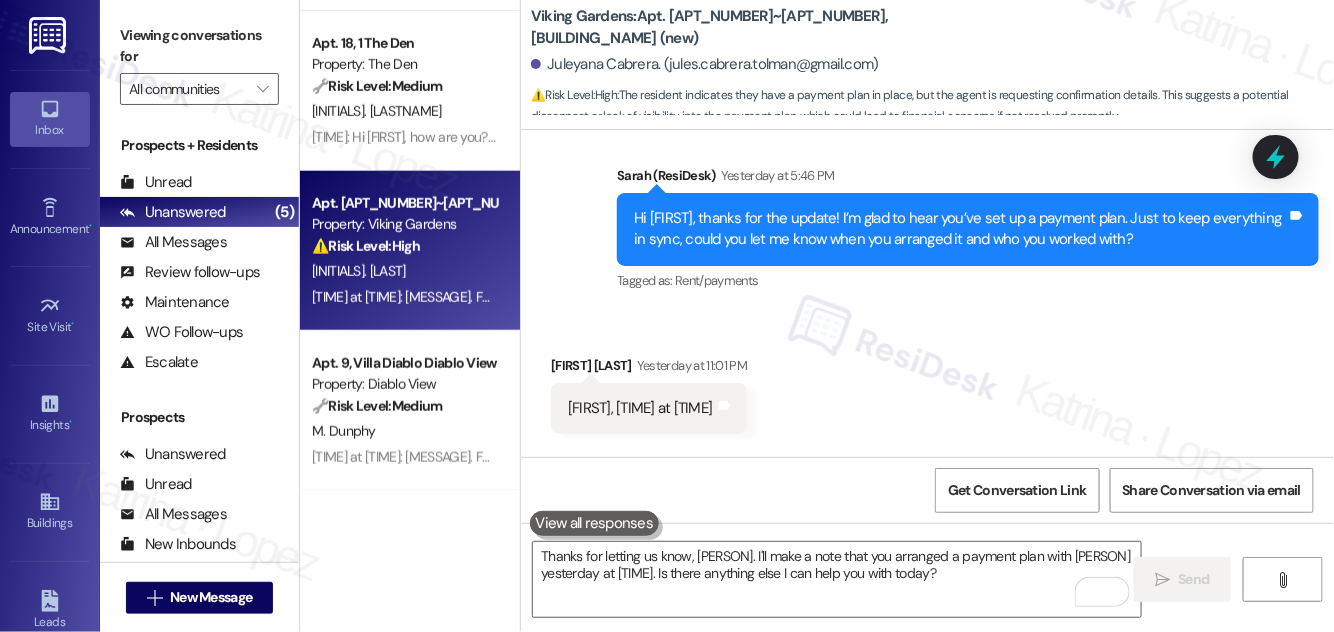 type 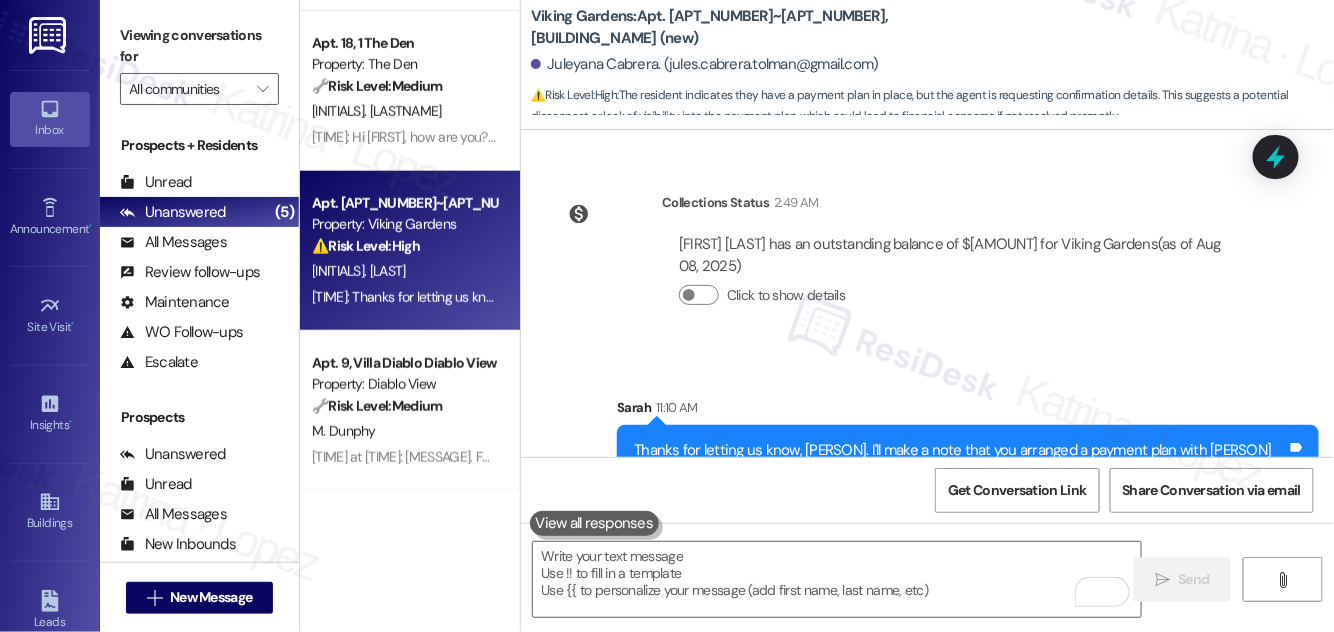 scroll, scrollTop: 11650, scrollLeft: 0, axis: vertical 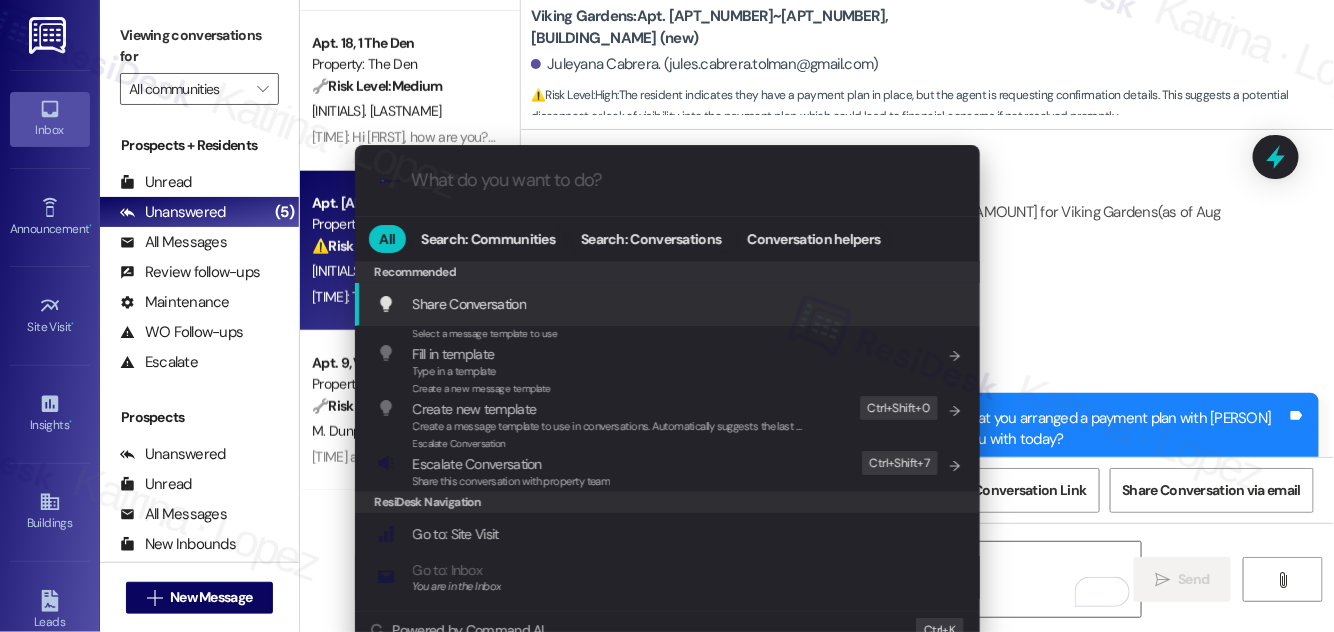 click on ".cls-1{fill:#0a055f;}.cls-2{fill:#0cc4c4;} resideskLogoBlueOrange All Search: Communities Search: Conversations Conversation helpers Recommended Recommended Share Conversation Add shortcut Select a message template to use Fill in template Type in a template Add shortcut Create a new message template Create new template Create a message template to use in conversations. Automatically suggests the last message you sent. Edit Ctrl+ Shift+ 0 Escalate Conversation Escalate Conversation Share this conversation with property team Edit Ctrl+ Shift+ 7 ResiDesk Navigation Go to: Site Visit Add shortcut Go to: Inbox You are in the Inbox Add shortcut Go to: Settings Add shortcut Go to: Message Templates Add shortcut Go to: Buildings Add shortcut Help Getting Started: What you can do with ResiDesk Add shortcut Settings Powered by Command AI Ctrl+ K" at bounding box center (667, 316) 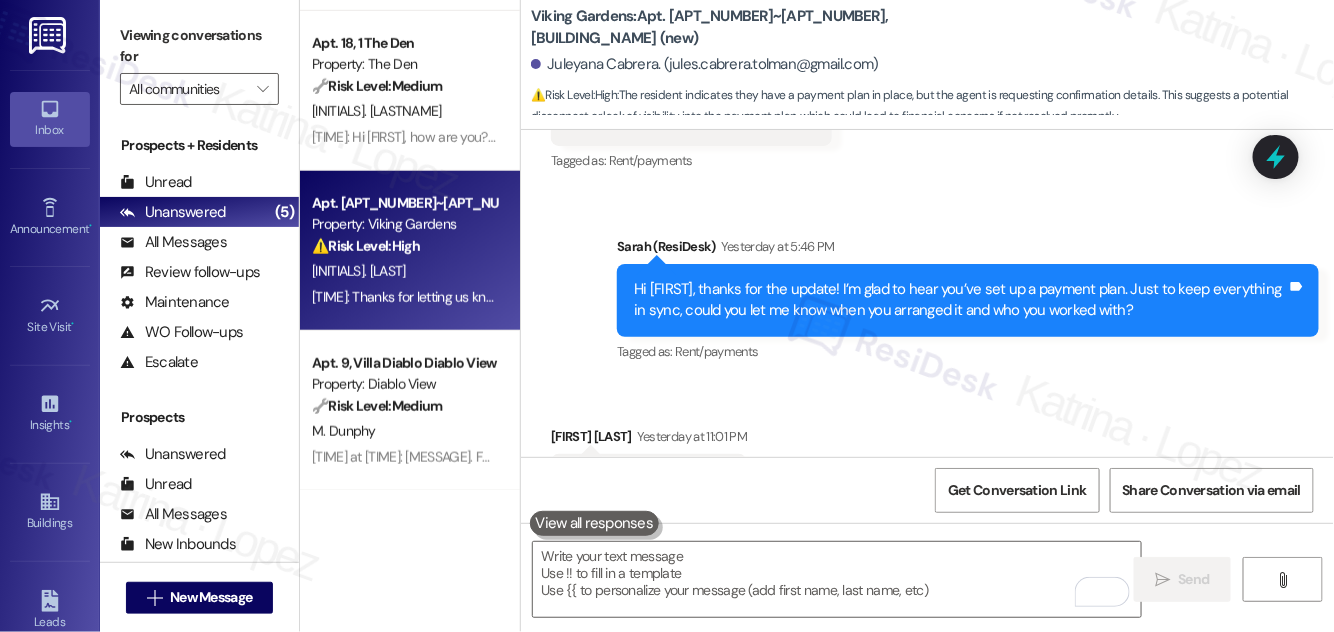 scroll, scrollTop: 10922, scrollLeft: 0, axis: vertical 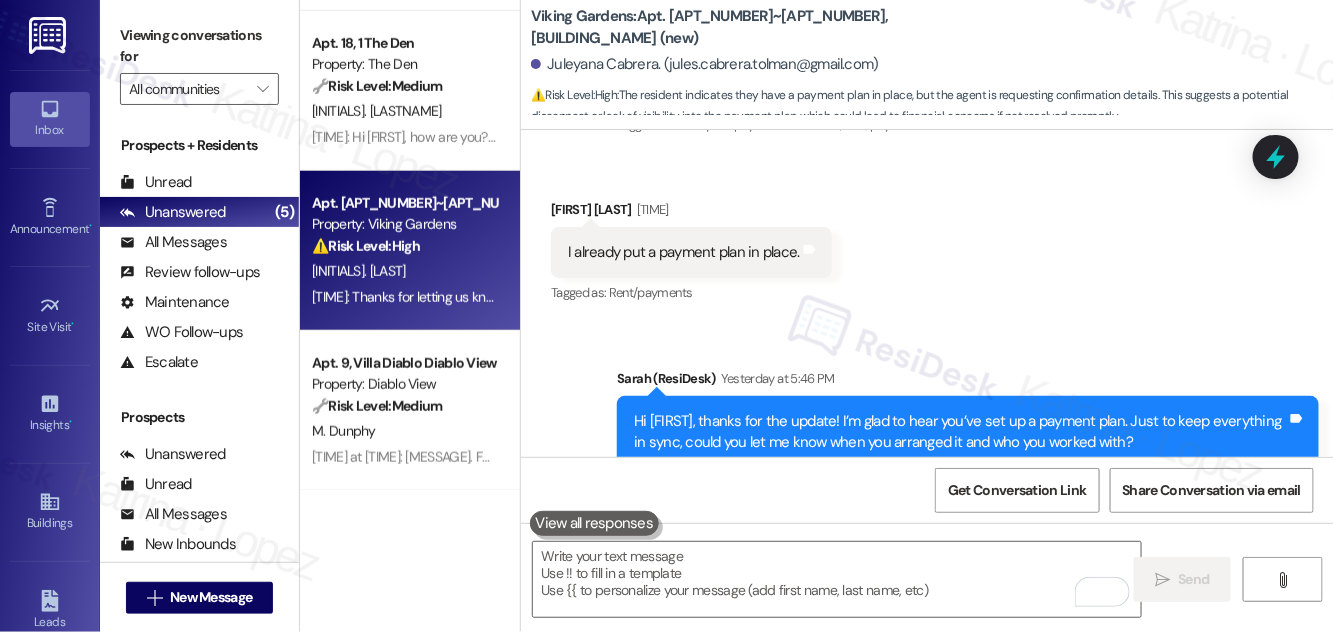 click on "I already put a payment plan in place." at bounding box center (684, 252) 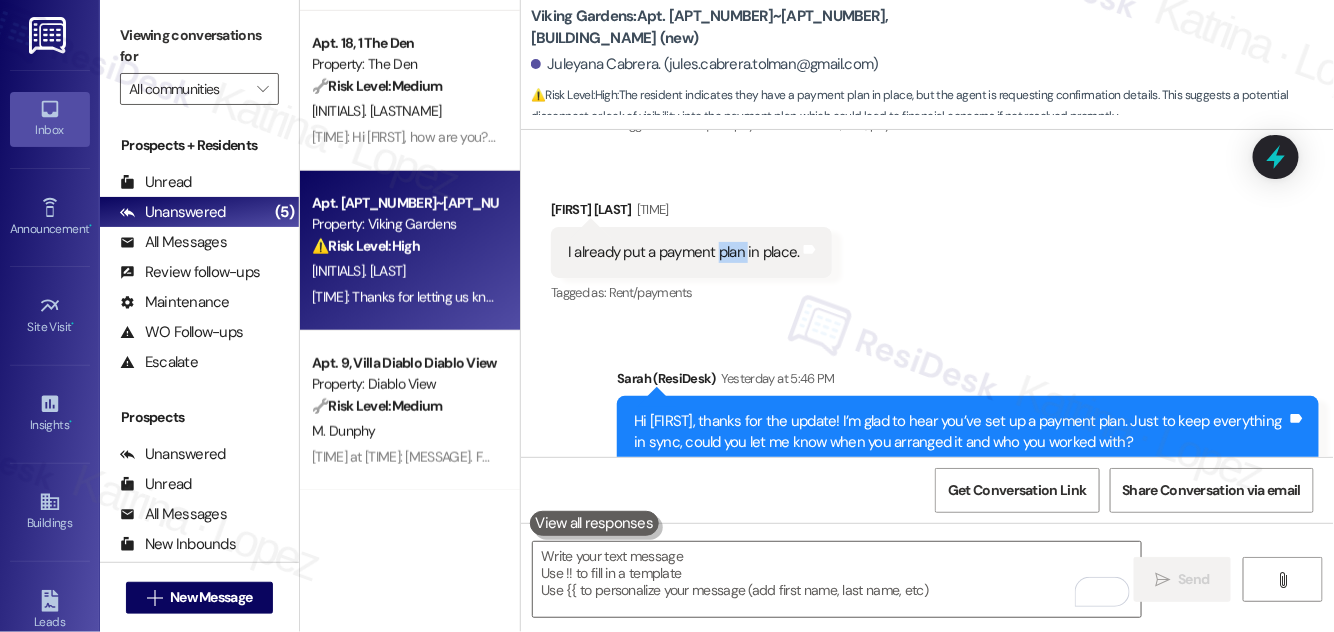 click on "I already put a payment plan in place." at bounding box center [684, 252] 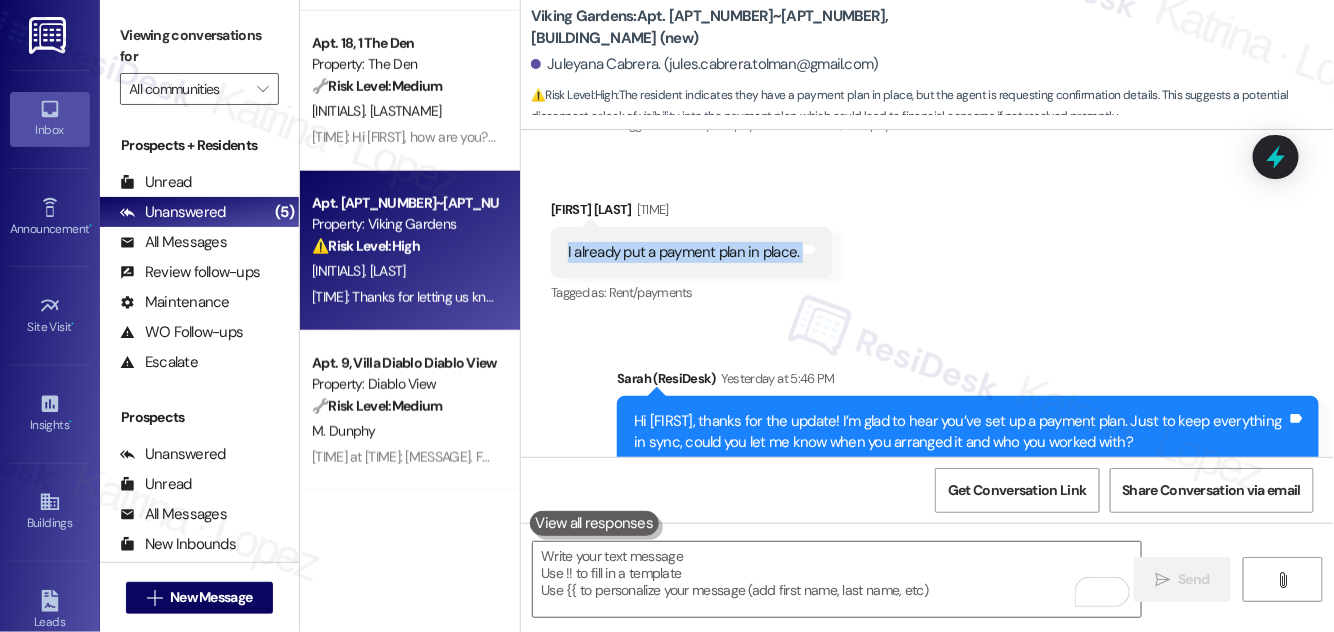 click on "I already put a payment plan in place." at bounding box center [684, 252] 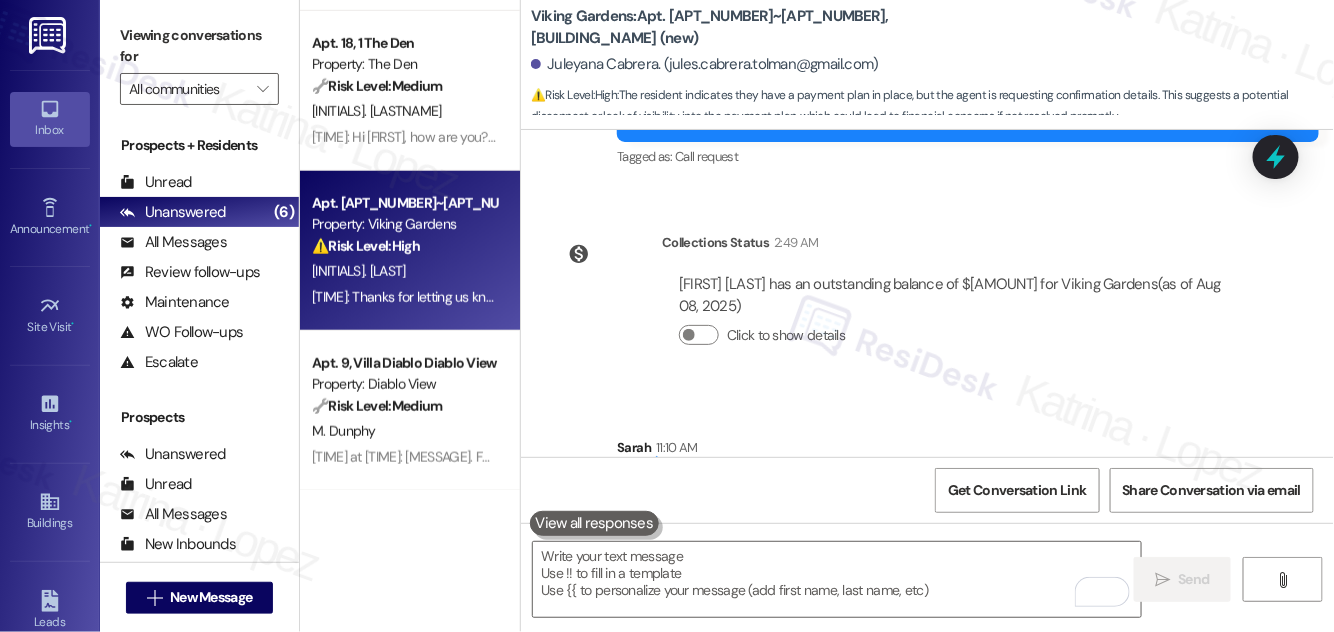 scroll, scrollTop: 11650, scrollLeft: 0, axis: vertical 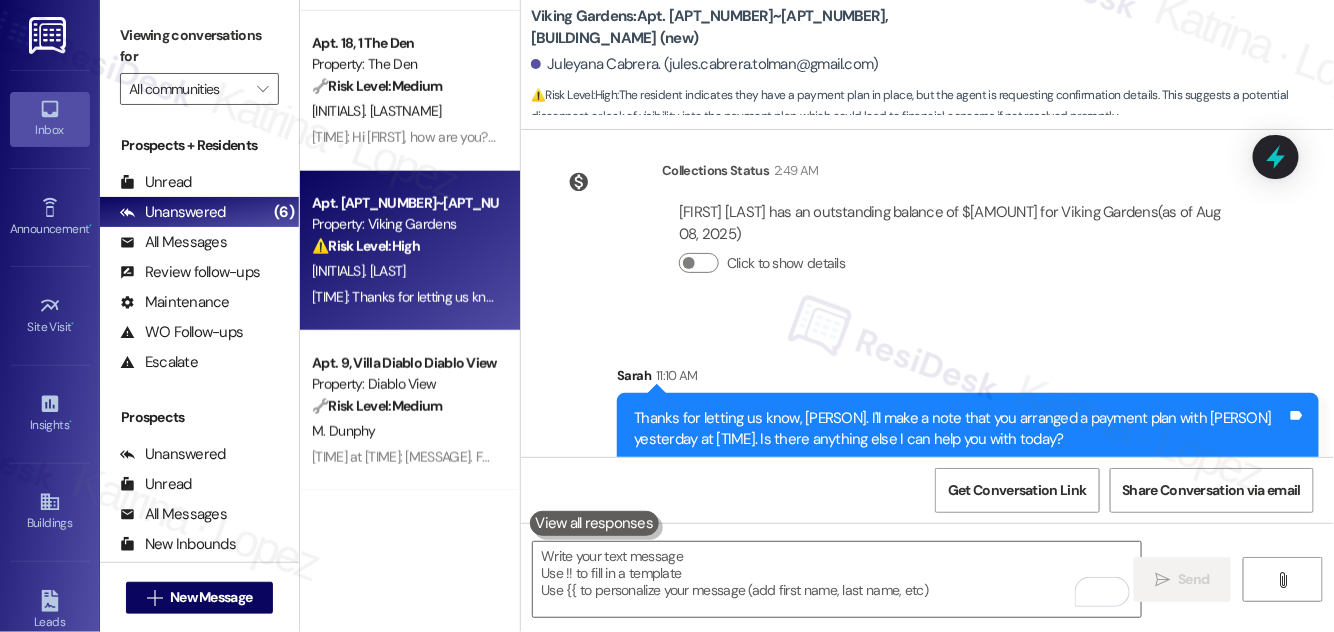 click on "Sent via SMS [FIRST] [TIME] Thanks for letting us know, [FIRST]. I'll make a note that you arranged a payment plan with [FIRST] [TIME]. Is there anything else I can help you with today? Tags and notes" at bounding box center [968, 415] 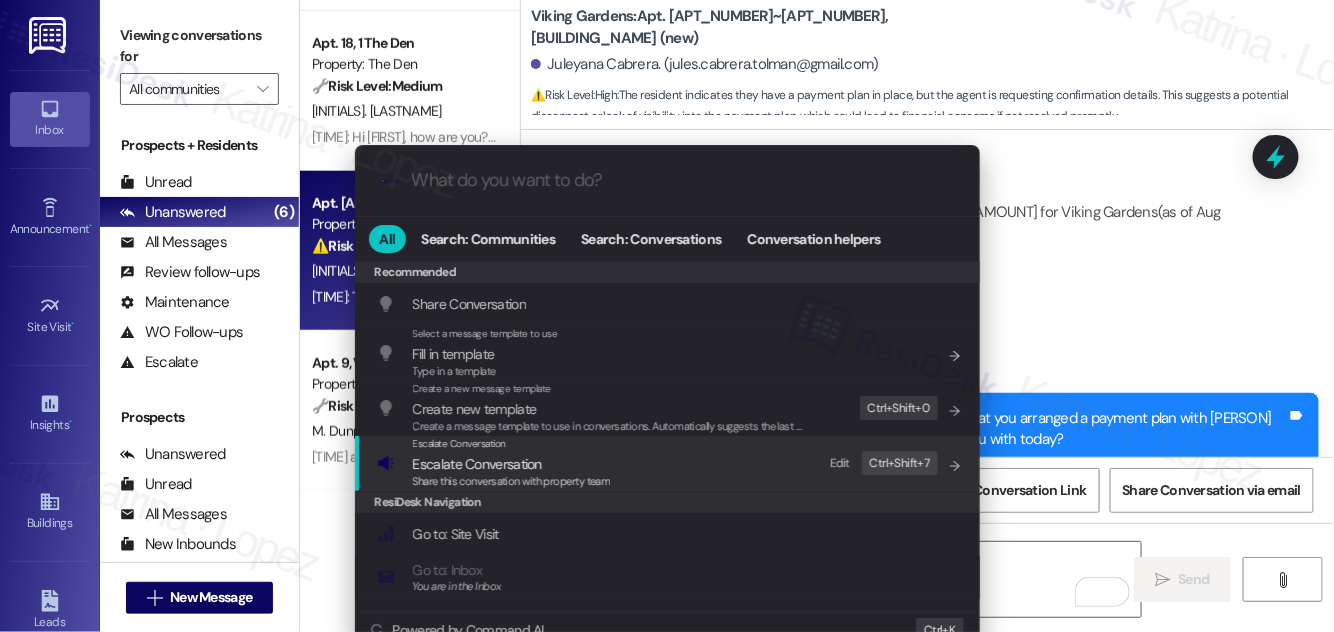 click on "Escalate Conversation" at bounding box center [512, 464] 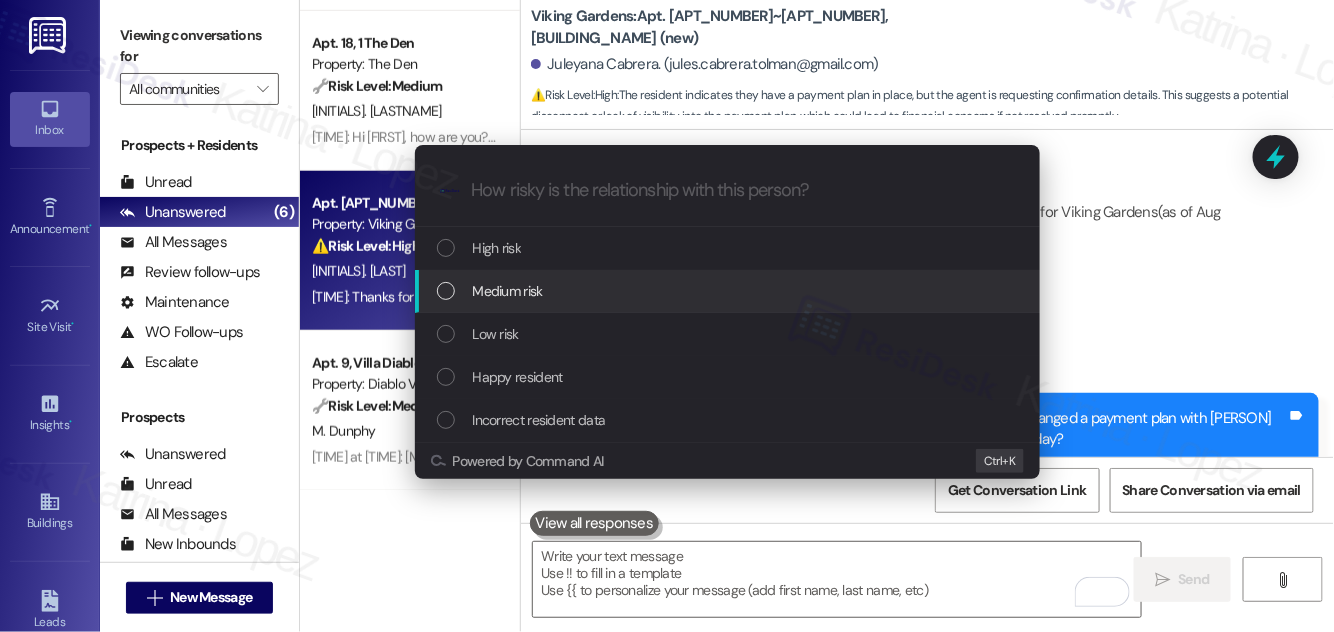 click on "Medium risk" at bounding box center (727, 291) 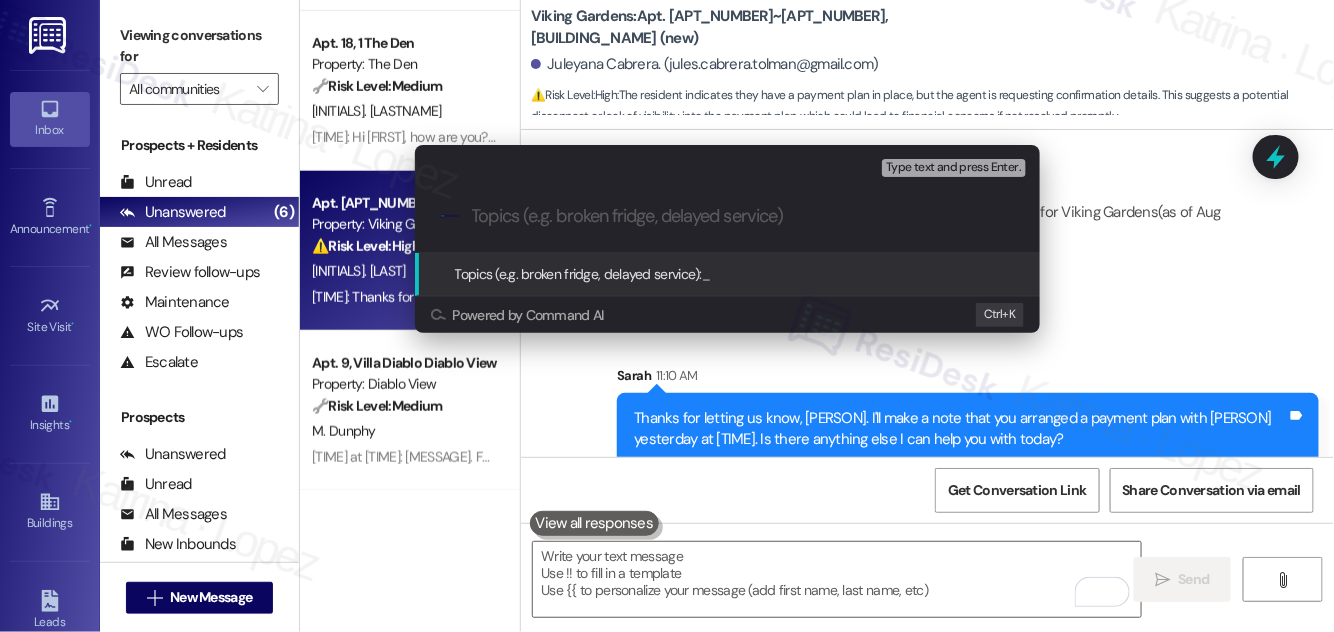 paste on "Payment Plan Already in Place" 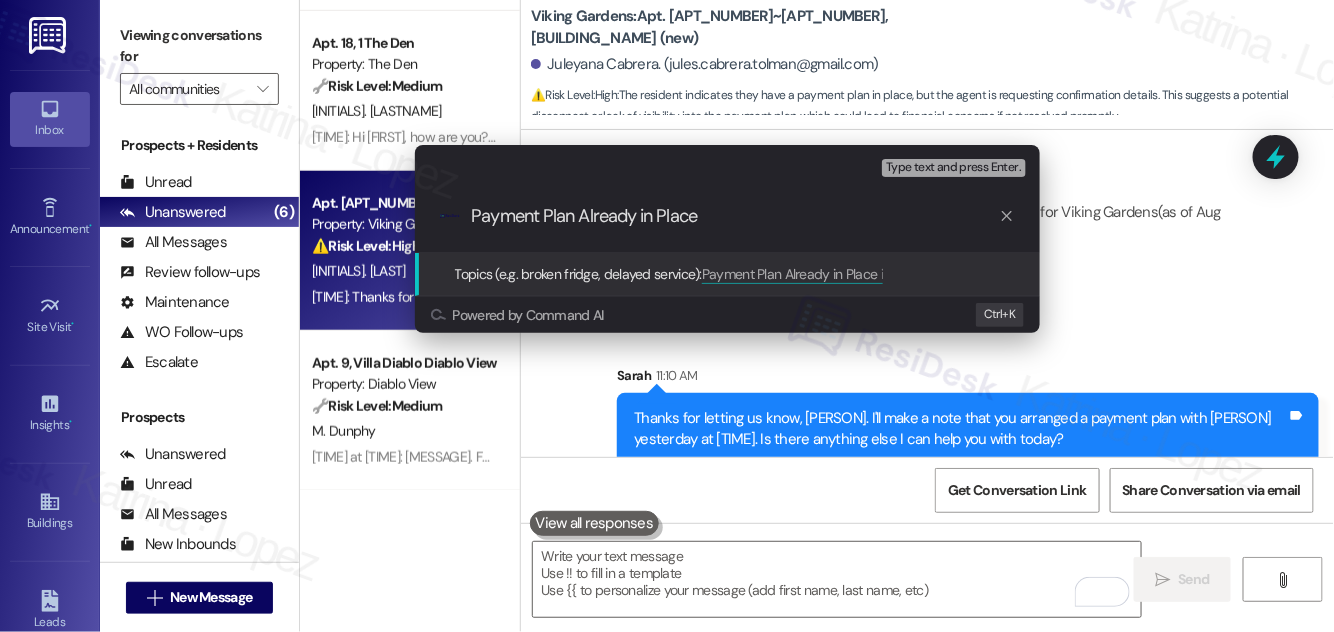 type on "Payment Plan Already in Place" 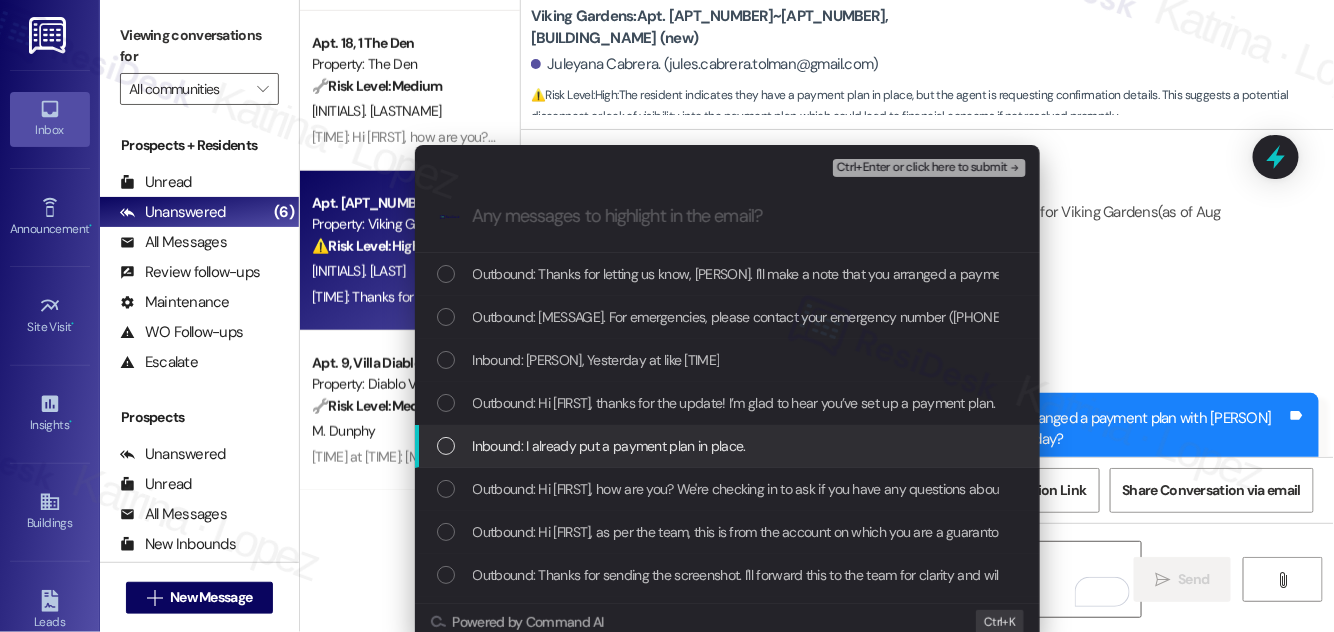 click on "Inbound: I already put a payment plan in place." at bounding box center (609, 446) 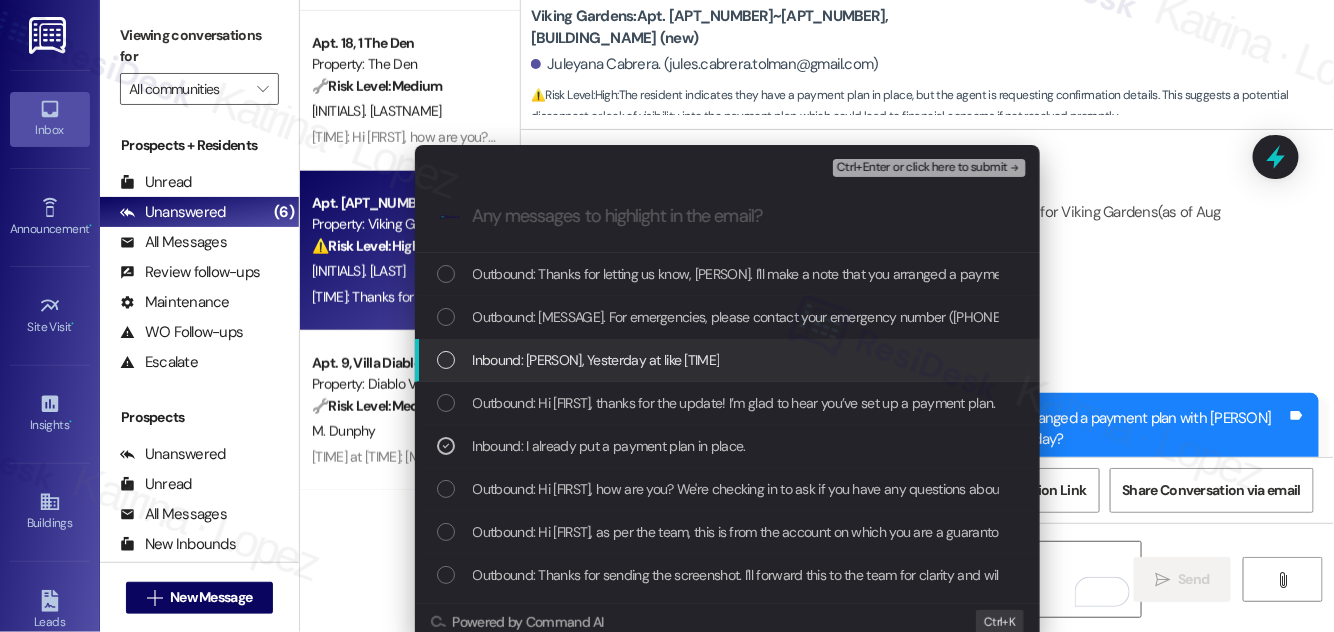 click on "Inbound: [PERSON], Yesterday at like [TIME]" at bounding box center [596, 360] 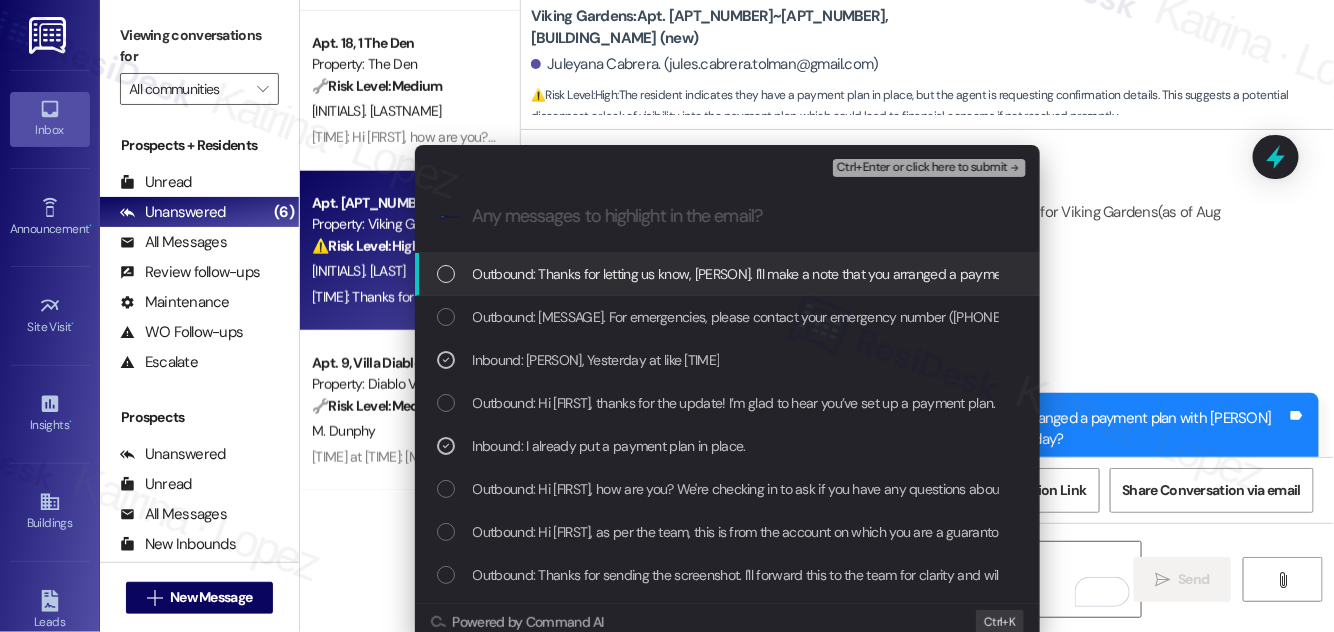 click on "Escalate Conversation Medium risk Payment Plan Already in Place Inbound: I already put a payment plan in place. , Inbound: [FIRST], [TIME]: I’m glad to hear you’ve set up a payment plan. Just to keep everything in sync, could you let me know when you arranged it and who you worked with? Ctrl+Enter or click here to submit .cls-1{fill:#0a055f;}.cls-2{fill:#0cc4c4;} resideskLogoBlueOrange Outbound: Thanks for letting us know, [FIRST]. I'll make a note that you arranged a payment plan with [FIRST] [TIME]. Is there anything else I can help you with today? Outbound: Thank you for your message. Our offices are currently closed, but we will contact you when we resume operations. For emergencies, please contact your emergency number [PHONE]. Inbound: [FIRST], [TIME]: I’m glad to hear you’ve set up a payment plan. Just to keep everything in sync, could you let me know when you arranged it and who you worked with? Inbound: I already put a payment plan in place. Outbound: Hi [FIRST], as per the team, this is from the account on which you are a guarantor. Ctrl+ K" at bounding box center [667, 316] 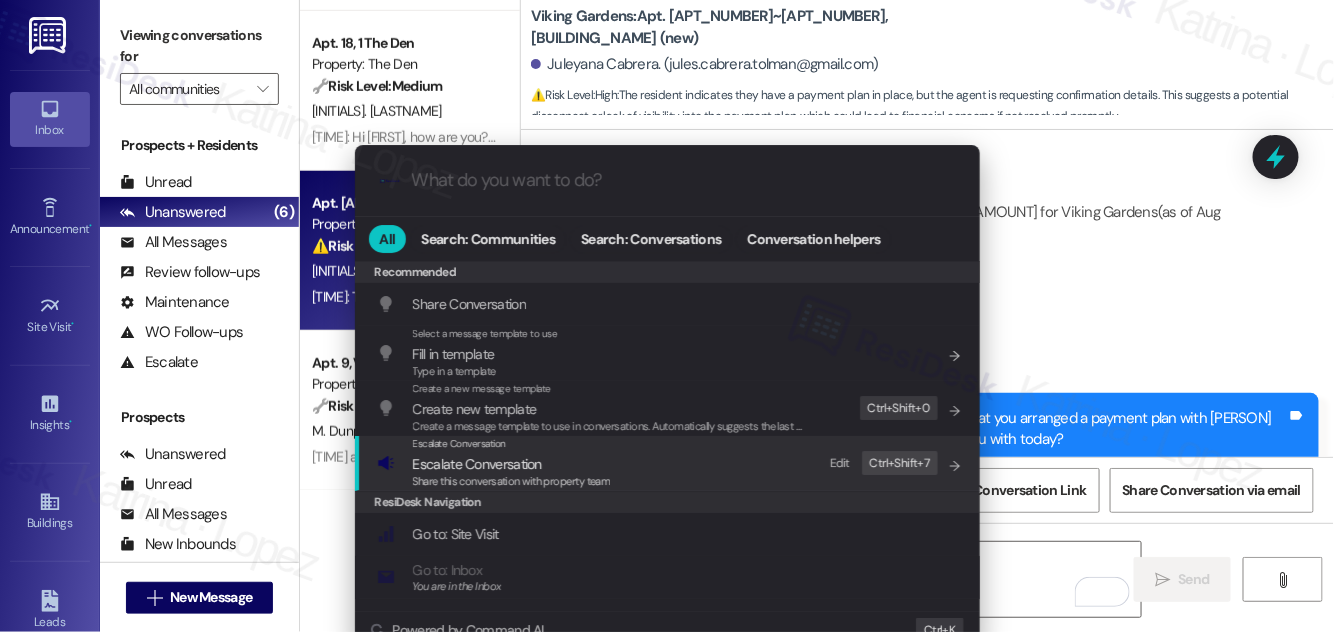click on "Escalate Conversation" at bounding box center (512, 464) 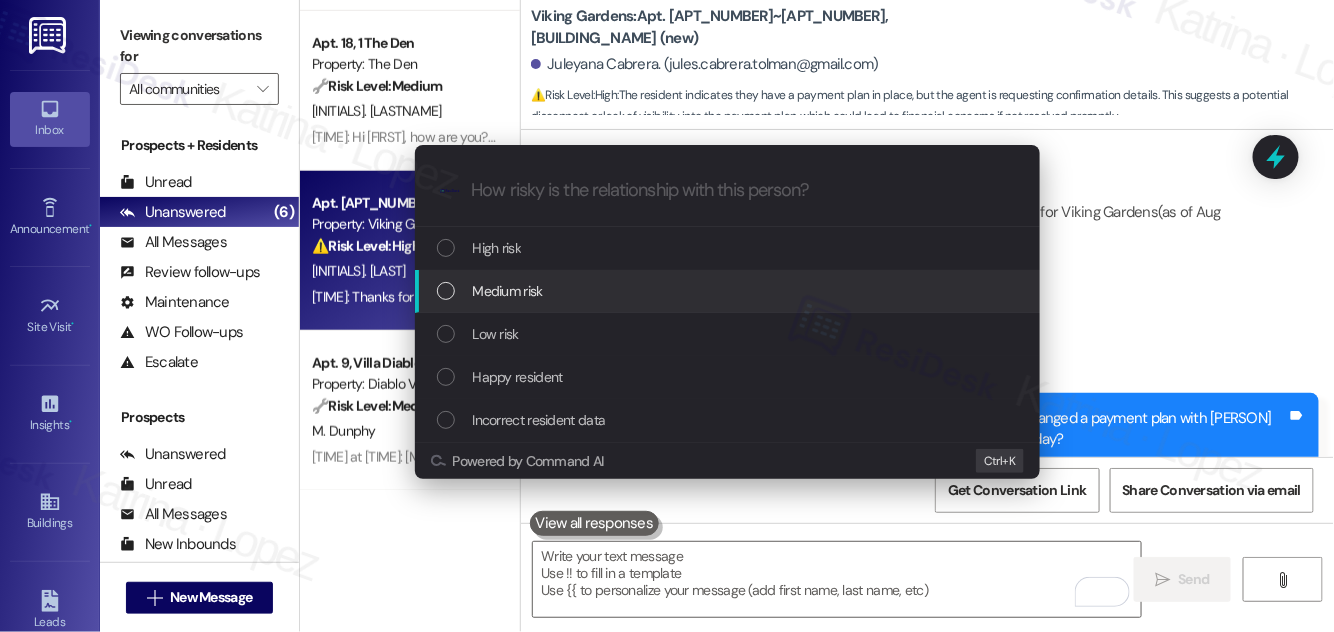 click on "Medium risk" at bounding box center [508, 291] 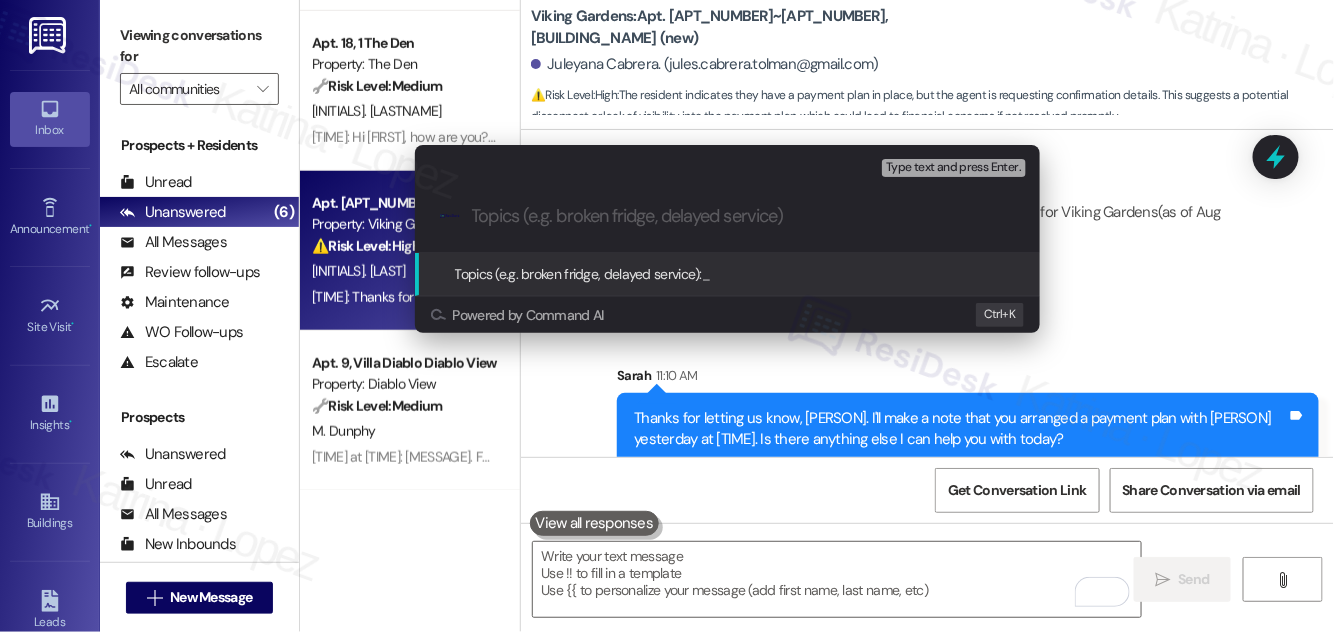 paste on "Payment Plan Already in Place" 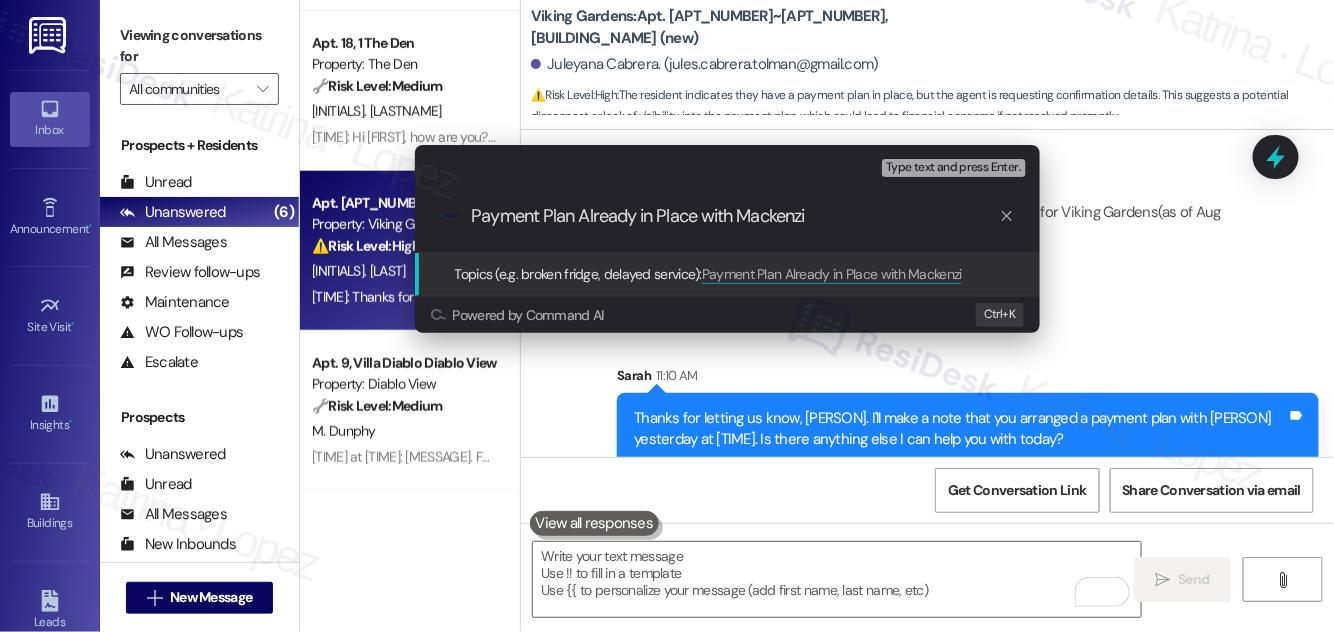 type on "Payment Plan Already in Place with [FIRST]" 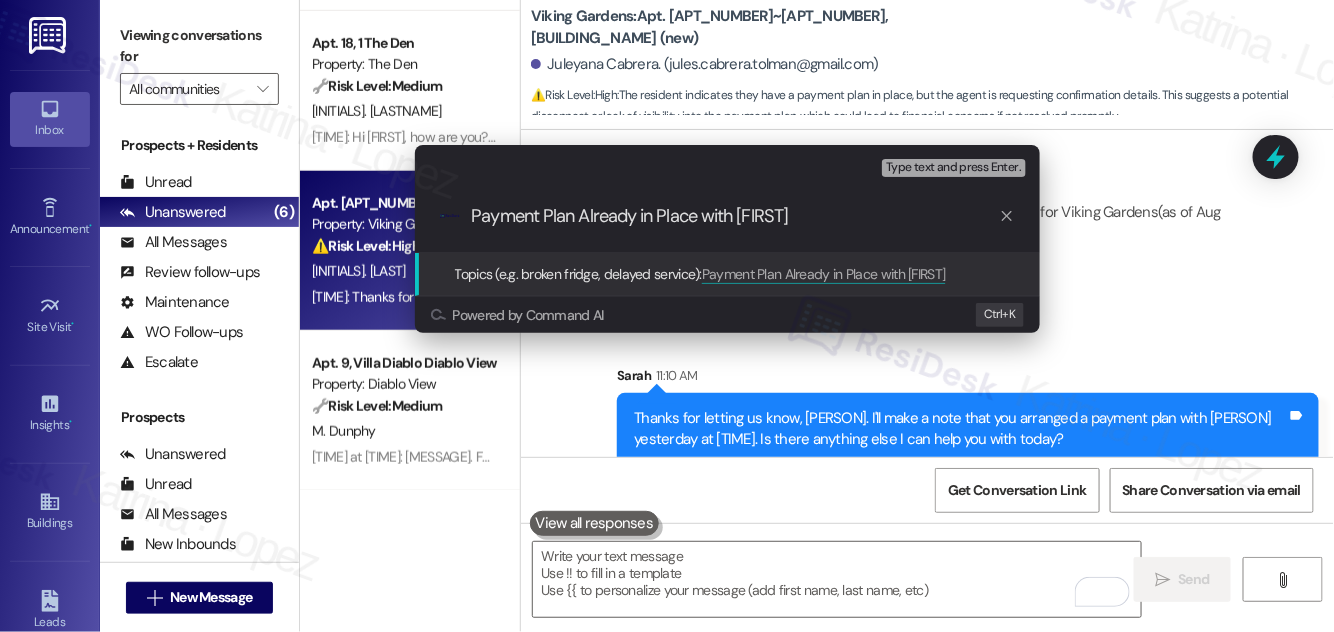 type 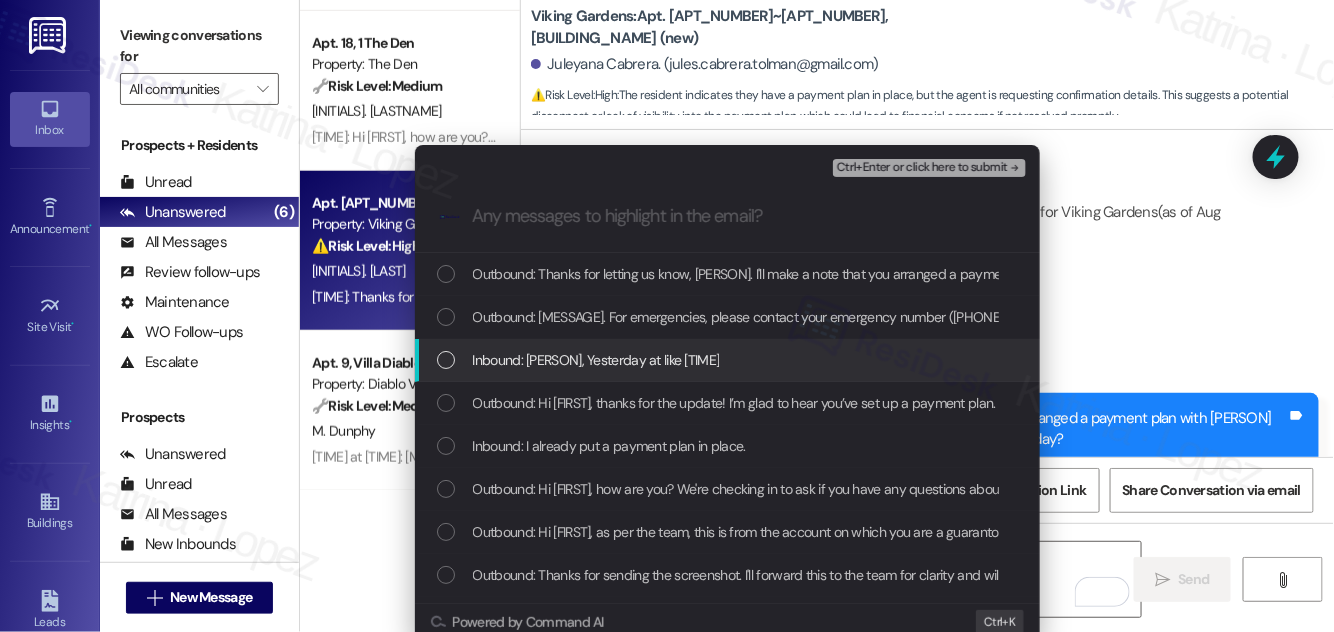 click on "Inbound: [PERSON], Yesterday at like [TIME]" at bounding box center [596, 360] 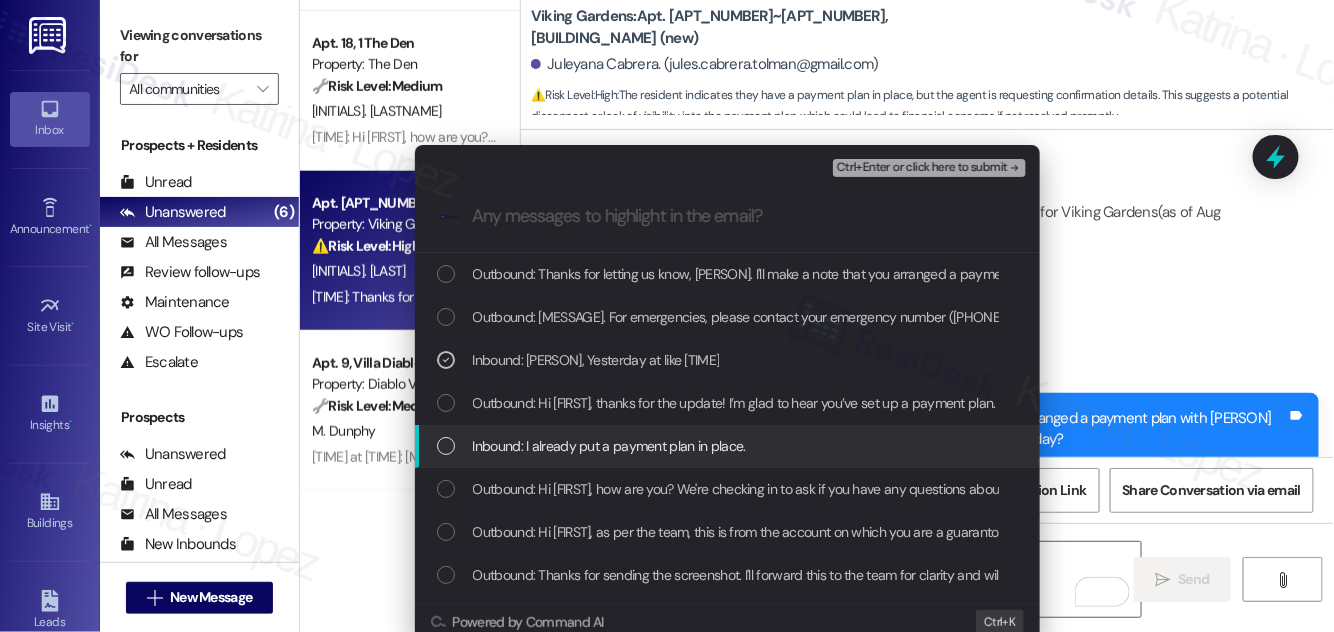click on "Inbound: I already put a payment plan in place." at bounding box center [609, 446] 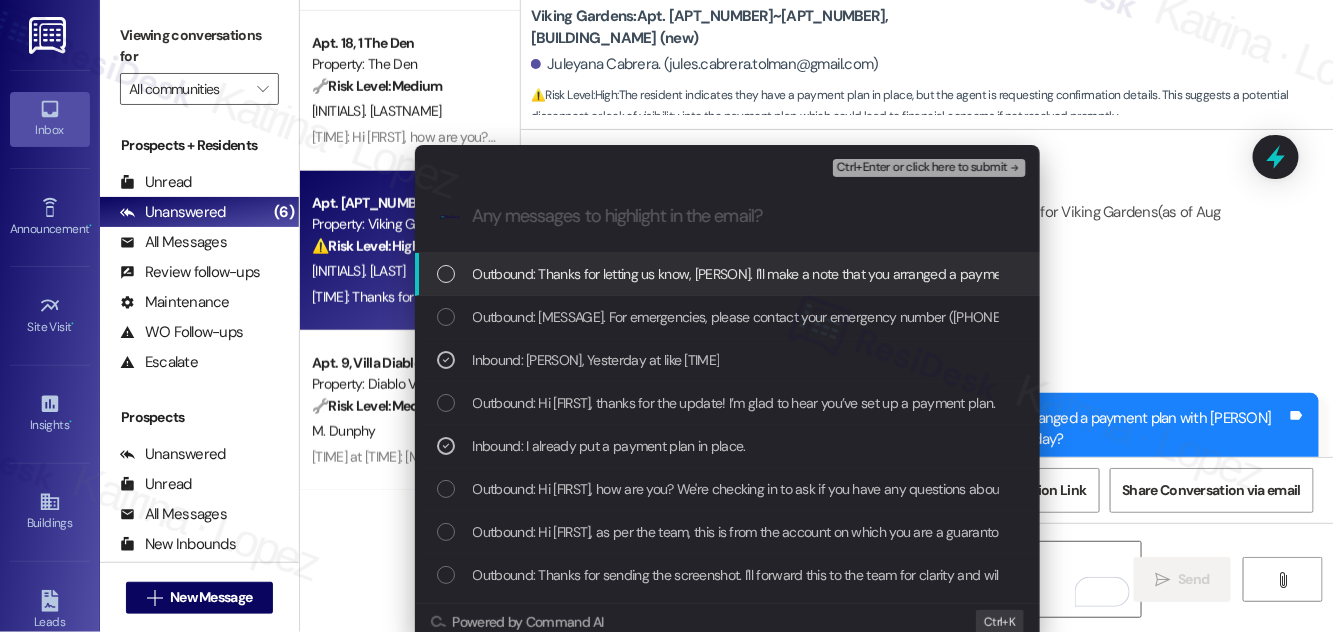 click on "Ctrl+Enter or click here to submit" at bounding box center (922, 168) 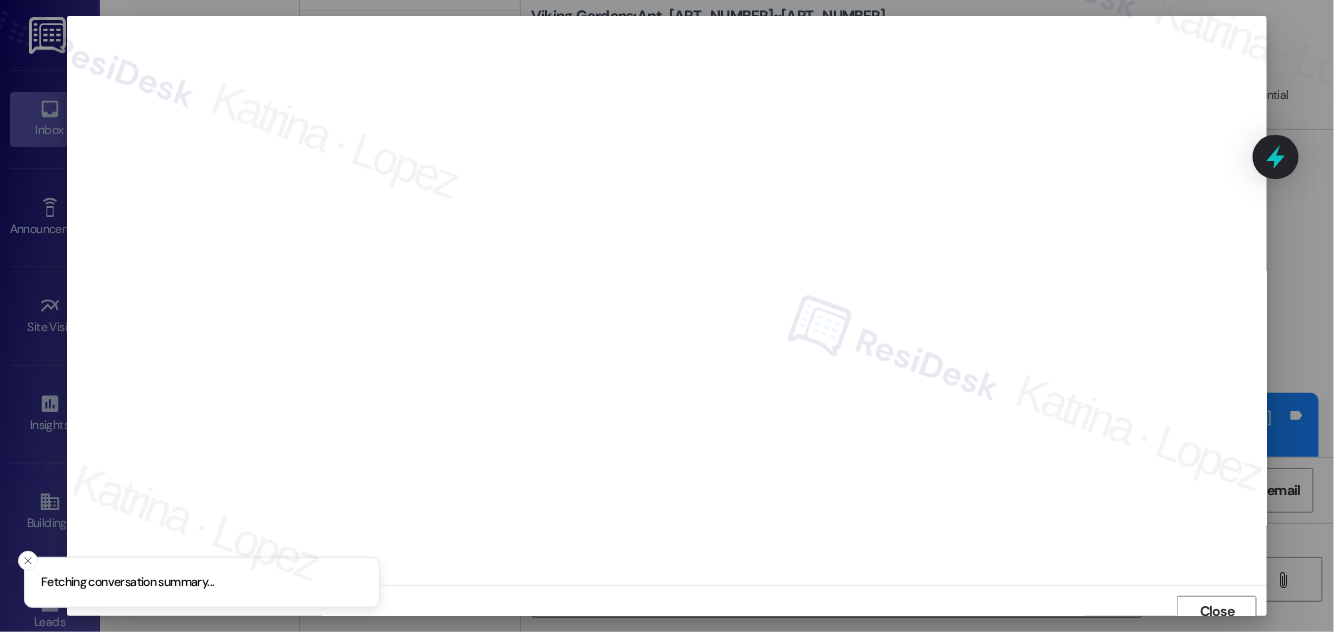 scroll, scrollTop: 11, scrollLeft: 0, axis: vertical 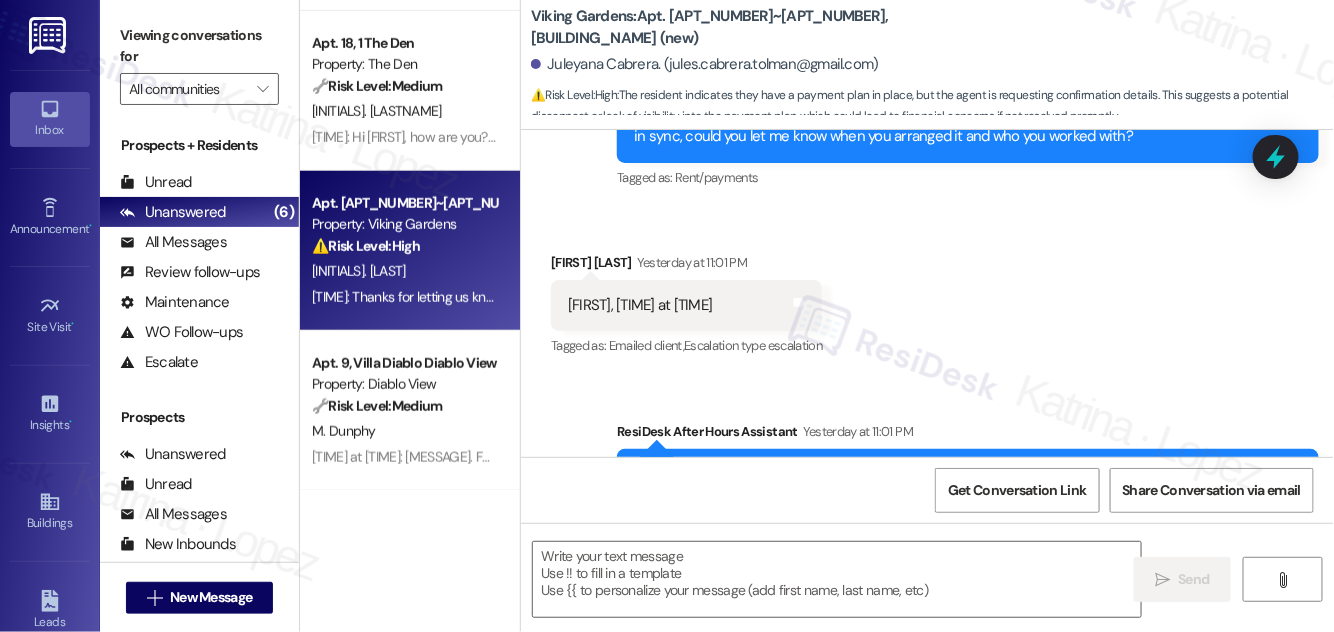 type on "Fetching suggested responses. Please feel free to read through the conversation in the meantime." 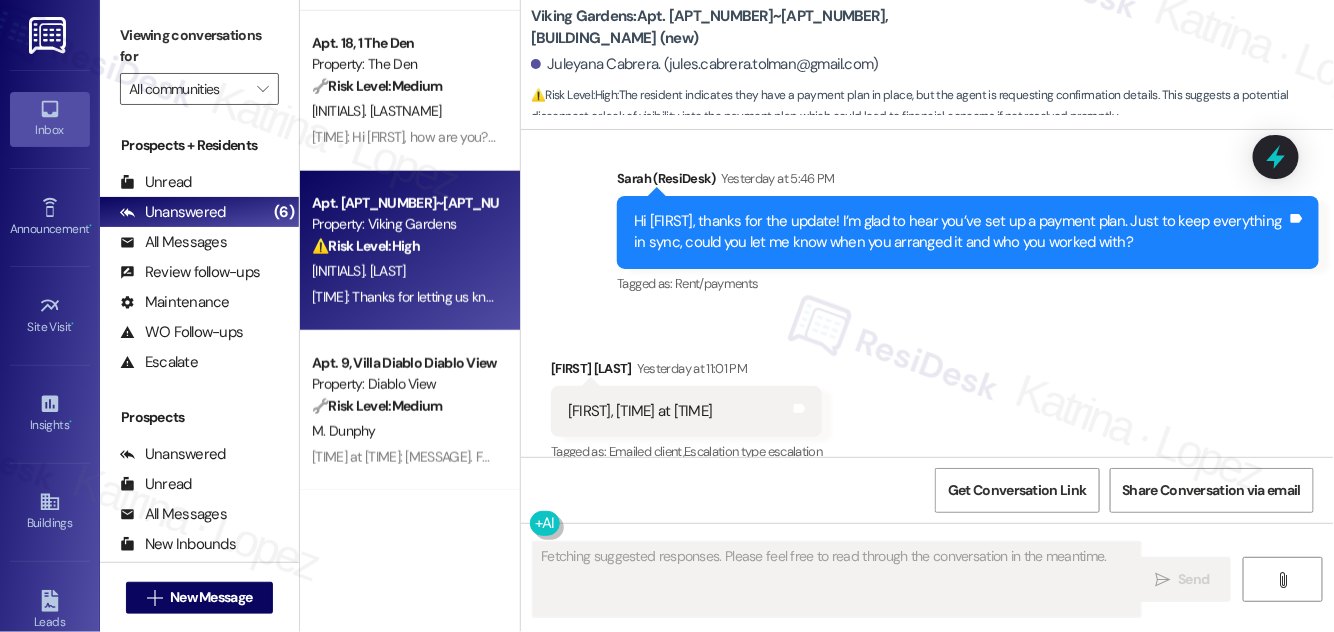 scroll, scrollTop: 11709, scrollLeft: 0, axis: vertical 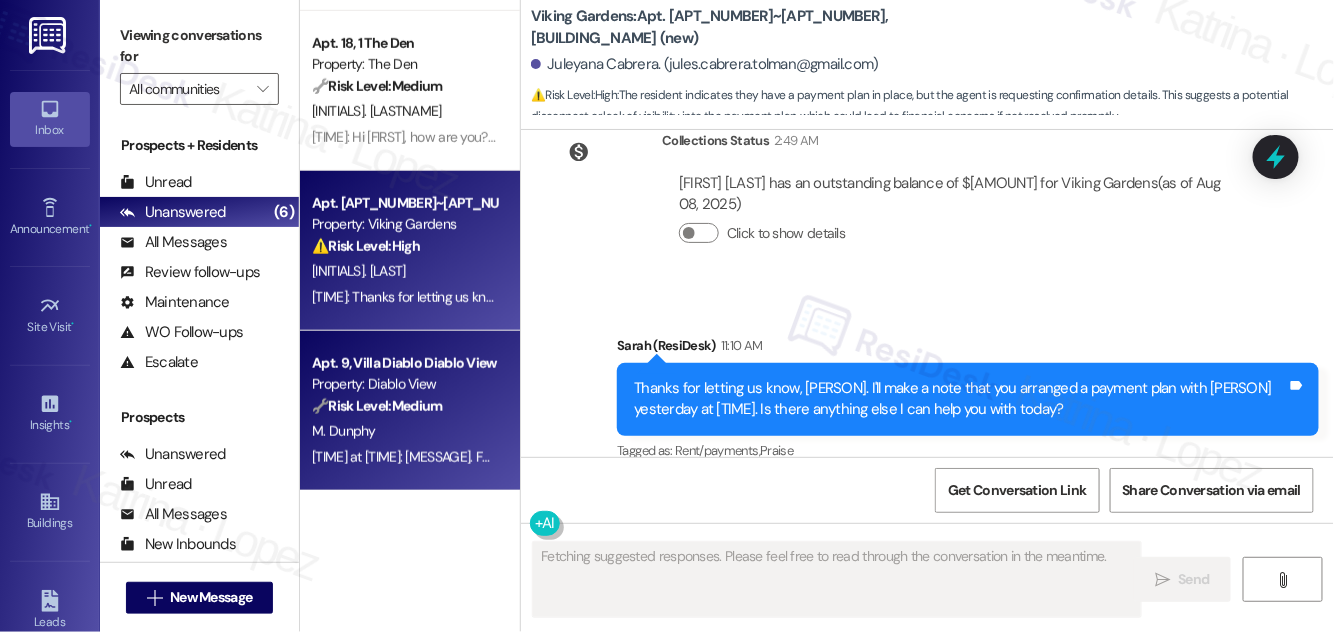 click on "🔧  Risk Level:  Medium" at bounding box center (377, 406) 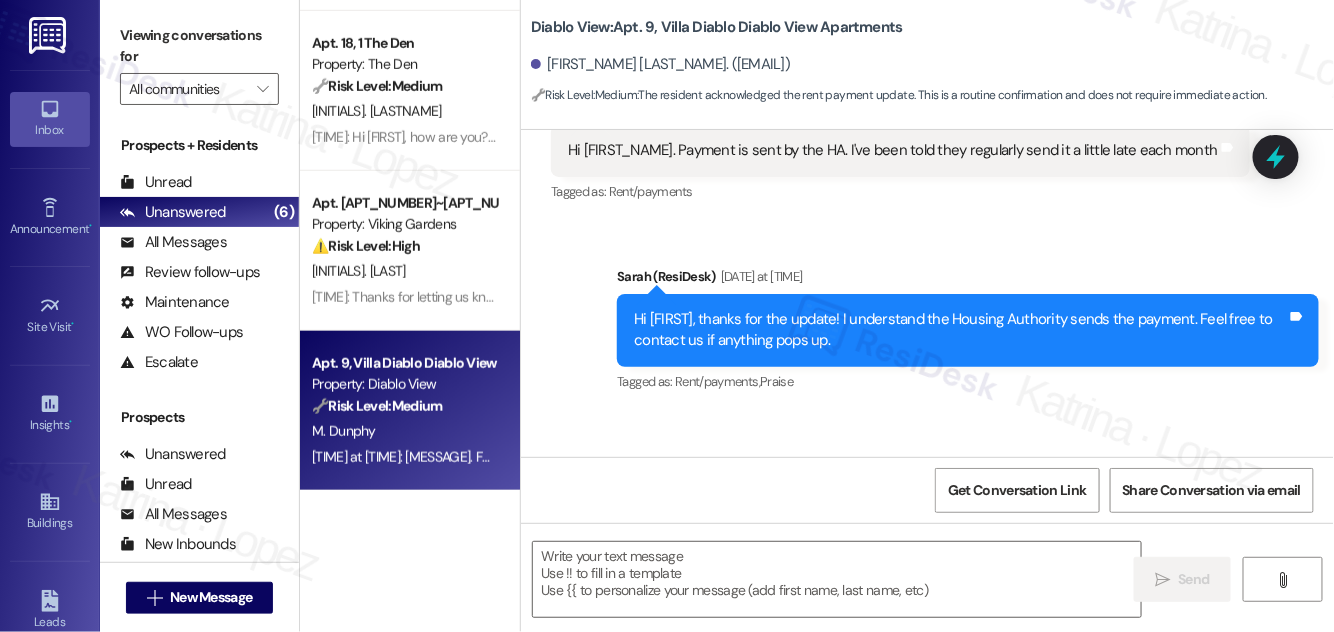 type on "Fetching suggested responses. Please feel free to read through the conversation in the meantime." 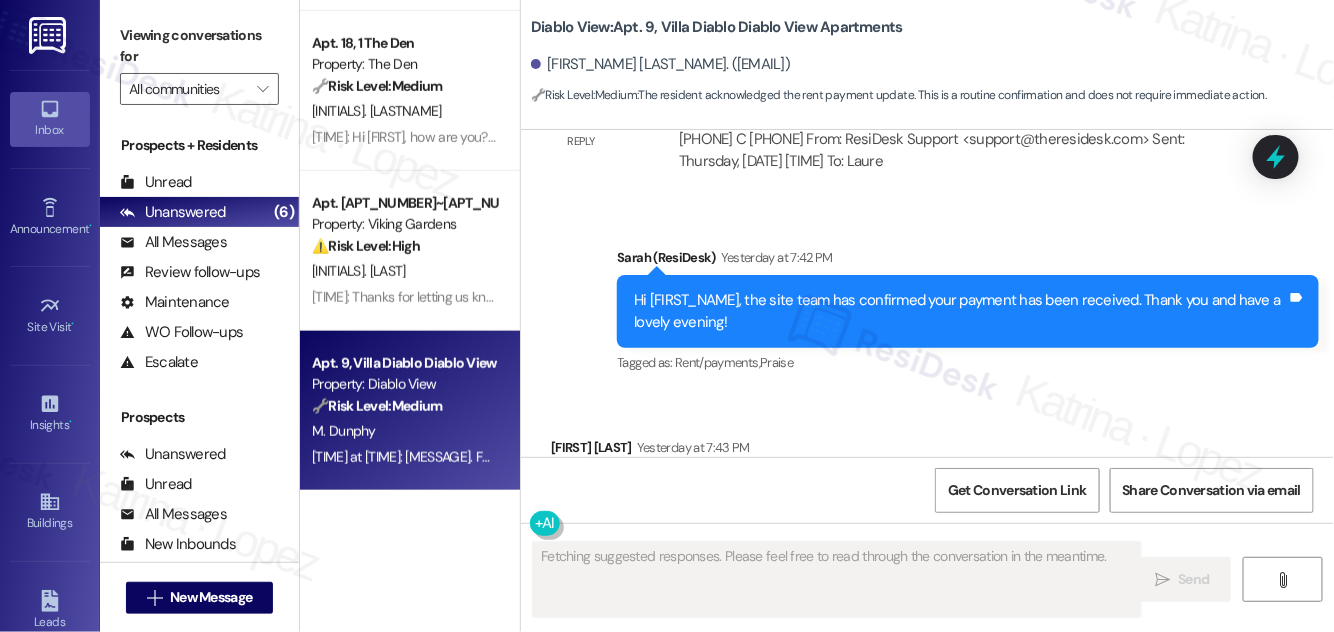 scroll, scrollTop: 2554, scrollLeft: 0, axis: vertical 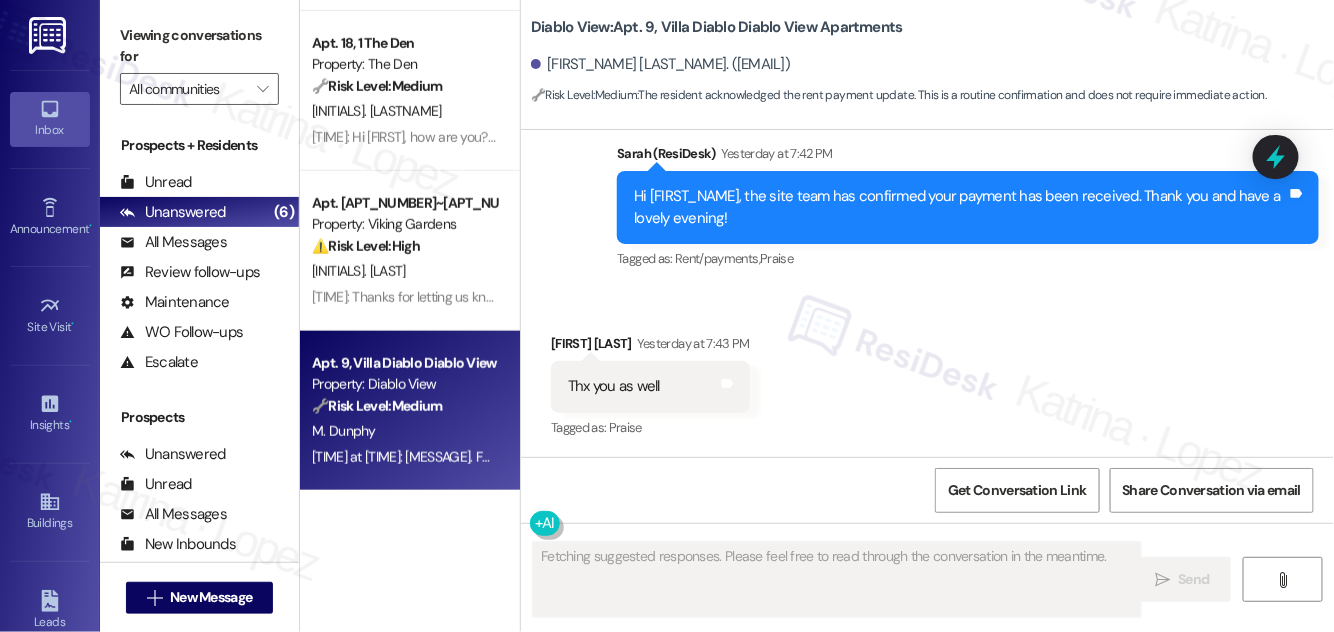 type 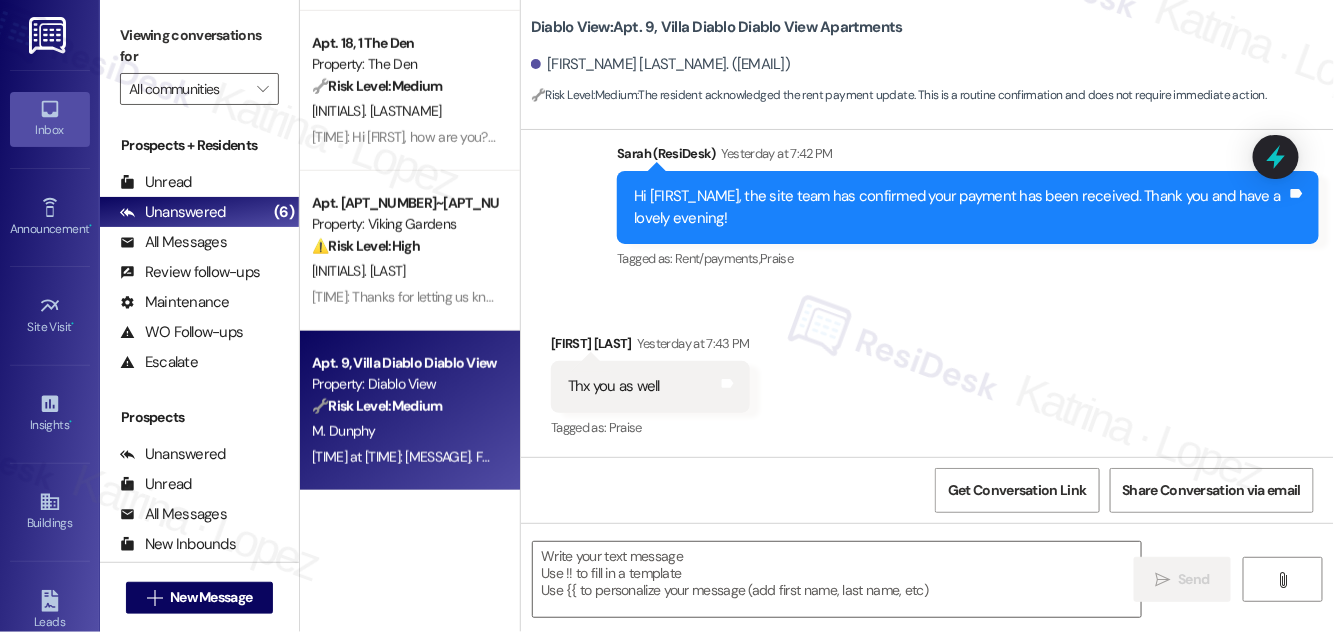 click on "Hi [FIRST_NAME], the site team has confirmed your payment has been received. Thank you and have a lovely evening!" at bounding box center [960, 207] 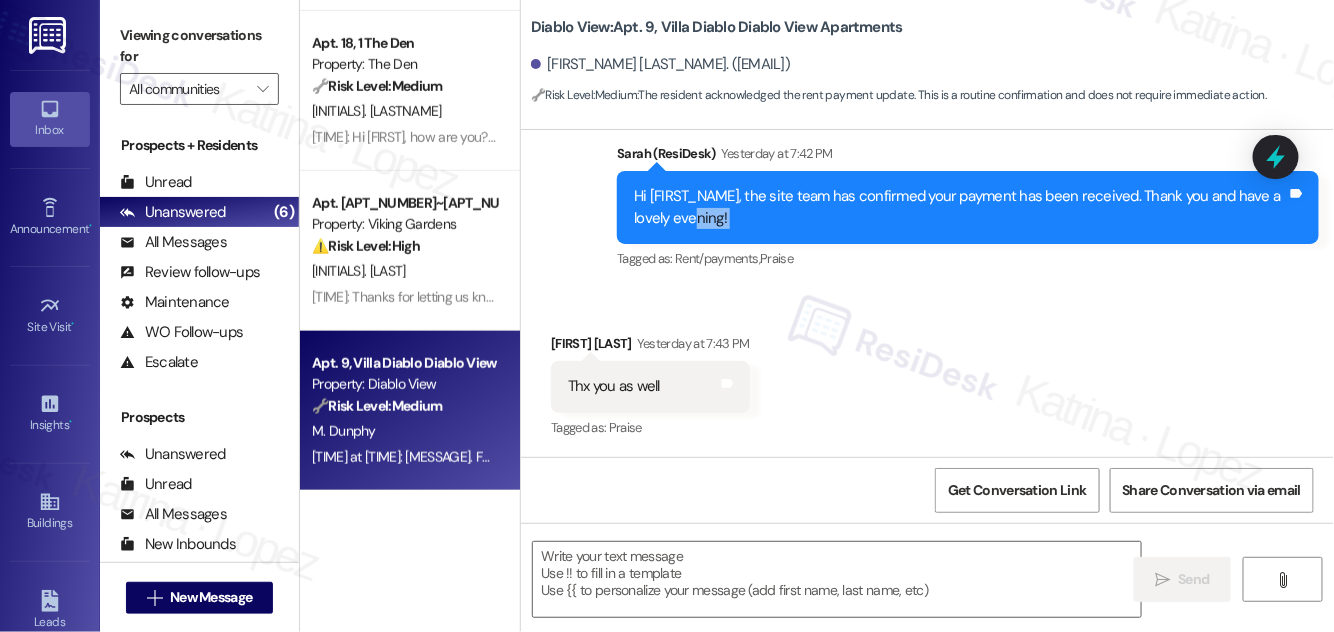 click on "Hi [FIRST_NAME], the site team has confirmed your payment has been received. Thank you and have a lovely evening!" at bounding box center (960, 207) 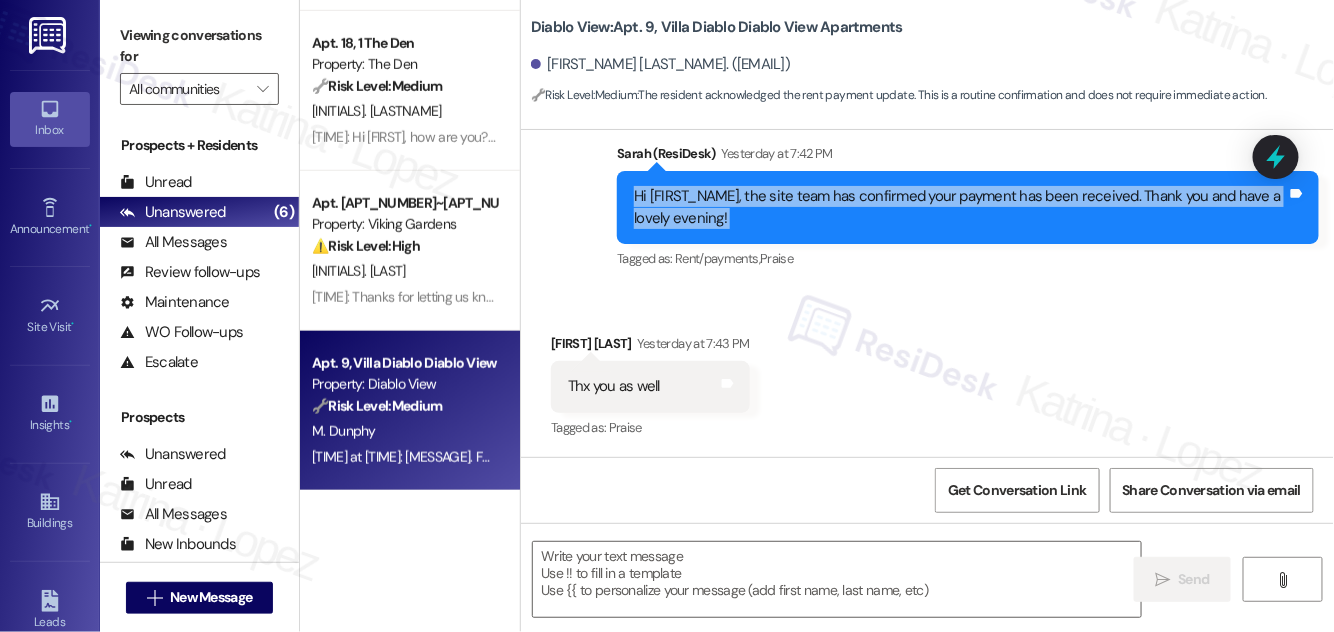 click on "Hi [FIRST_NAME], the site team has confirmed your payment has been received. Thank you and have a lovely evening!" at bounding box center [960, 207] 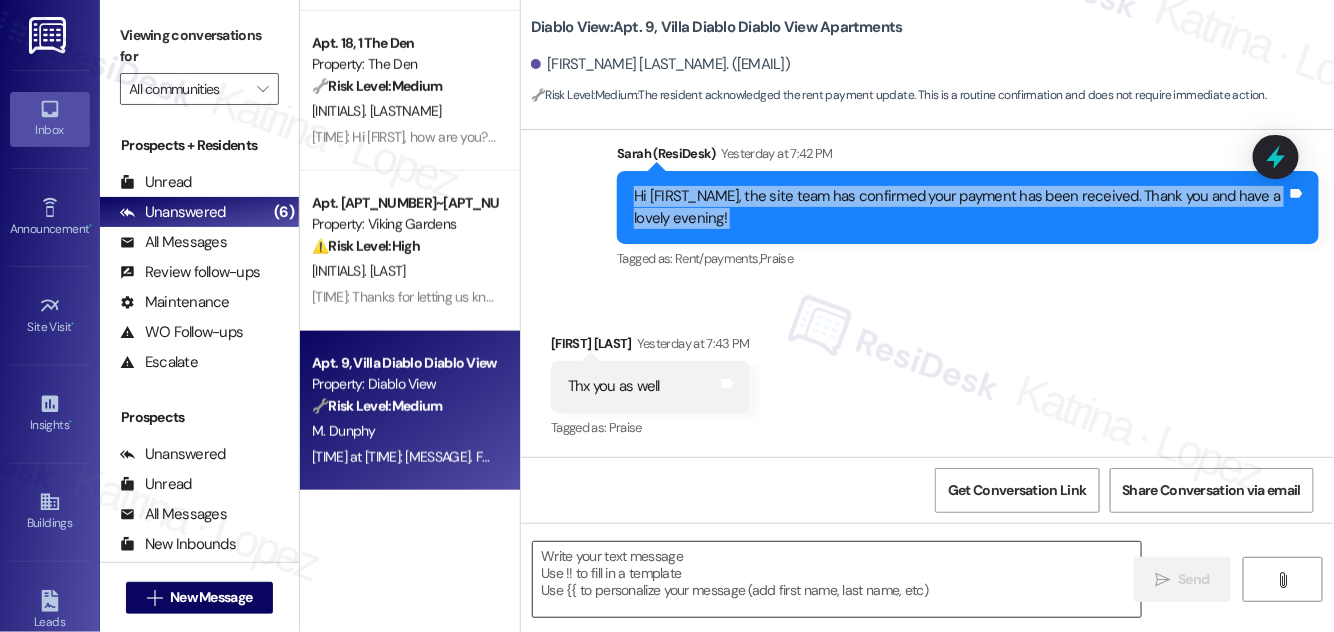 click at bounding box center [837, 579] 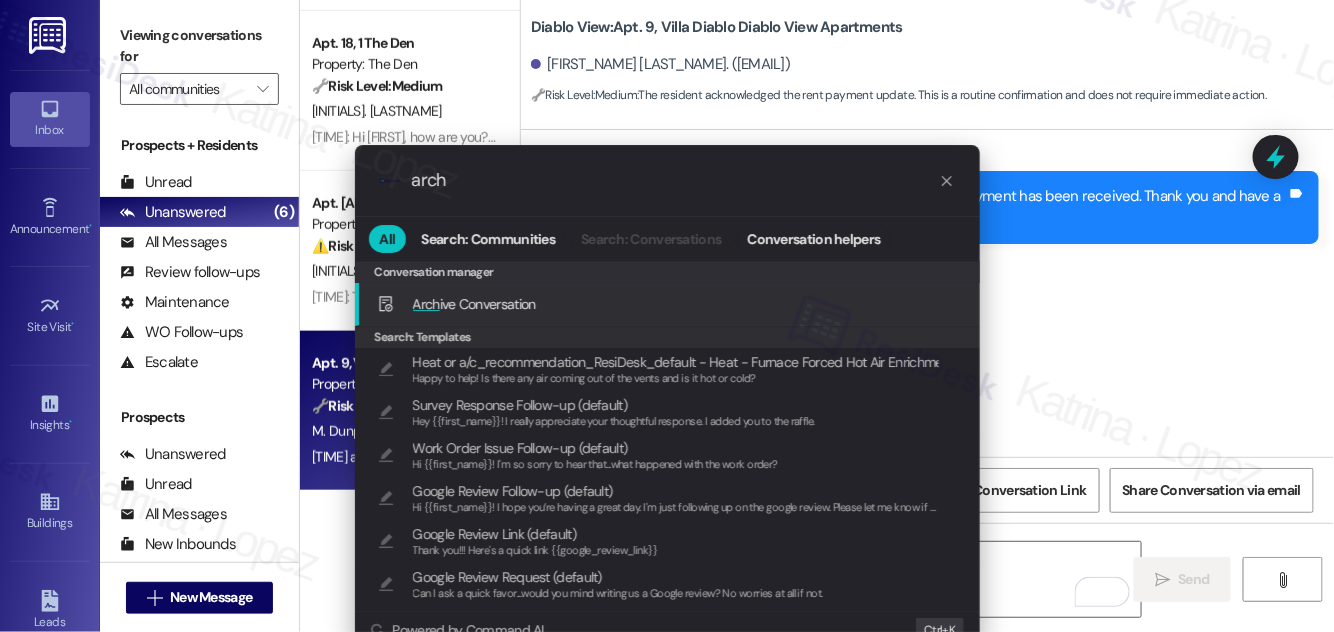 click on ".cls-1{fill:#0a055f;}.cls-2{fill:#0cc4c4;} resideskLogoBlueOrange arch All Search: Communities Search: Conversations Conversation helpers Conversation manager Conversation manager Arch ive Conversation Add shortcut Search: Templates Heat or a/c_recommendation_ResiDesk_default - Heat - Furnace Forced Hot Air Enrichment Question Happy to help! Is there any air coming out of the vents and is it hot or cold? Survey Response Follow-up (default) Hey {{first_name}}! I really appreciate your thoughtful response. I added you to the raffle. Work Order Issue Follow-up (default) Hi {{first_name}}! I'm so sorry to hear that...what happened with the work order? Google Review Follow-up (default) Hi {{first_name}}! I hope you’re having a great day. I'm just following up on the google review. Please let me know if you have any questions on leaving a review - no worries if you don't have the time! Google Review Link (default) Thank you!!! Here's a quick link {{google_review_link}} Google Review Request (default) Ctrl+ K" at bounding box center [667, 316] 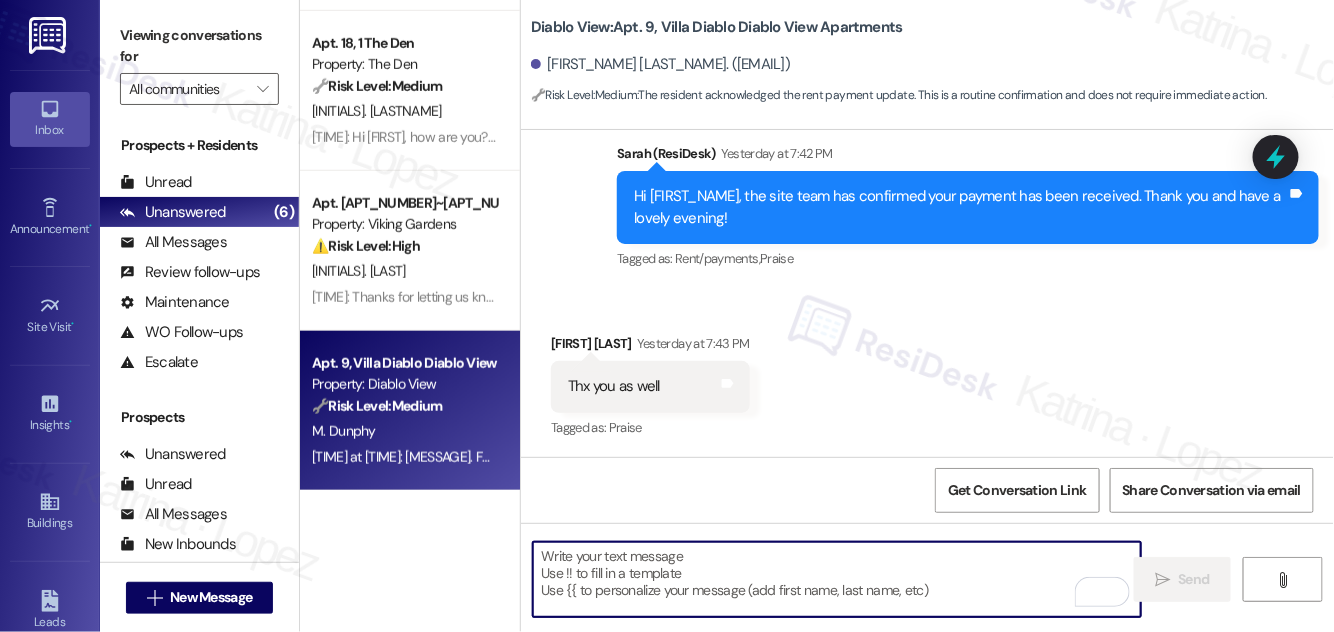 click at bounding box center [837, 579] 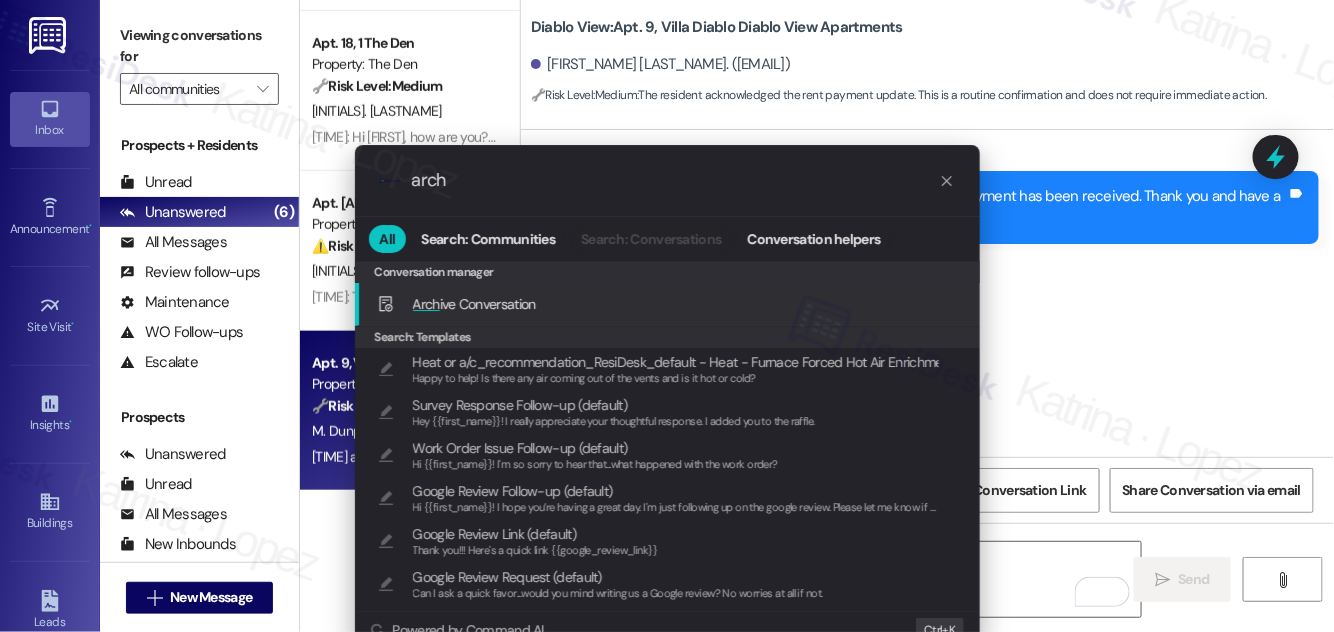 type on "arch" 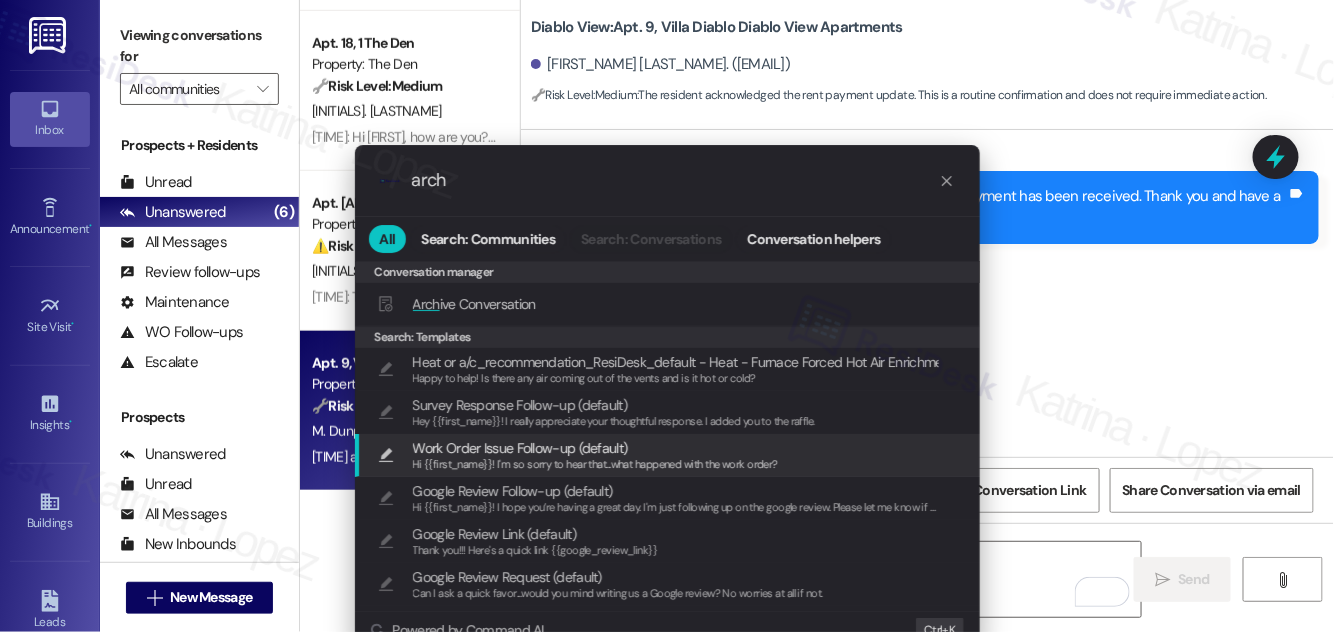 click on ".cls-1{fill:#0a055f;}.cls-2{fill:#0cc4c4;} resideskLogoBlueOrange arch All Search: Communities Search: Conversations Conversation helpers Conversation manager Conversation manager Arch ive Conversation Add shortcut Search: Templates Heat or a/c_recommendation_ResiDesk_default - Heat - Furnace Forced Hot Air Enrichment Question Happy to help! Is there any air coming out of the vents and is it hot or cold? Survey Response Follow-up (default) Hey {{first_name}}! I really appreciate your thoughtful response. I added you to the raffle. Work Order Issue Follow-up (default) Hi {{first_name}}! I'm so sorry to hear that...what happened with the work order? Google Review Follow-up (default) Hi {{first_name}}! I hope you’re having a great day. I'm just following up on the google review. Please let me know if you have any questions on leaving a review - no worries if you don't have the time! Google Review Link (default) Thank you!!! Here's a quick link {{google_review_link}} Google Review Request (default) Ctrl+ K" at bounding box center [667, 316] 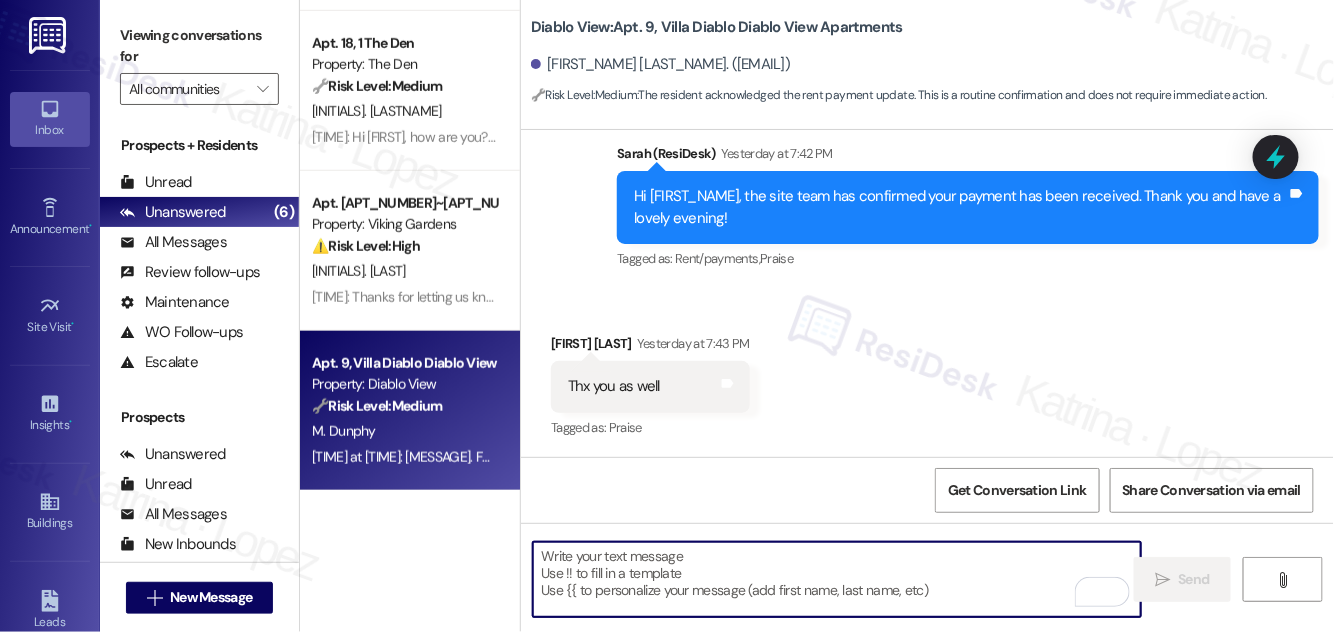 click at bounding box center [837, 579] 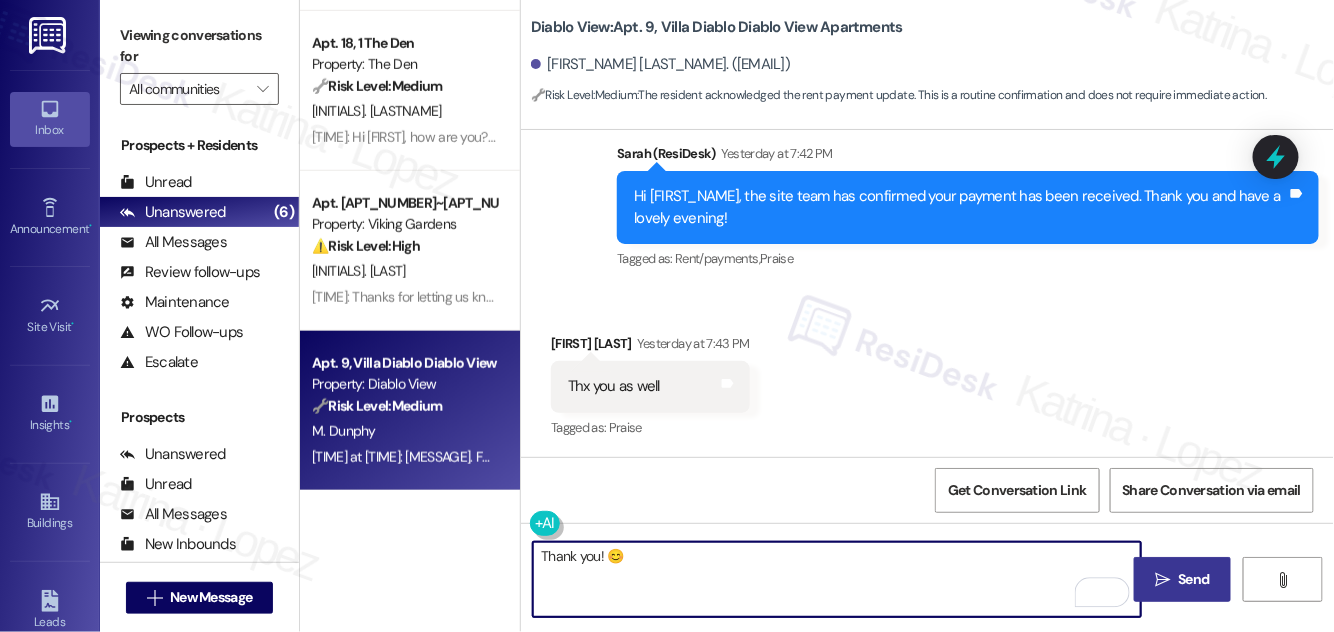 type on "Thank you! 😊" 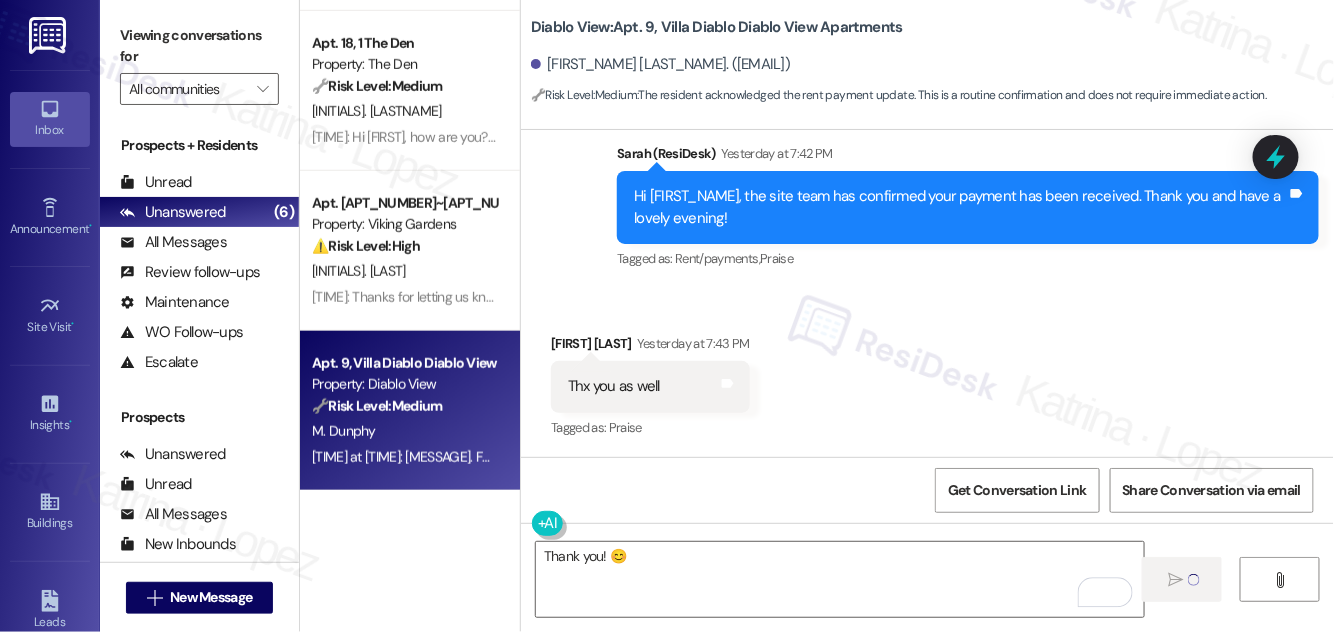 type 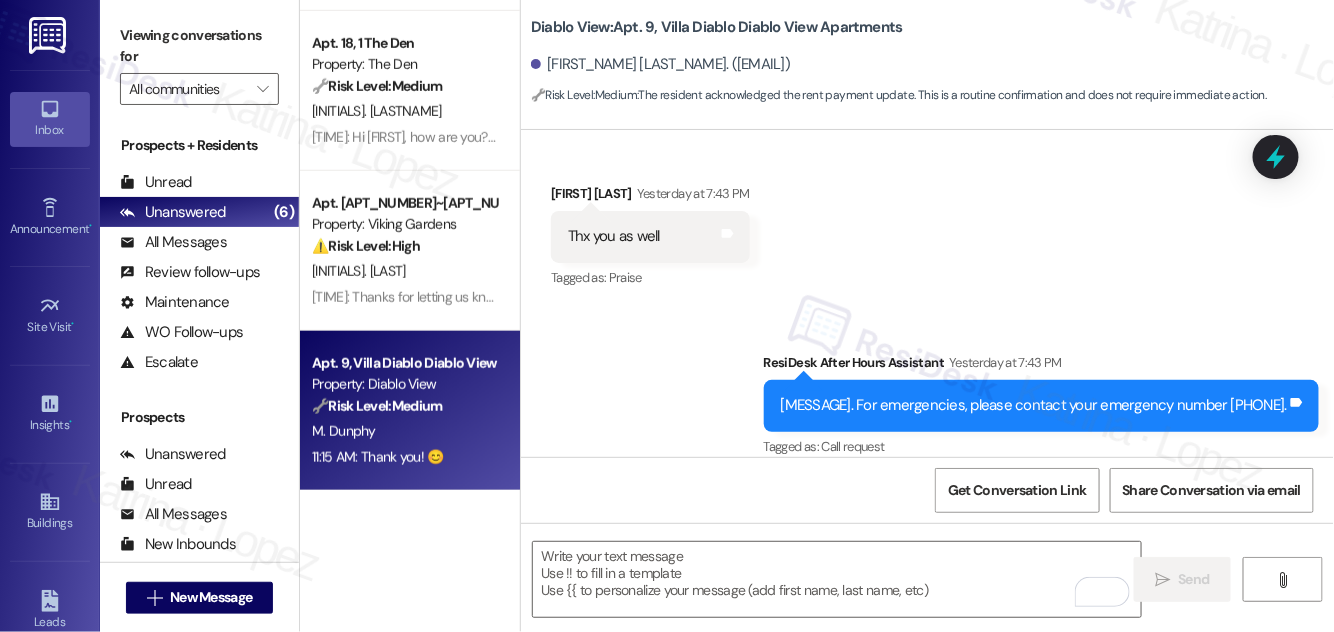 scroll, scrollTop: 2885, scrollLeft: 0, axis: vertical 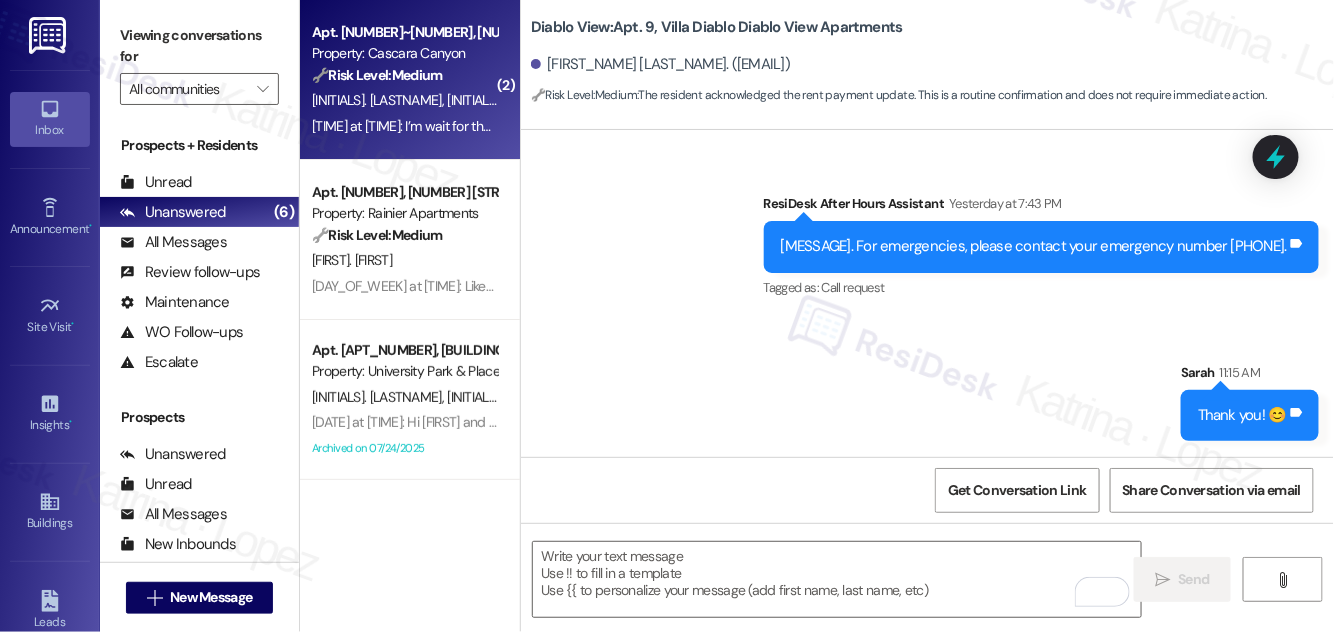 click on "[TIME]: I’m wait for the answer for the registration information, please [TIME]: I’m wait for the answer for the registration information, please" at bounding box center (535, 126) 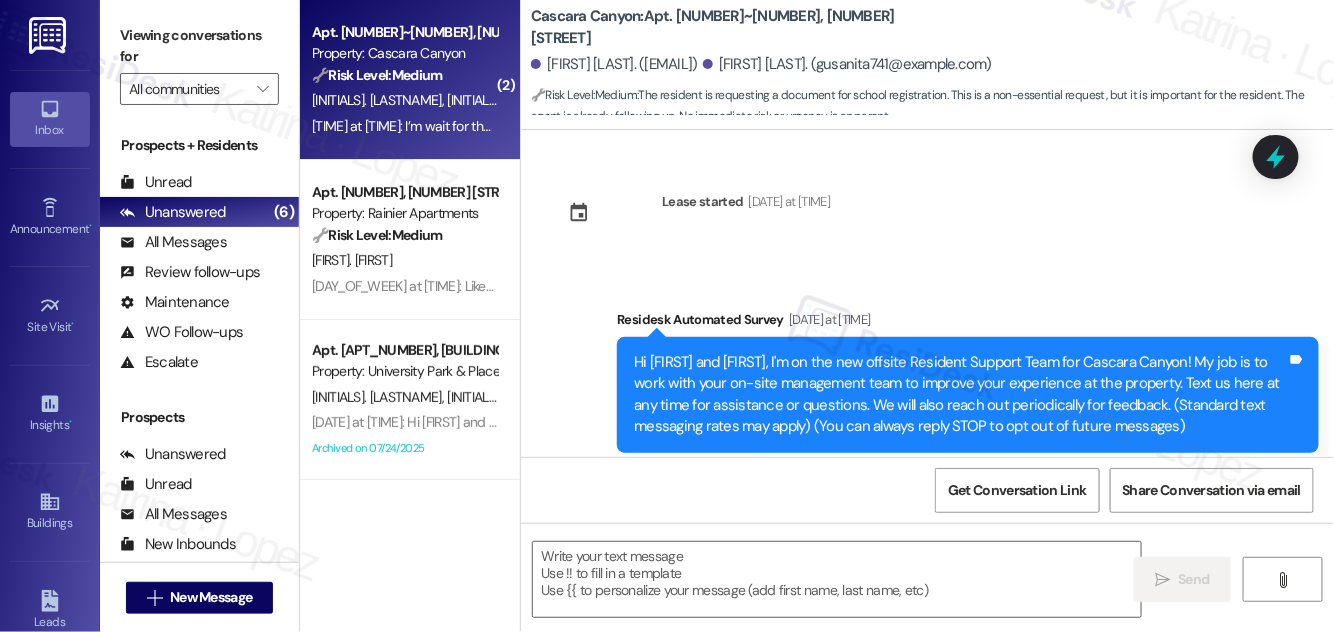 scroll, scrollTop: 10640, scrollLeft: 0, axis: vertical 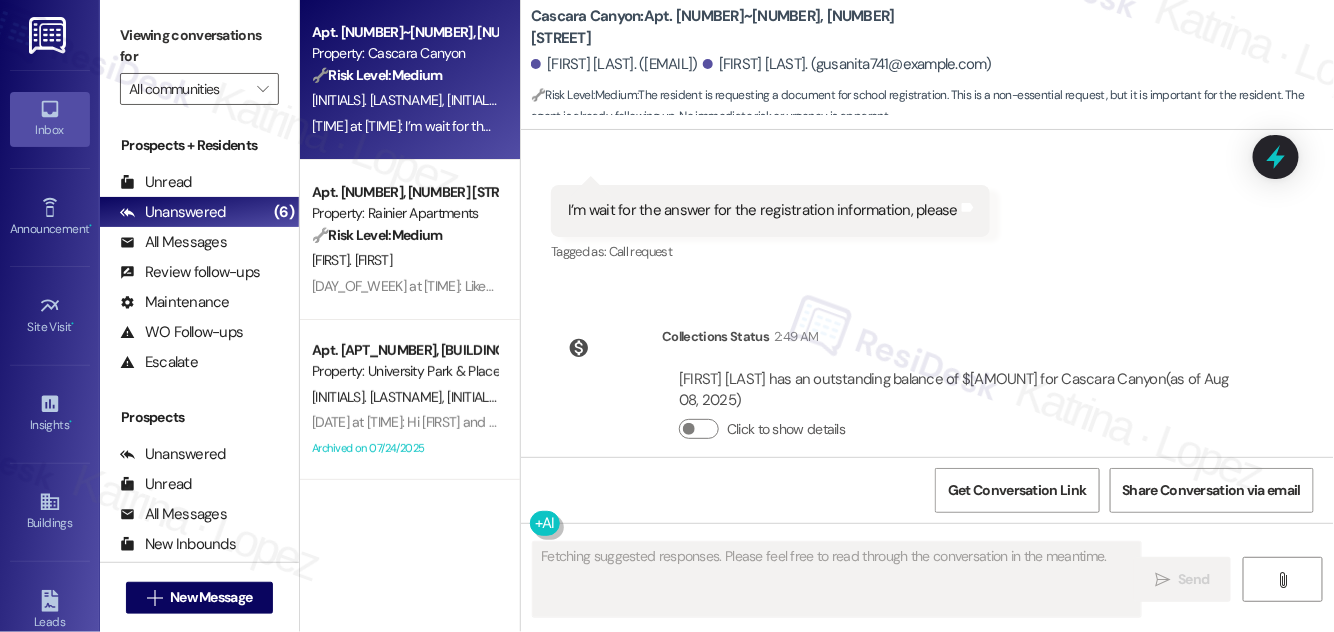 click on "I’m wait for the answer for the registration information, please" at bounding box center [763, 210] 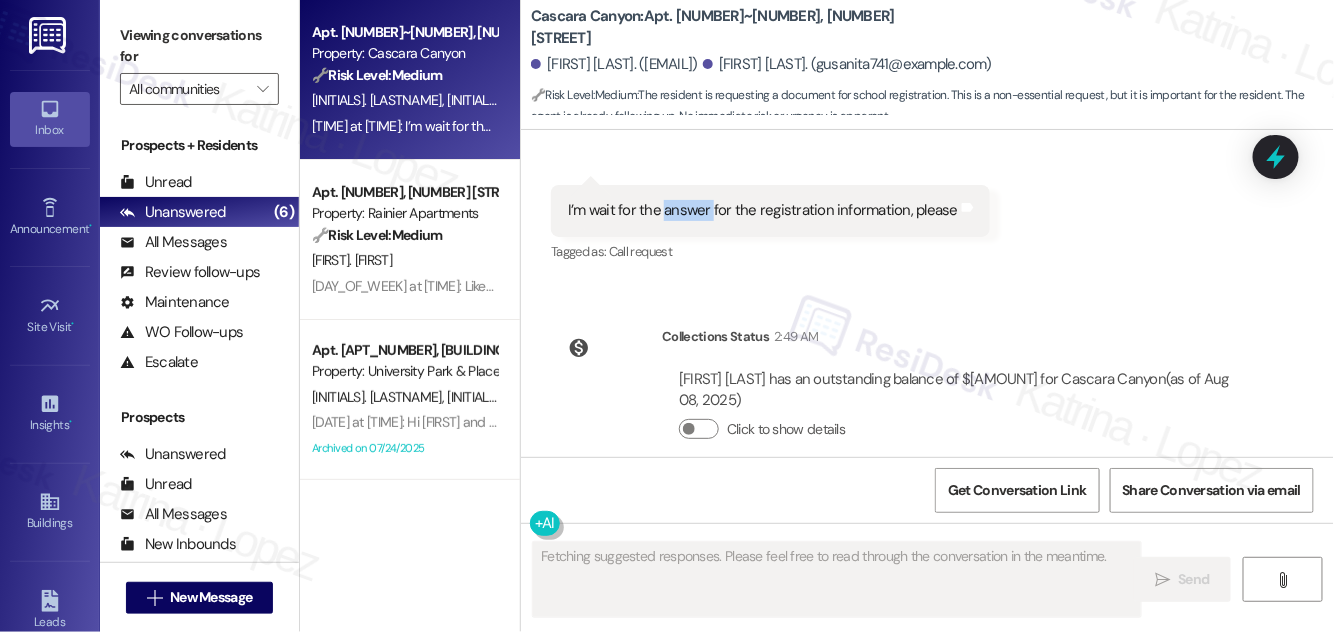 click on "I’m wait for the answer for the registration information, please" at bounding box center [763, 210] 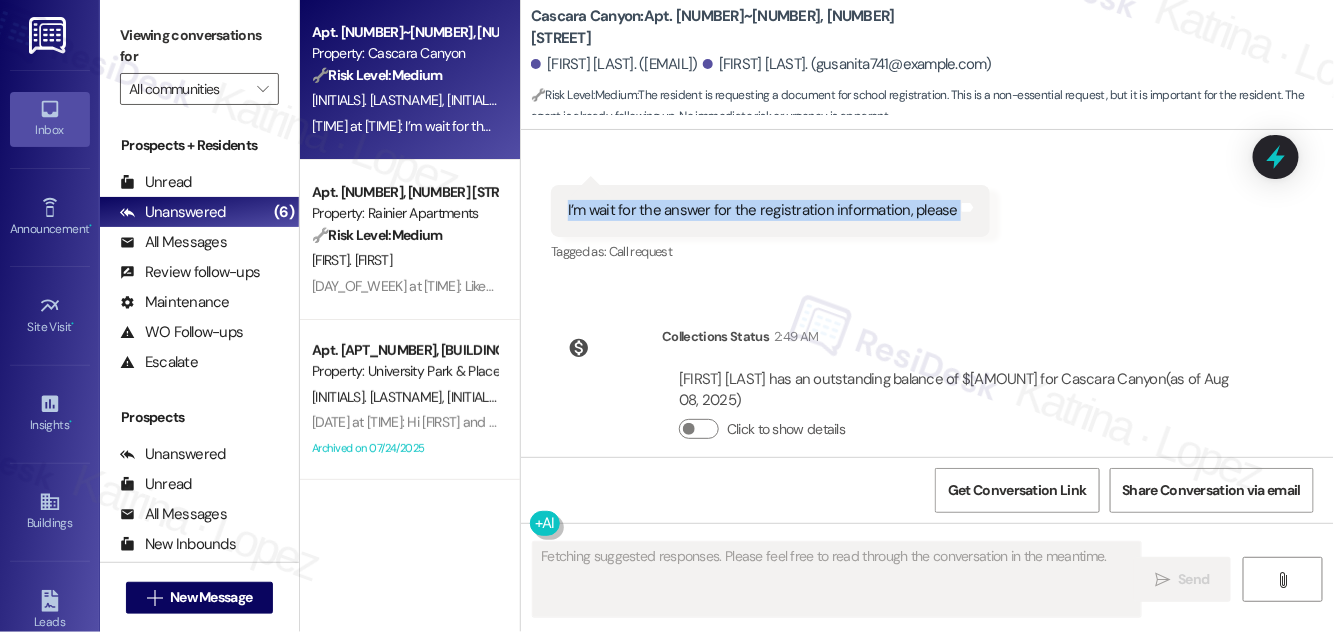 click on "I’m wait for the answer for the registration information, please" at bounding box center [763, 210] 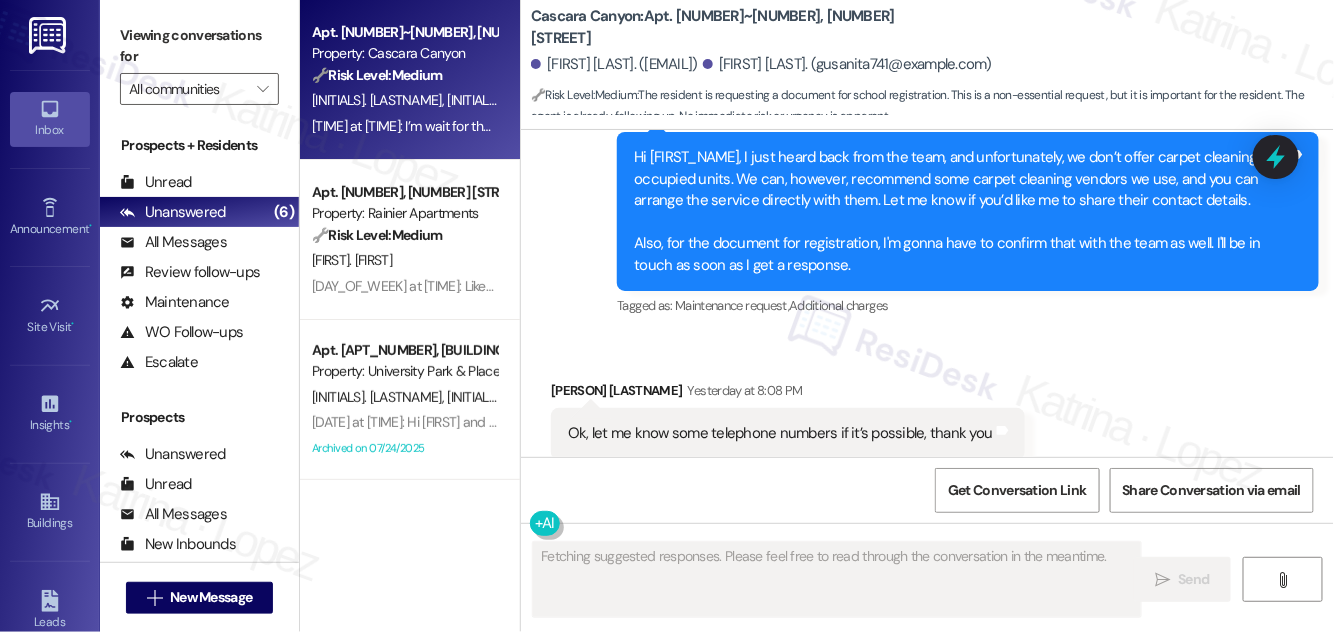 click on "Ok, let me know some telephone numbers if it’s possible, thank you Tags and notes" at bounding box center (788, 433) 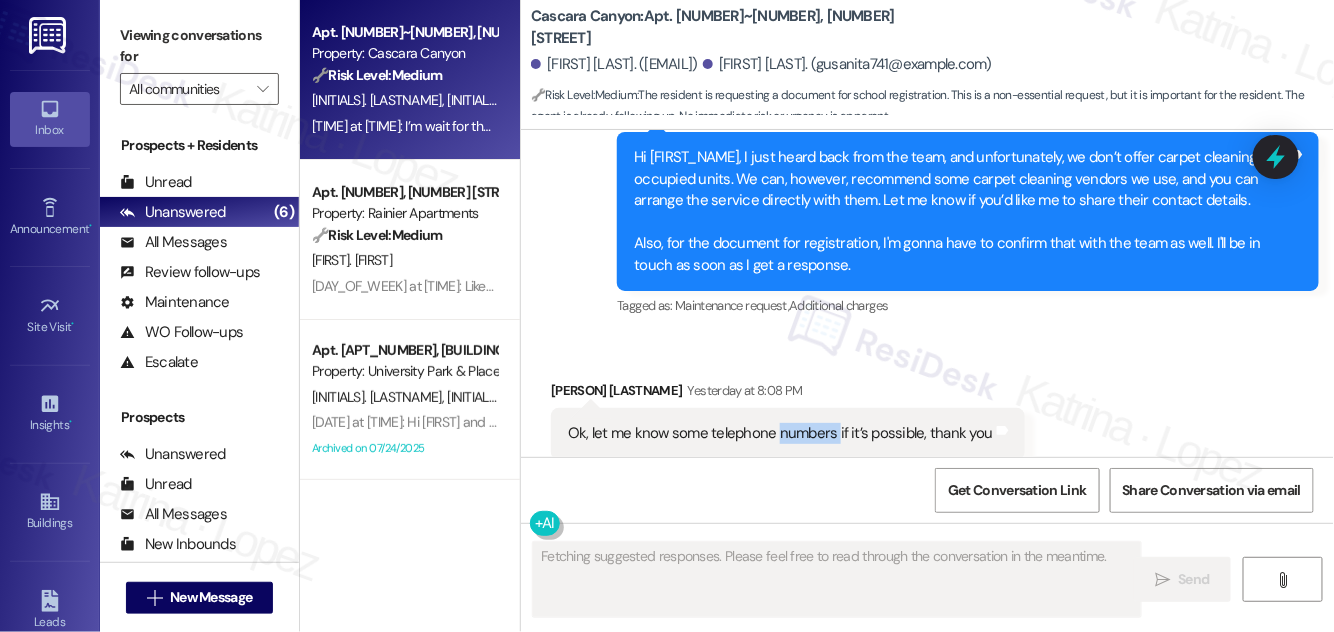 click on "Ok, let me know some telephone numbers if it’s possible, thank you" at bounding box center [780, 433] 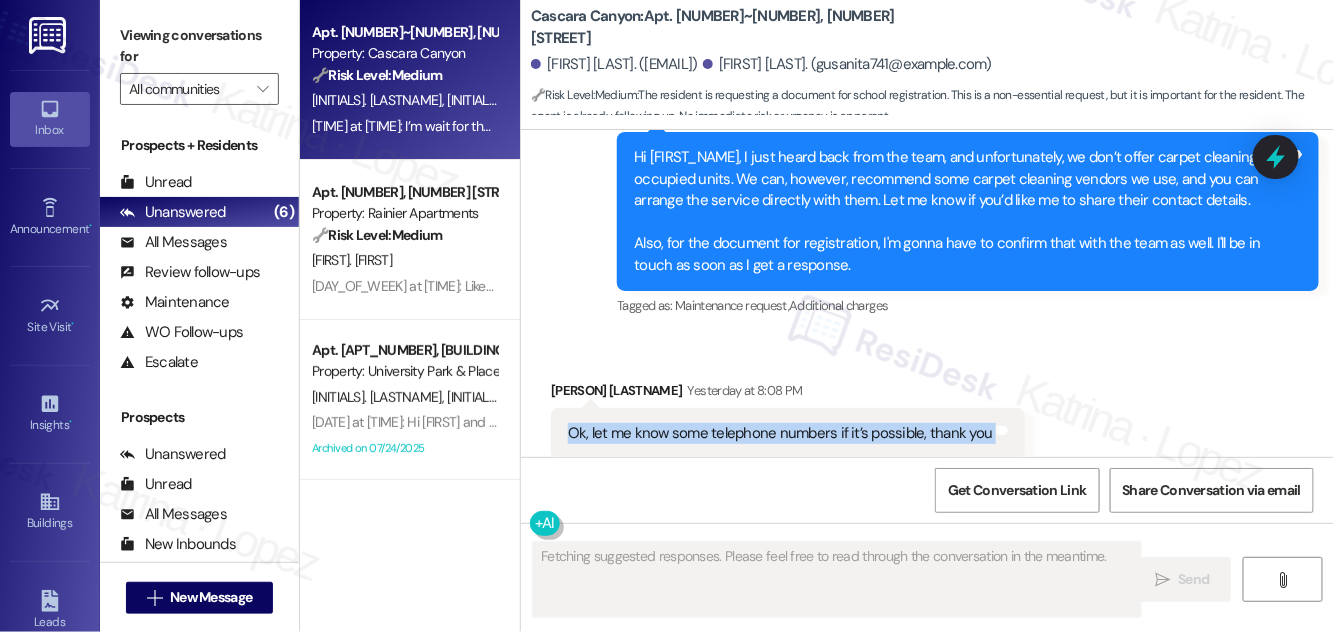 click on "Ok, let me know some telephone numbers if it’s possible, thank you" at bounding box center [780, 433] 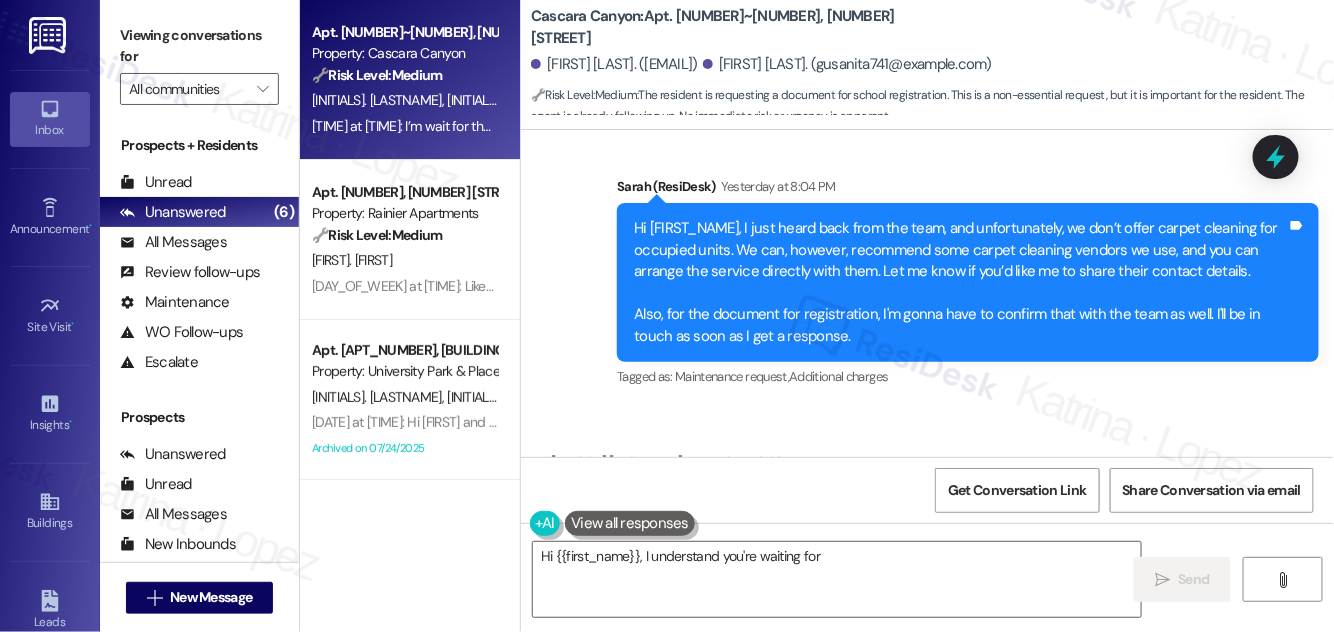 scroll, scrollTop: 10094, scrollLeft: 0, axis: vertical 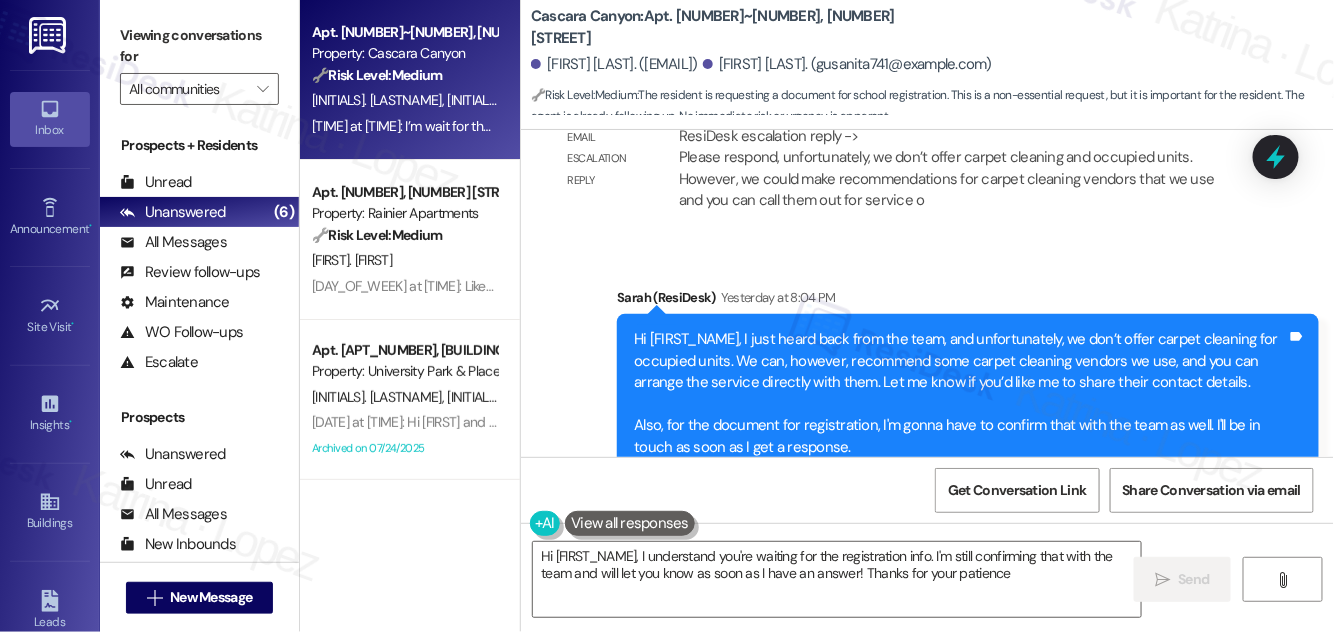 type on "Hi {{first_name}}, I understand you're waiting for the registration info. I'm still confirming that with the team and will let you know as soon as I have an answer! Thanks for your patience!" 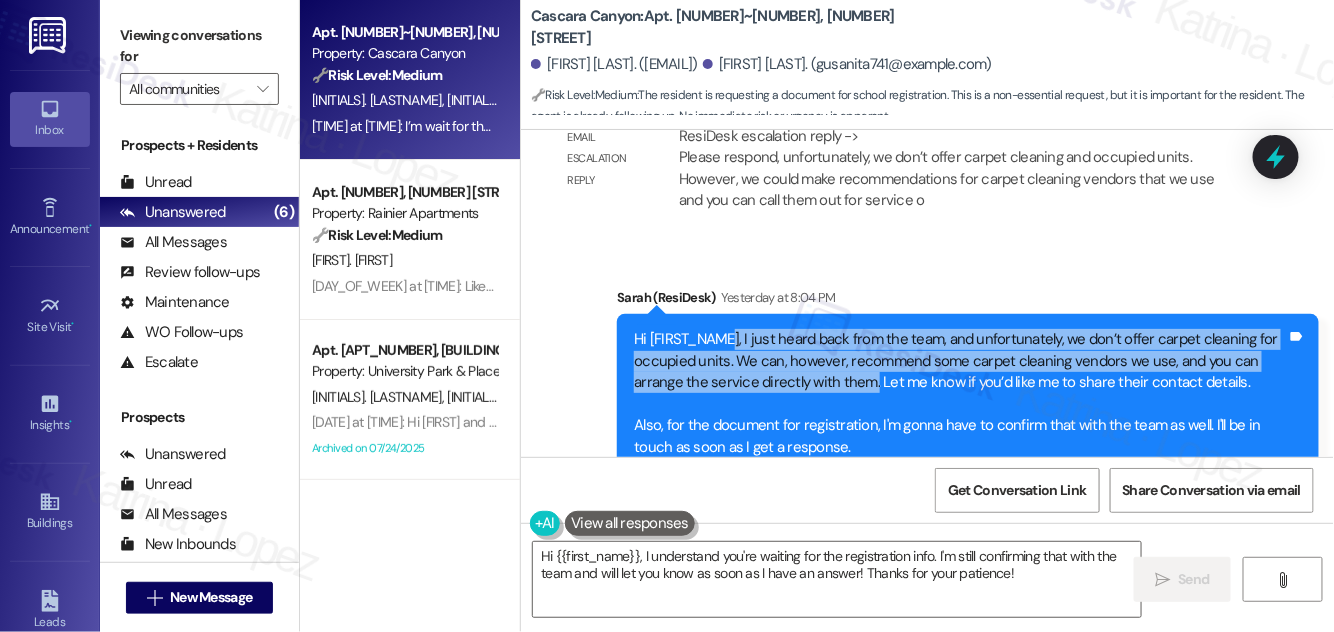 drag, startPoint x: 710, startPoint y: 310, endPoint x: 904, endPoint y: 369, distance: 202.77327 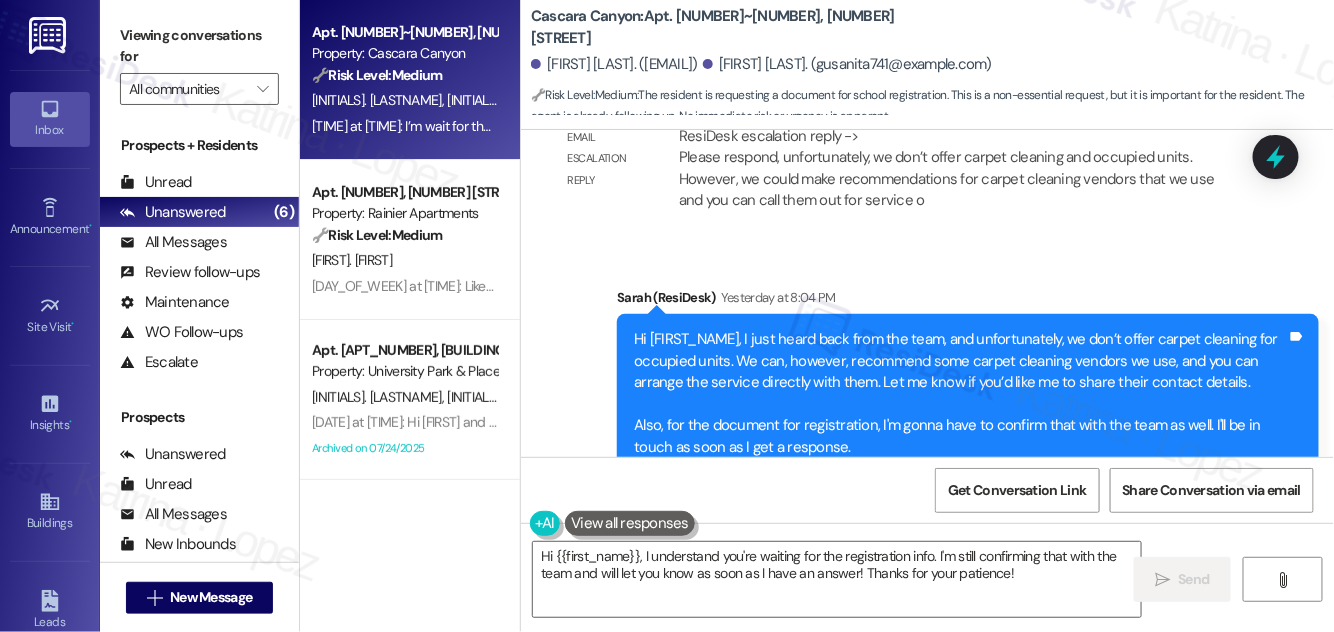 click on "Hi [FIRST], I just heard back from the team, and unfortunately, we don’t offer carpet cleaning for occupied units. We can, however, recommend some carpet cleaning vendors we use, and you can arrange the service directly with them. Let me know if you’d like me to share their contact details.
Also, for the document for registration, I'm gonna have to confirm that with the team as well. I'll be in touch as soon as I get a response." at bounding box center [960, 393] 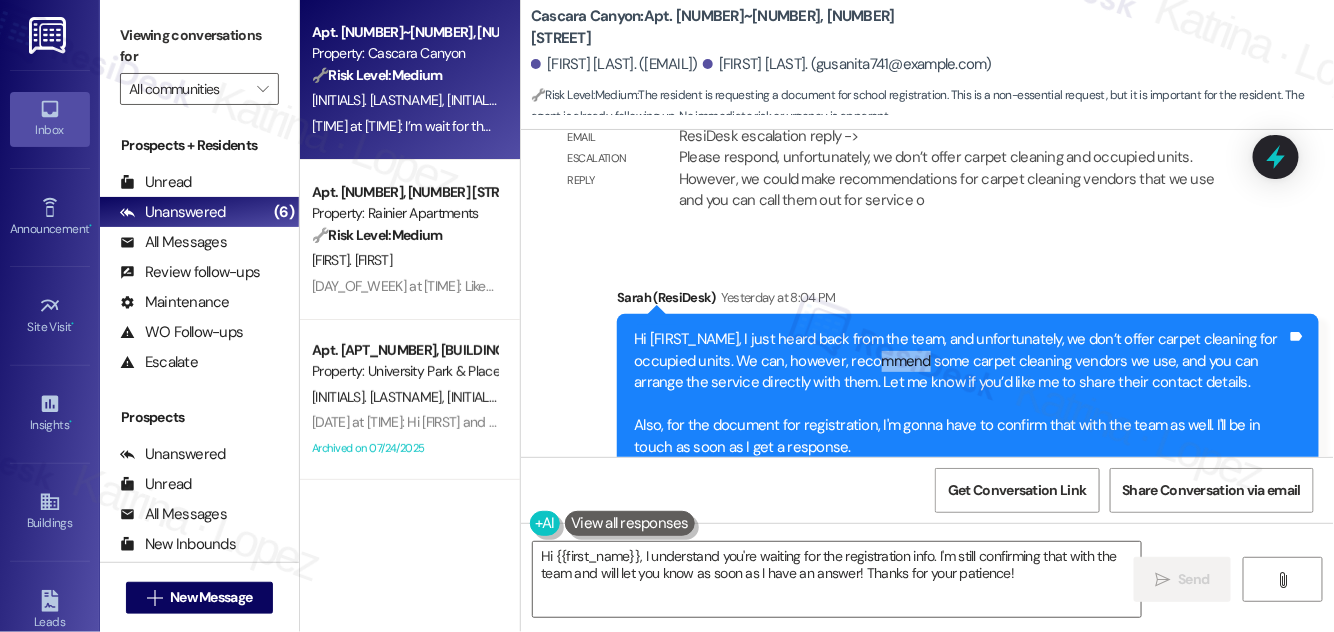 click on "Hi [FIRST], I just heard back from the team, and unfortunately, we don’t offer carpet cleaning for occupied units. We can, however, recommend some carpet cleaning vendors we use, and you can arrange the service directly with them. Let me know if you’d like me to share their contact details.
Also, for the document for registration, I'm gonna have to confirm that with the team as well. I'll be in touch as soon as I get a response." at bounding box center (960, 393) 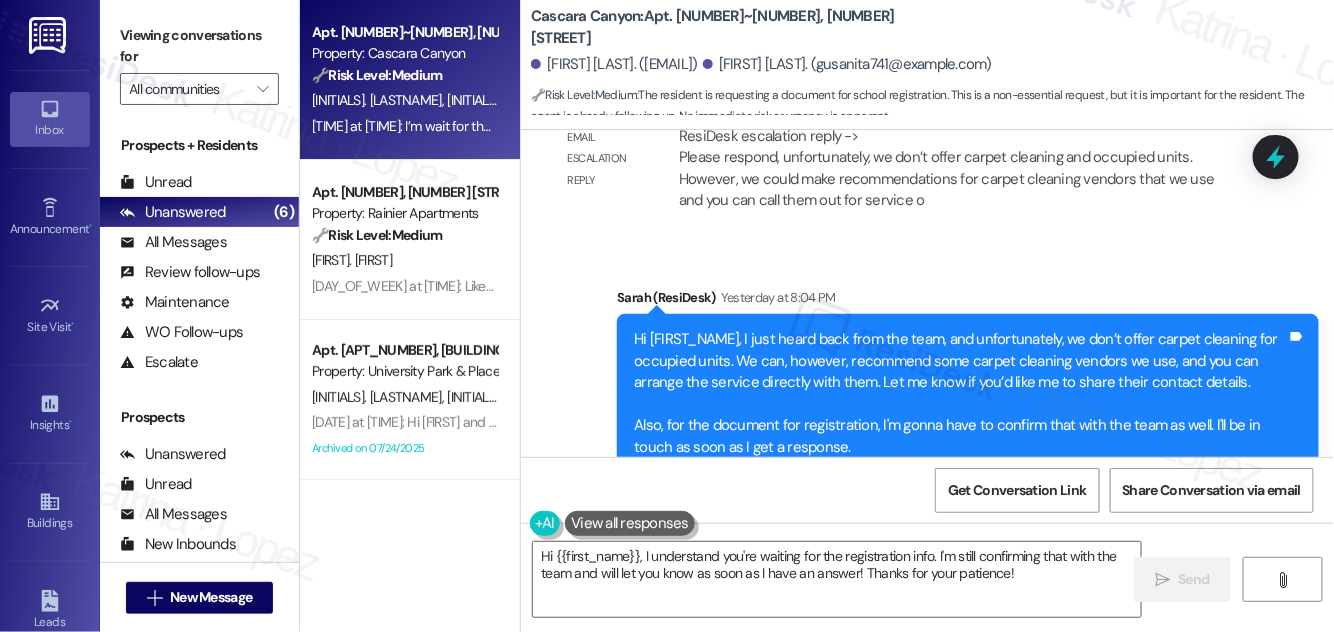 click on "Hi [FIRST], I just heard back from the team, and unfortunately, we don’t offer carpet cleaning for occupied units. We can, however, recommend some carpet cleaning vendors we use, and you can arrange the service directly with them. Let me know if you’d like me to share their contact details.
Also, for the document for registration, I'm gonna have to confirm that with the team as well. I'll be in touch as soon as I get a response." at bounding box center [960, 393] 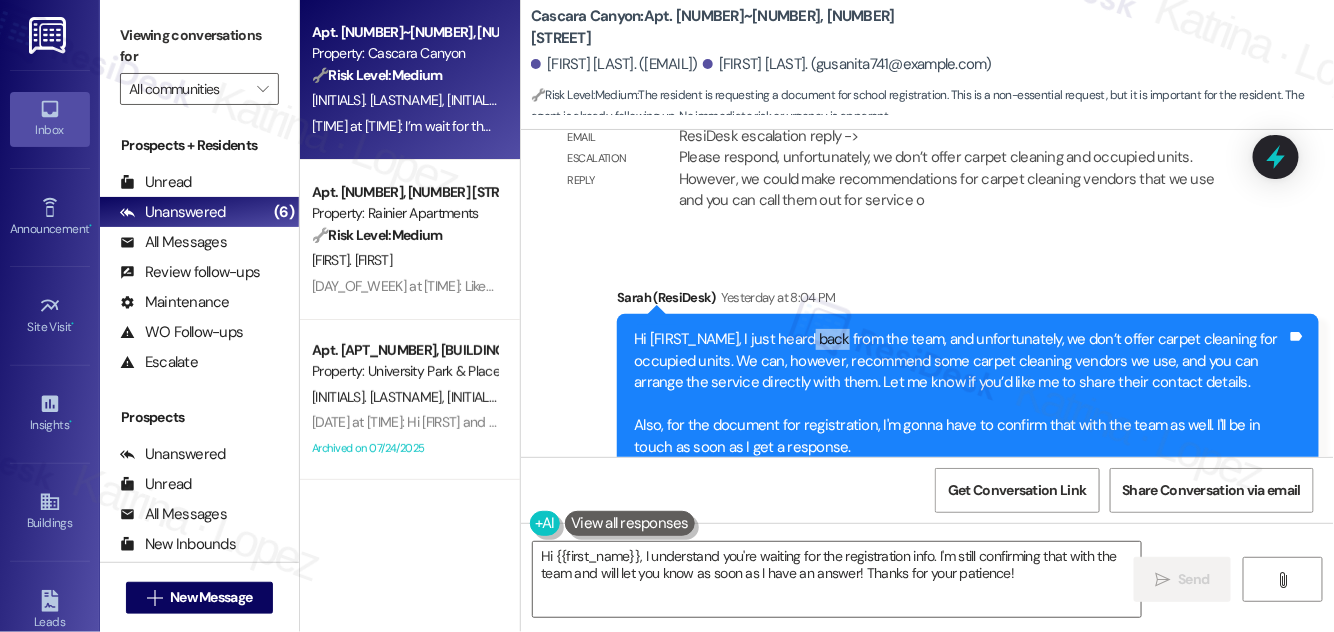 click on "Hi [FIRST], I just heard back from the team, and unfortunately, we don’t offer carpet cleaning for occupied units. We can, however, recommend some carpet cleaning vendors we use, and you can arrange the service directly with them. Let me know if you’d like me to share their contact details.
Also, for the document for registration, I'm gonna have to confirm that with the team as well. I'll be in touch as soon as I get a response." at bounding box center [960, 393] 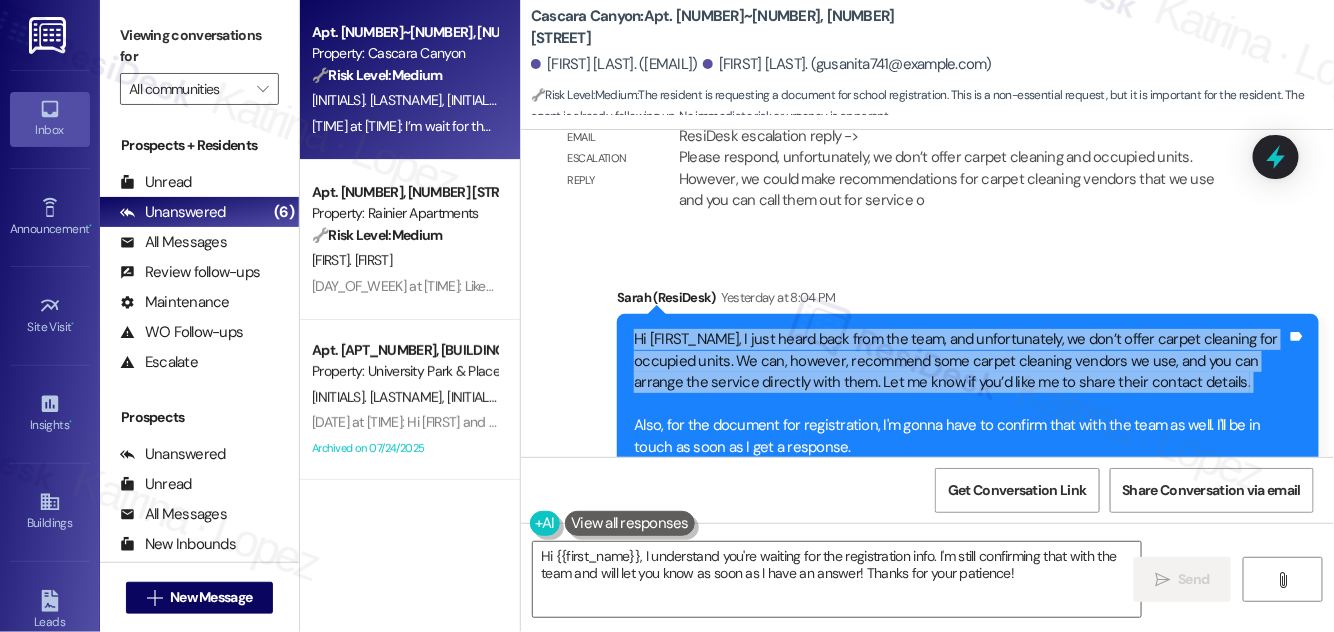 click on "Hi [FIRST], I just heard back from the team, and unfortunately, we don’t offer carpet cleaning for occupied units. We can, however, recommend some carpet cleaning vendors we use, and you can arrange the service directly with them. Let me know if you’d like me to share their contact details.
Also, for the document for registration, I'm gonna have to confirm that with the team as well. I'll be in touch as soon as I get a response." at bounding box center (960, 393) 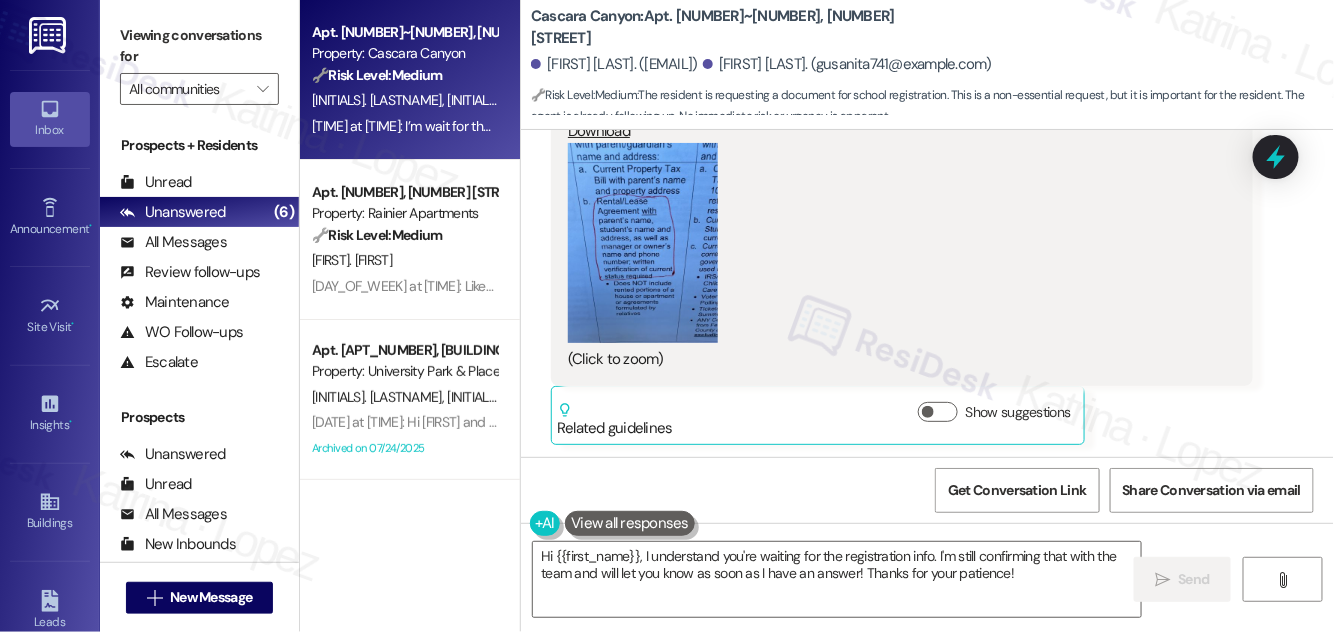 scroll, scrollTop: 9640, scrollLeft: 0, axis: vertical 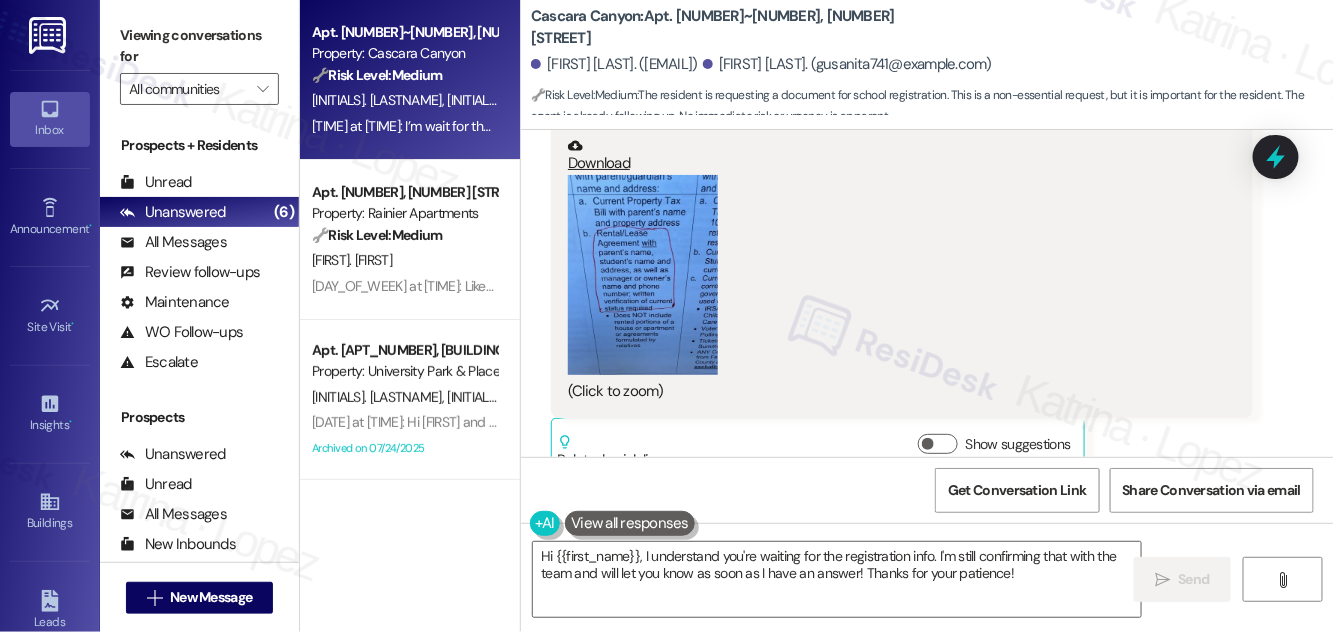 click at bounding box center (643, 275) 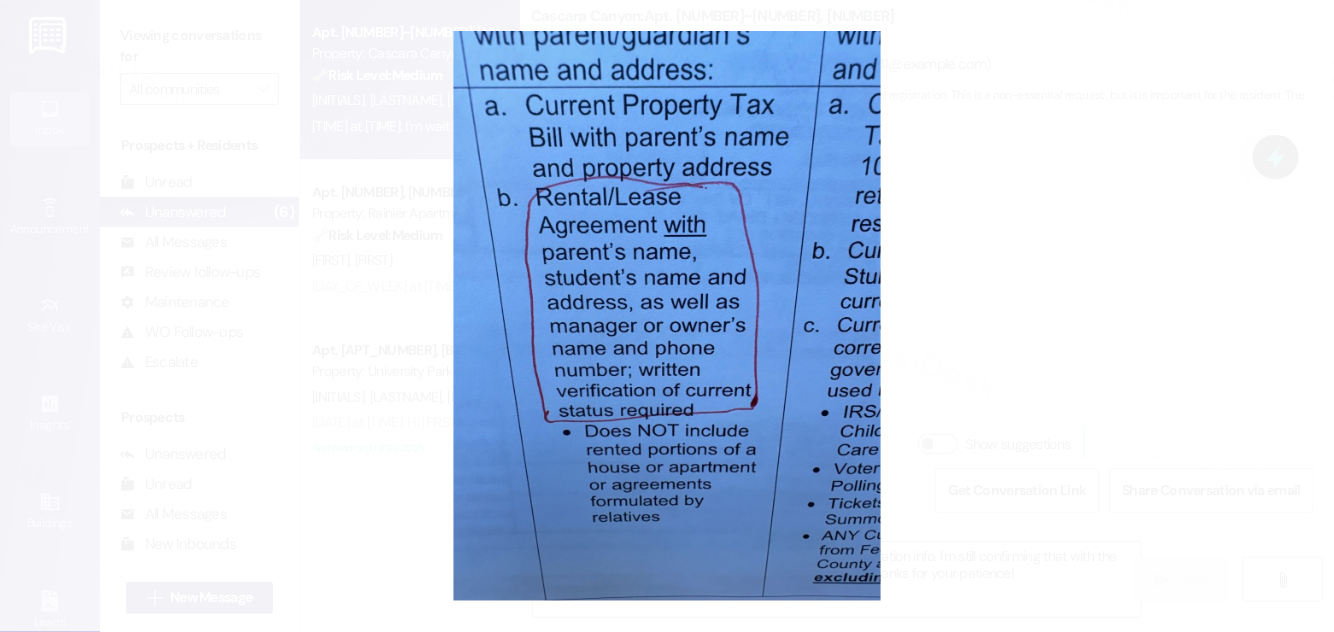 click at bounding box center (667, 316) 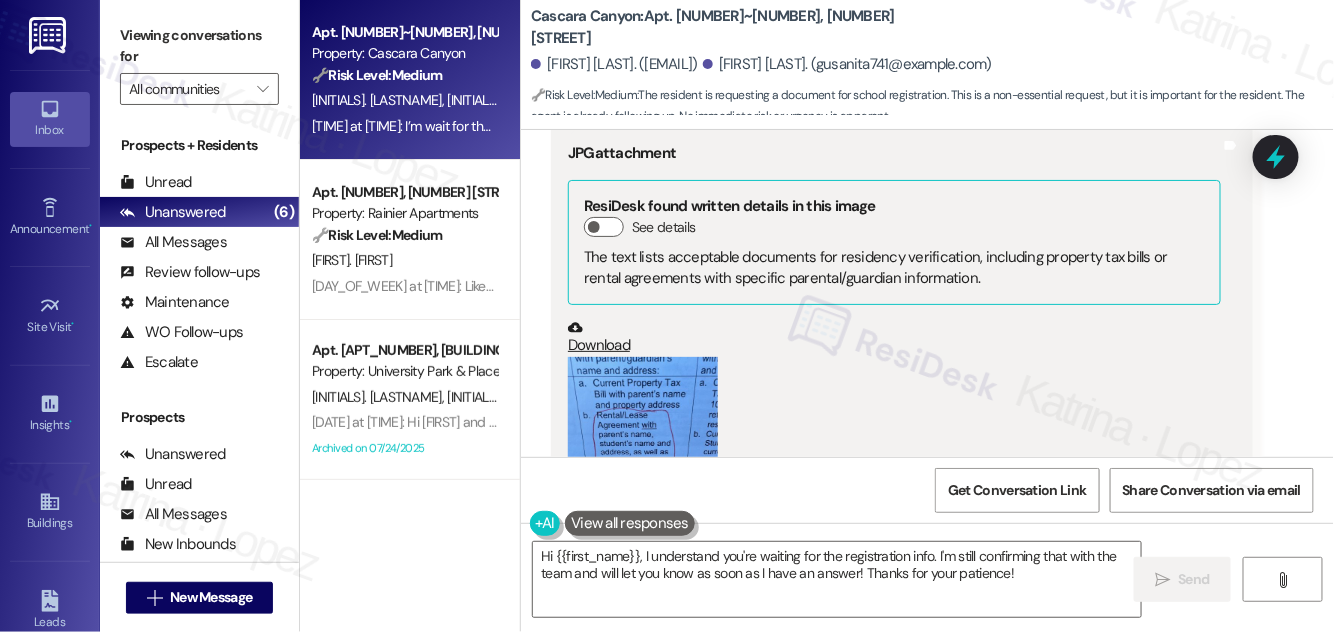 scroll, scrollTop: 9549, scrollLeft: 0, axis: vertical 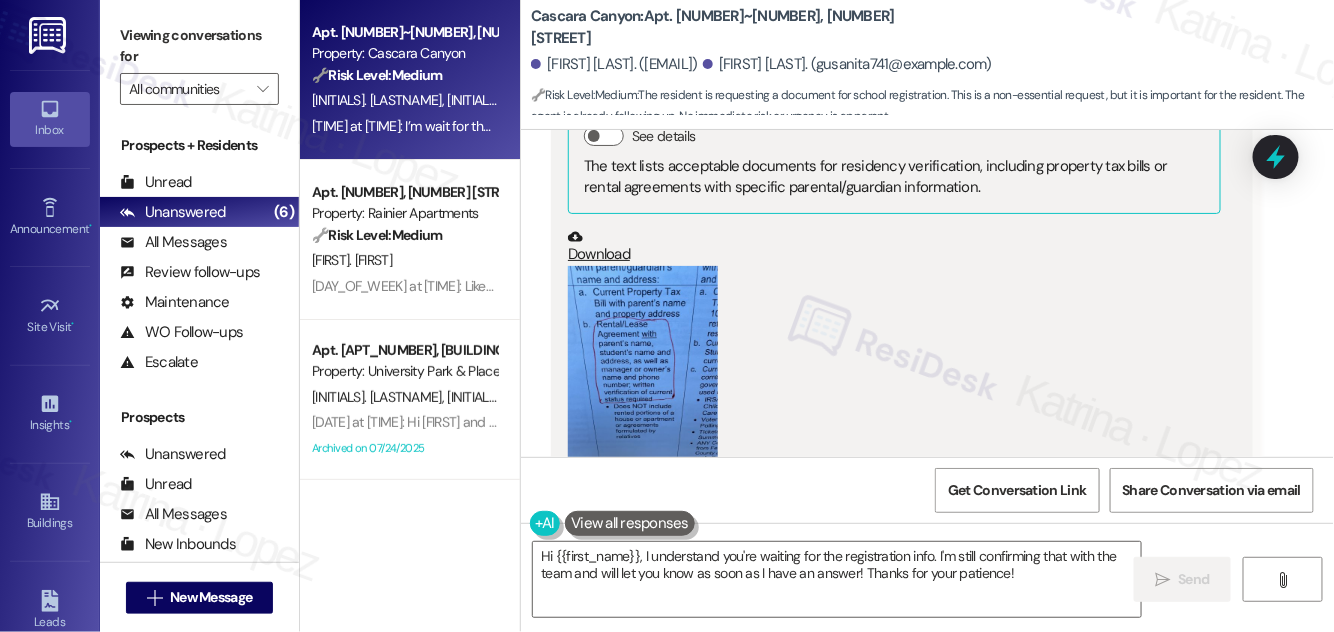 click at bounding box center [643, 366] 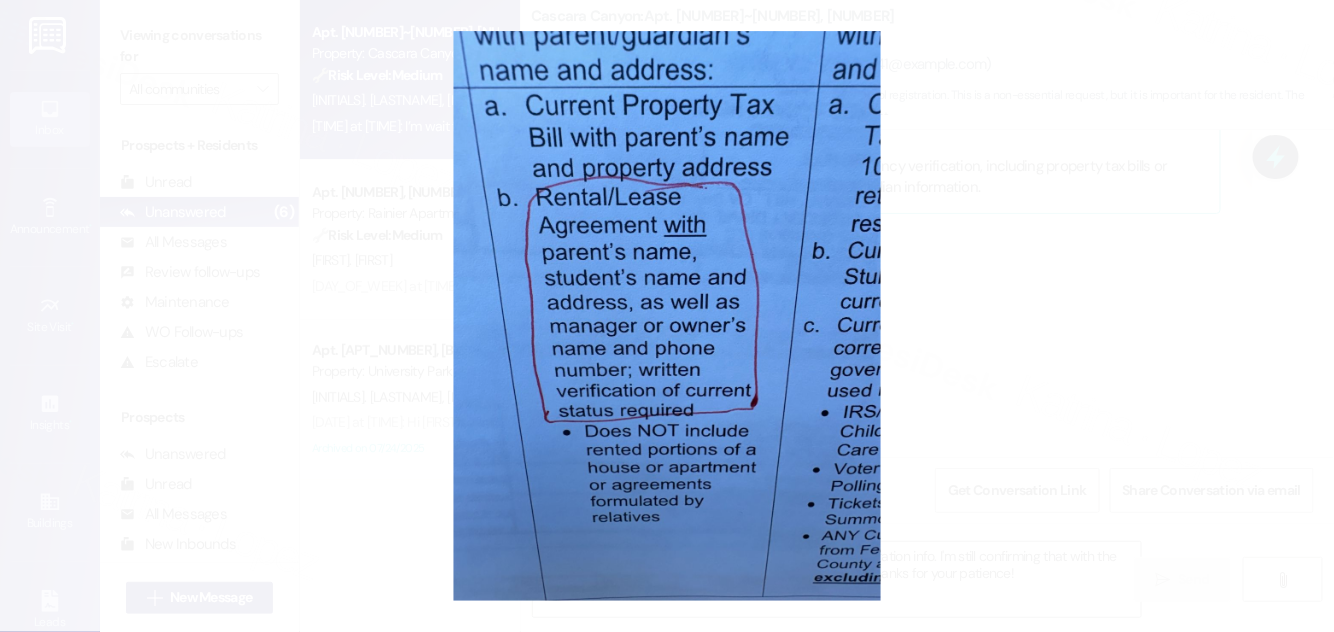 click at bounding box center (667, 316) 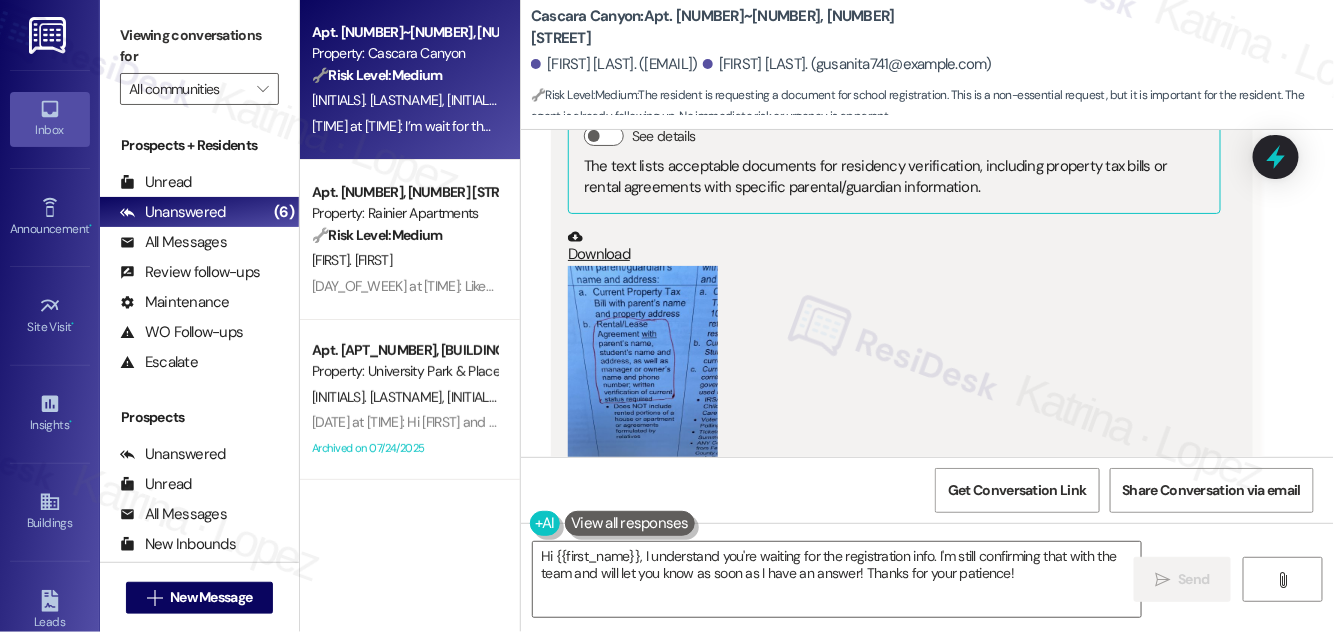 click at bounding box center [643, 366] 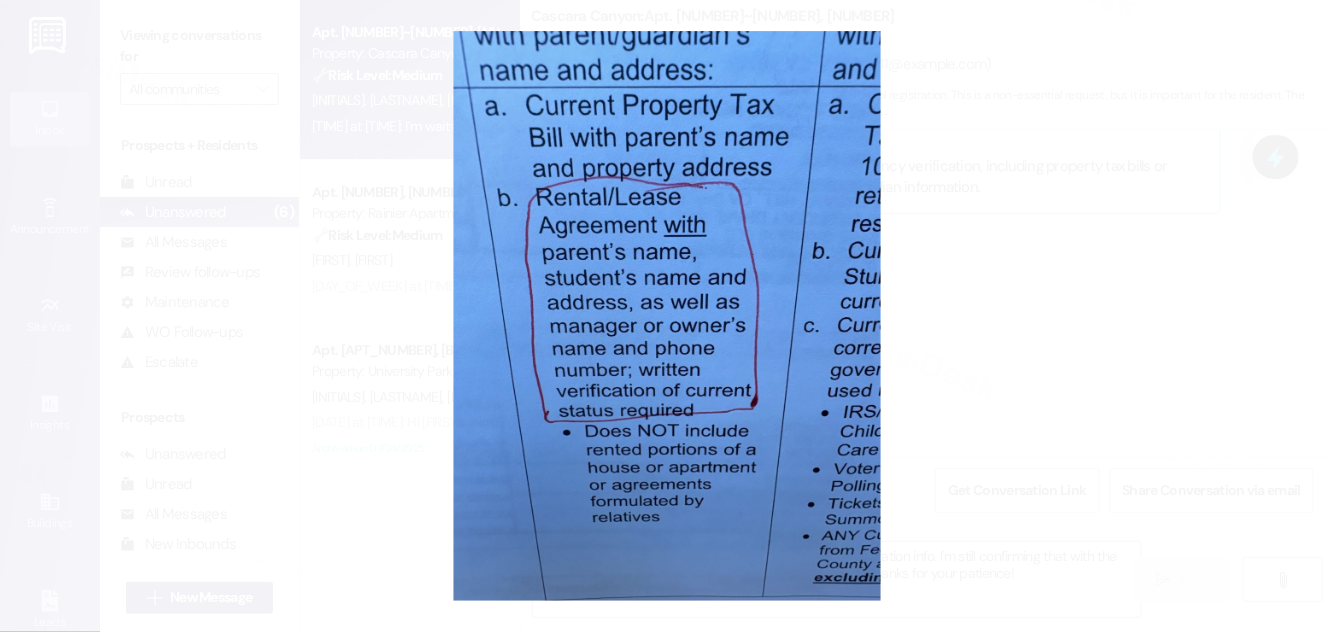 click at bounding box center [667, 316] 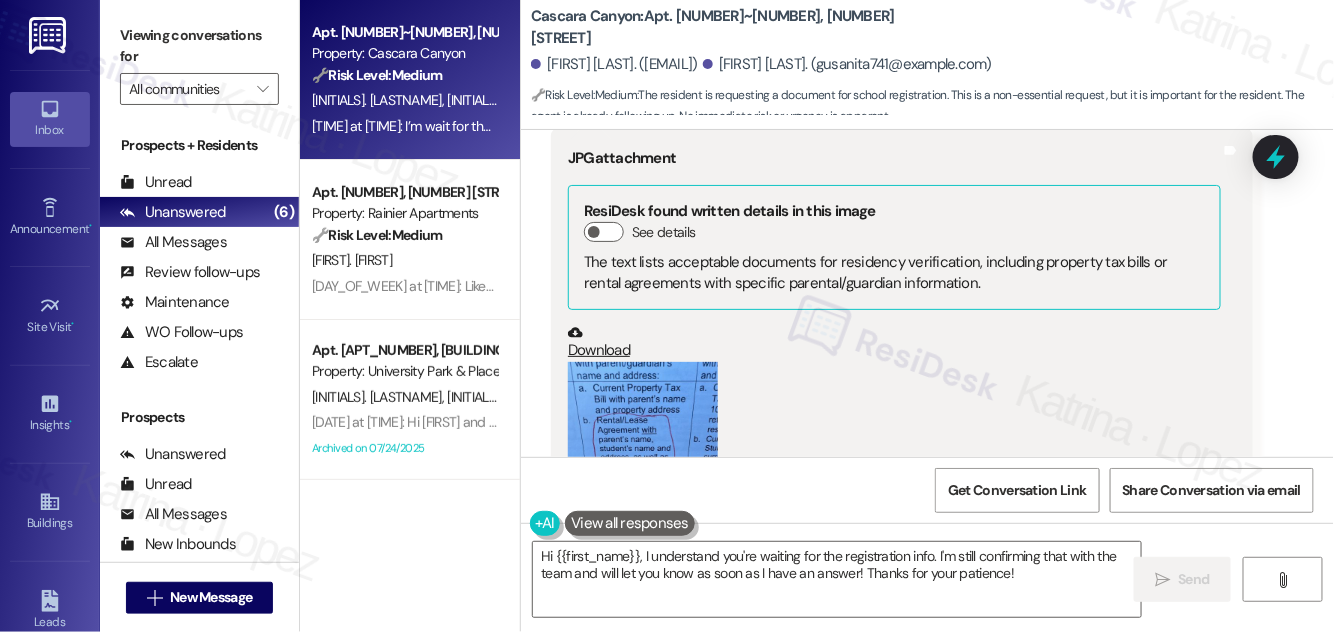 scroll, scrollTop: 9640, scrollLeft: 0, axis: vertical 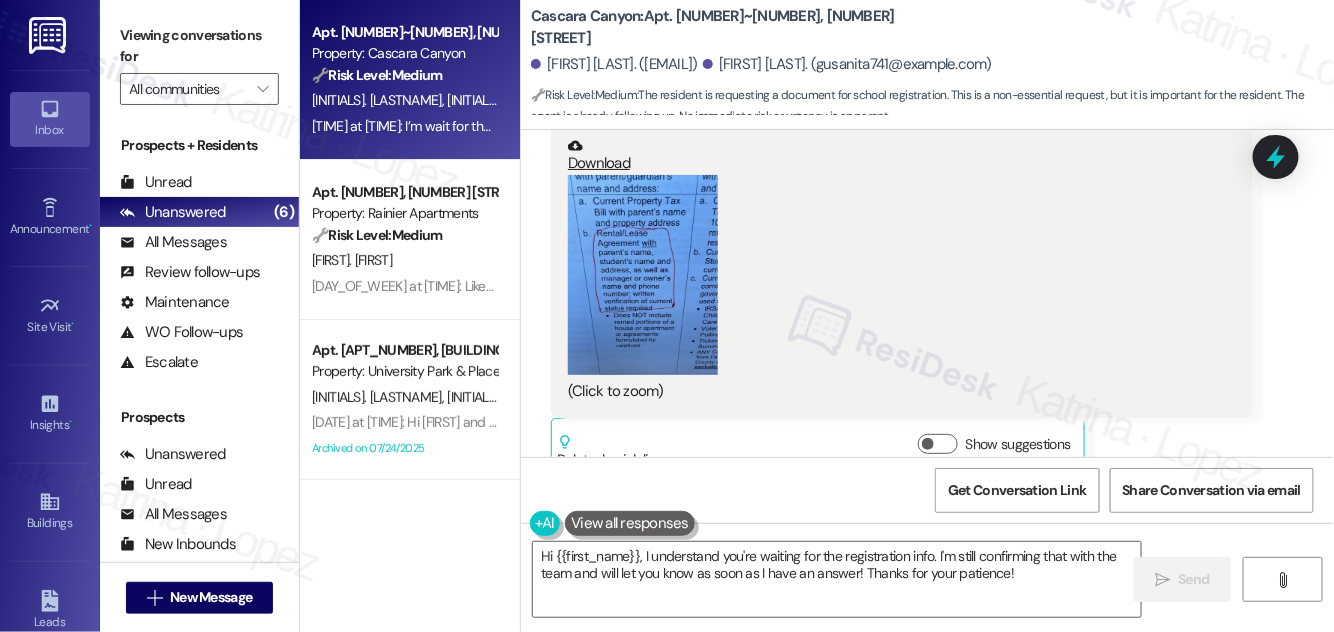 click at bounding box center [643, 275] 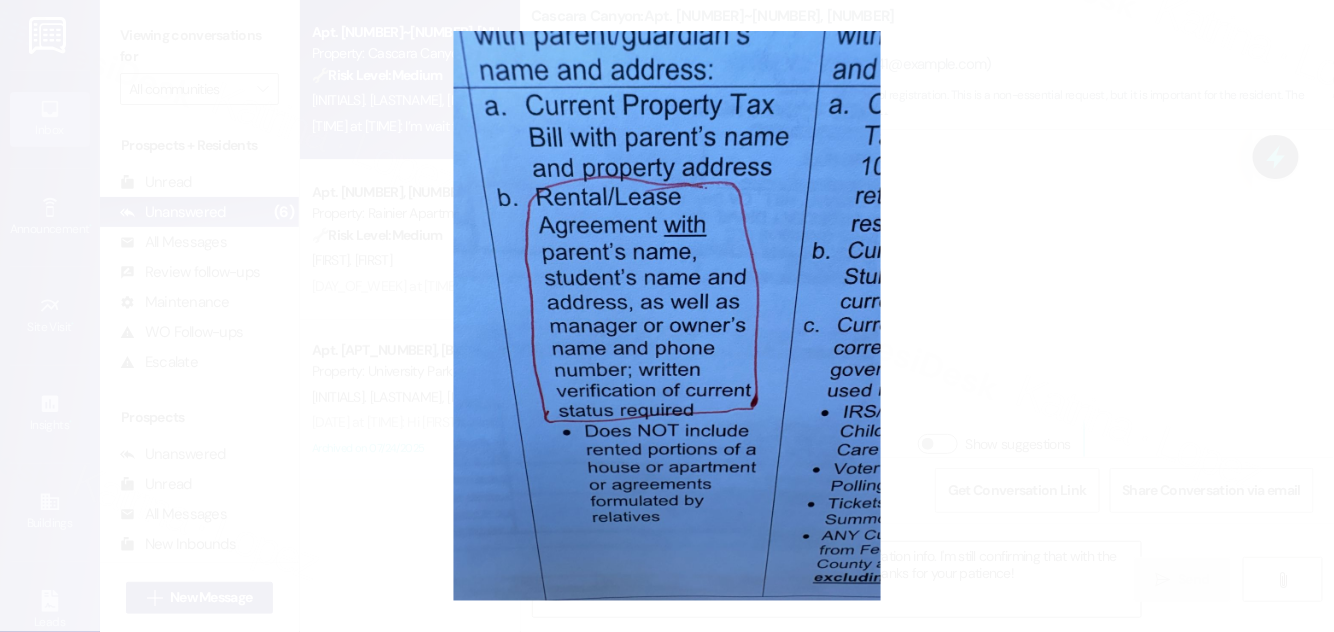 click at bounding box center [667, 316] 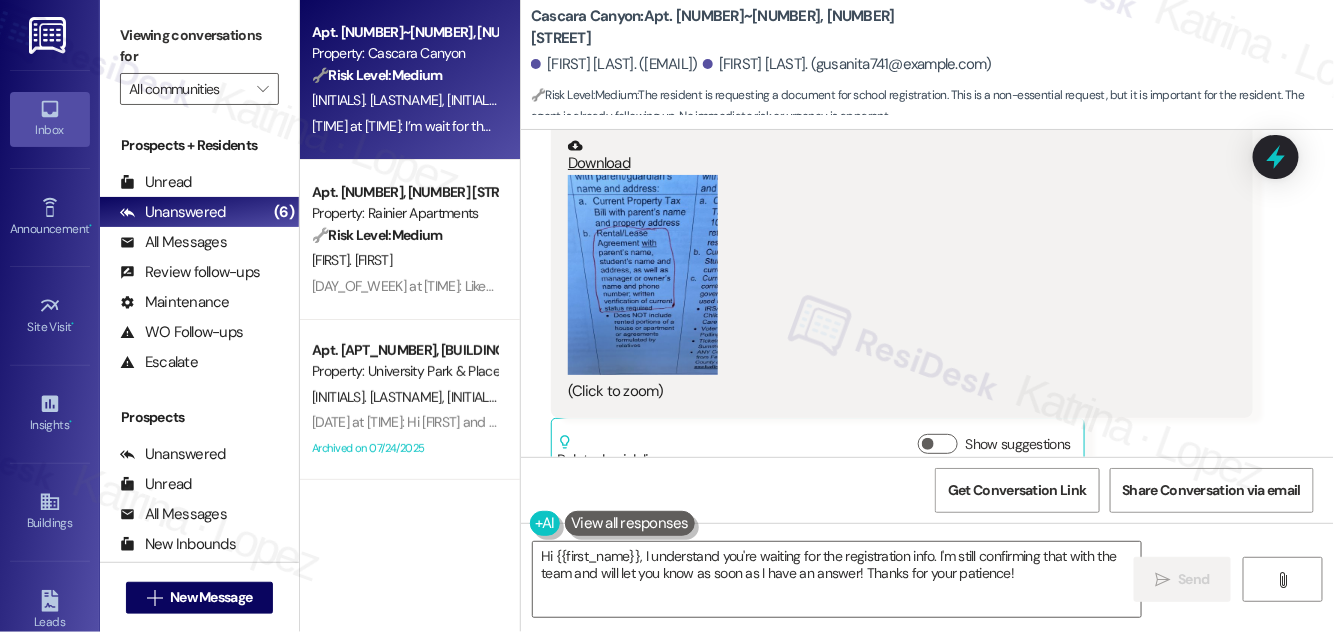 click on "(Click to zoom)" at bounding box center [894, 289] 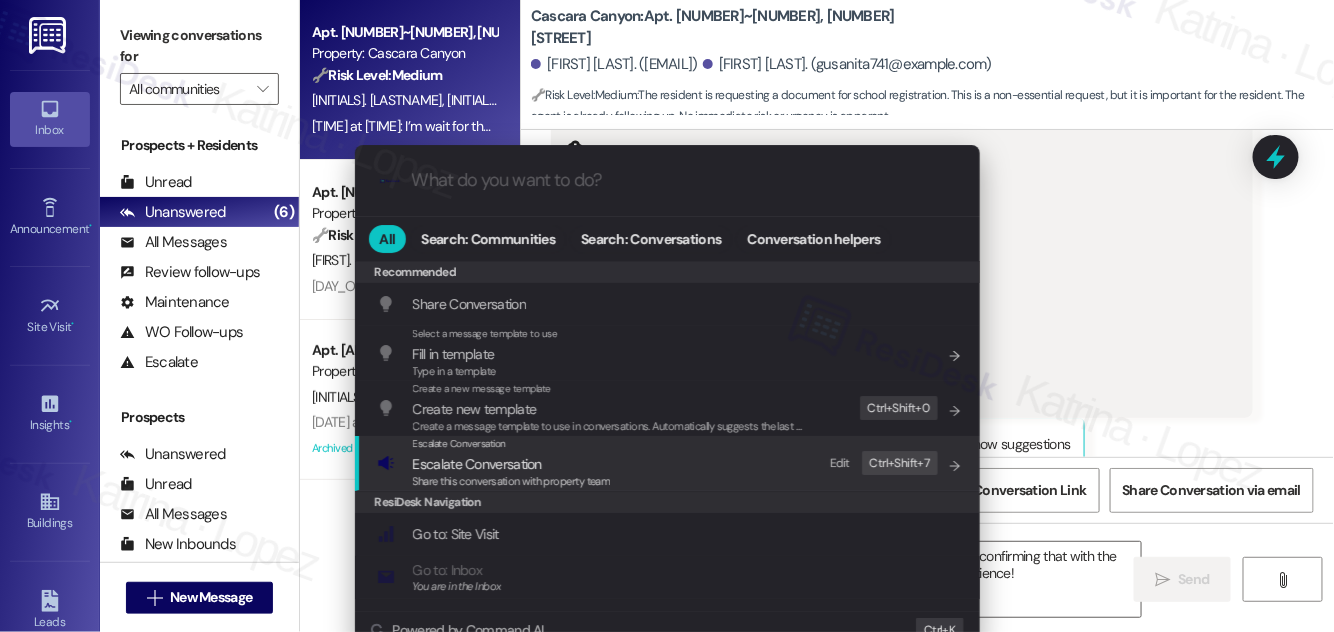 click on "Share this conversation with property team" at bounding box center [512, 482] 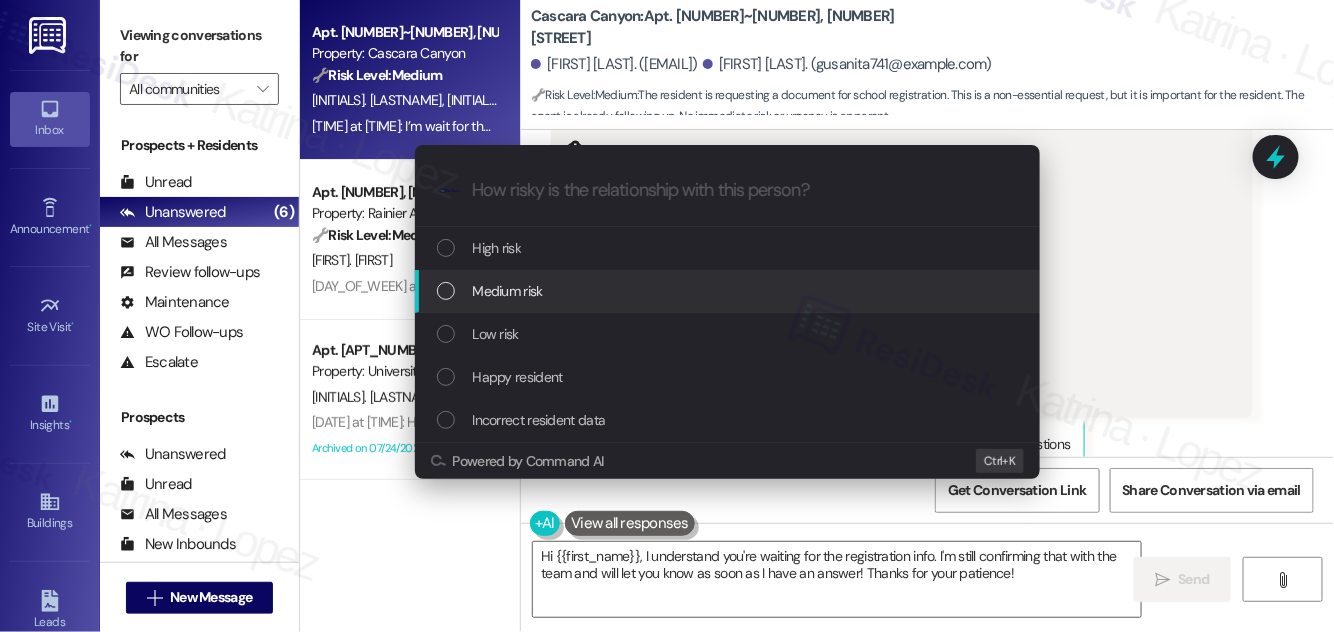 click on "Medium risk" at bounding box center [508, 291] 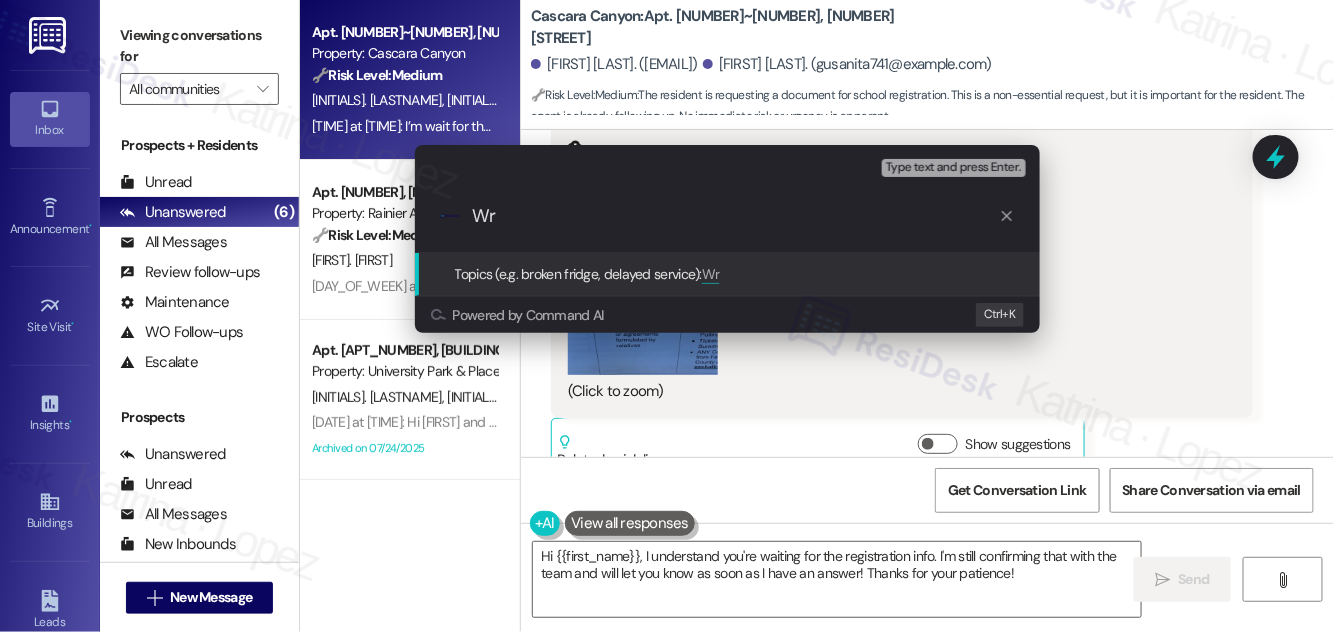 type on "W" 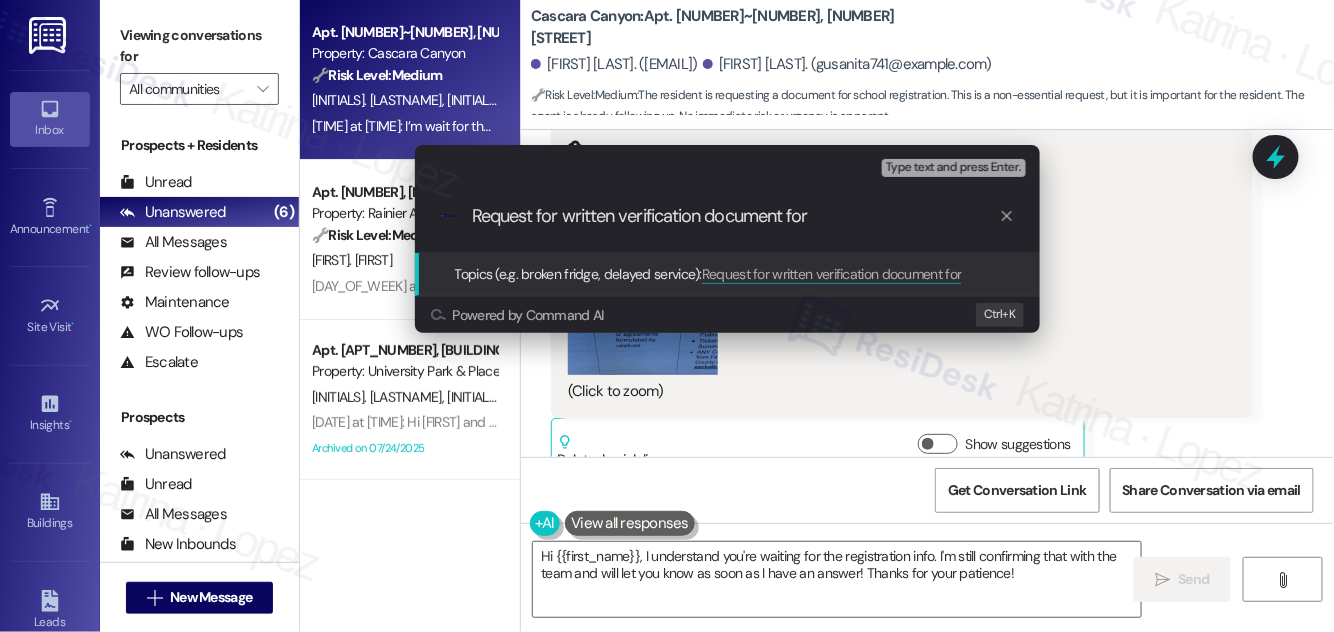 click on "Escalate Conversation Medium risk Topics (e.g. broken fridge, delayed service) Any messages to highlight in the email? Type text and press Enter. .cls-1{fill:#0a055f;}.cls-2{fill:#0cc4c4;} resideskLogoBlueOrange Request for written verification document for Topics (e.g. broken fridge, delayed service):  Request for written verification document for Powered by Command AI Ctrl+ K" at bounding box center (667, 316) 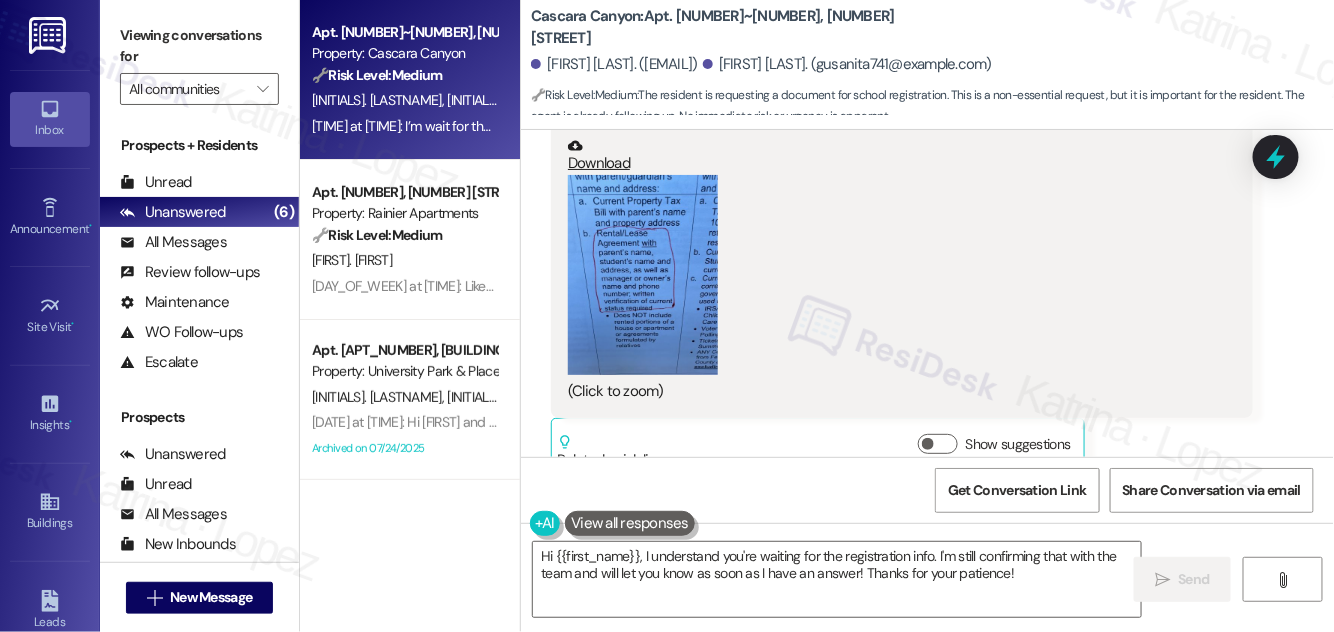 click at bounding box center [643, 275] 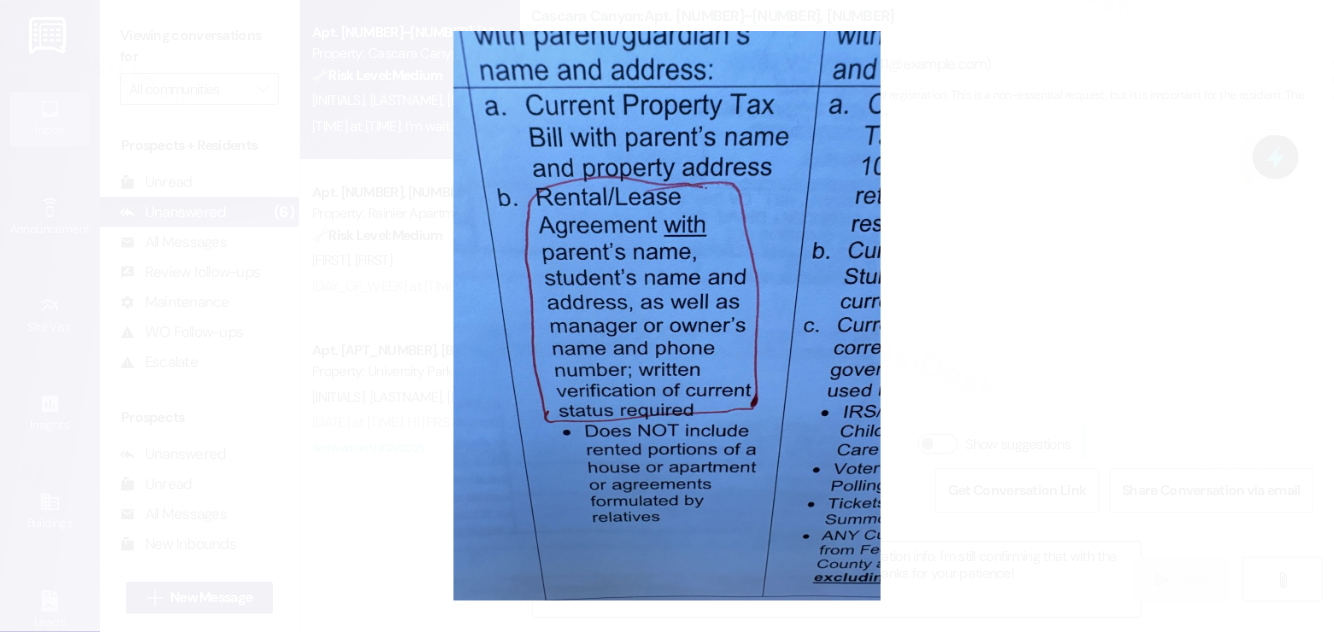 click at bounding box center [667, 316] 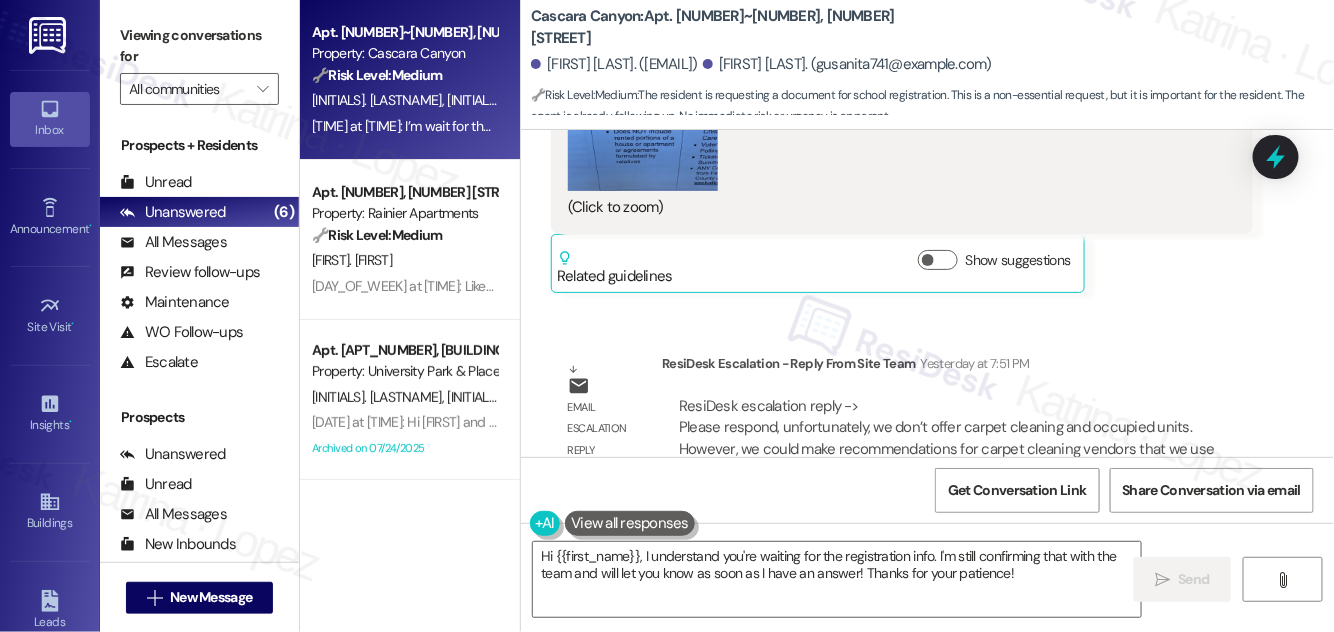 scroll, scrollTop: 9821, scrollLeft: 0, axis: vertical 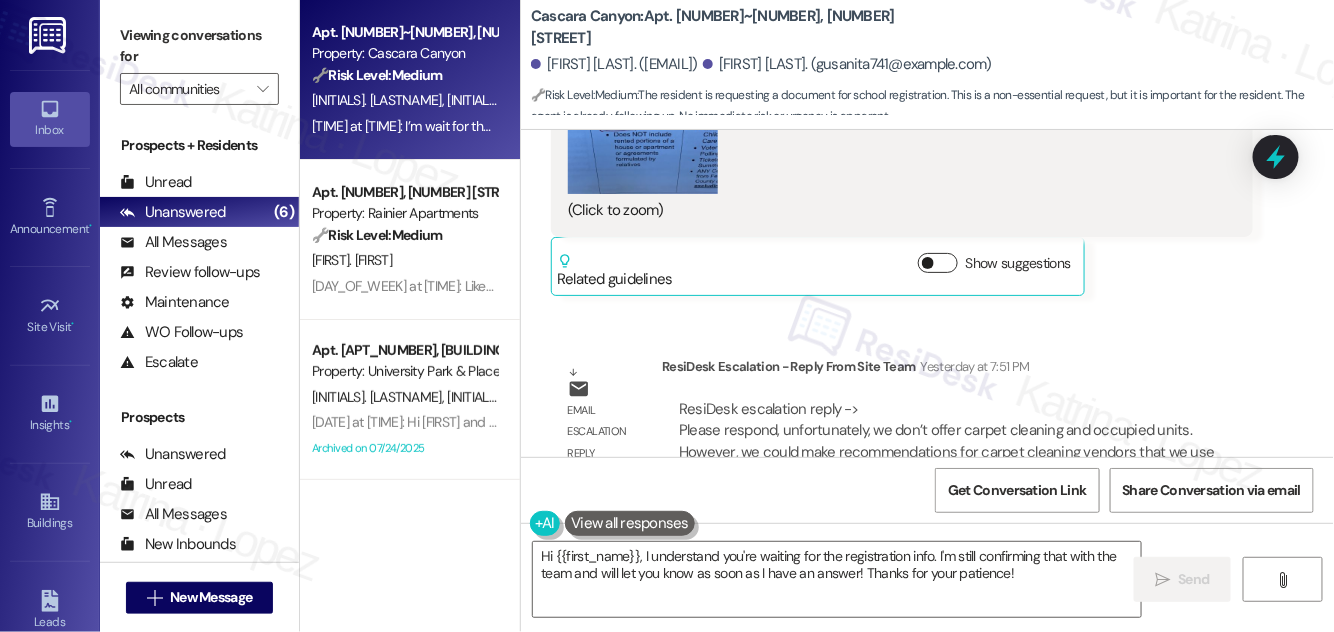 click on "Show suggestions" at bounding box center [938, 263] 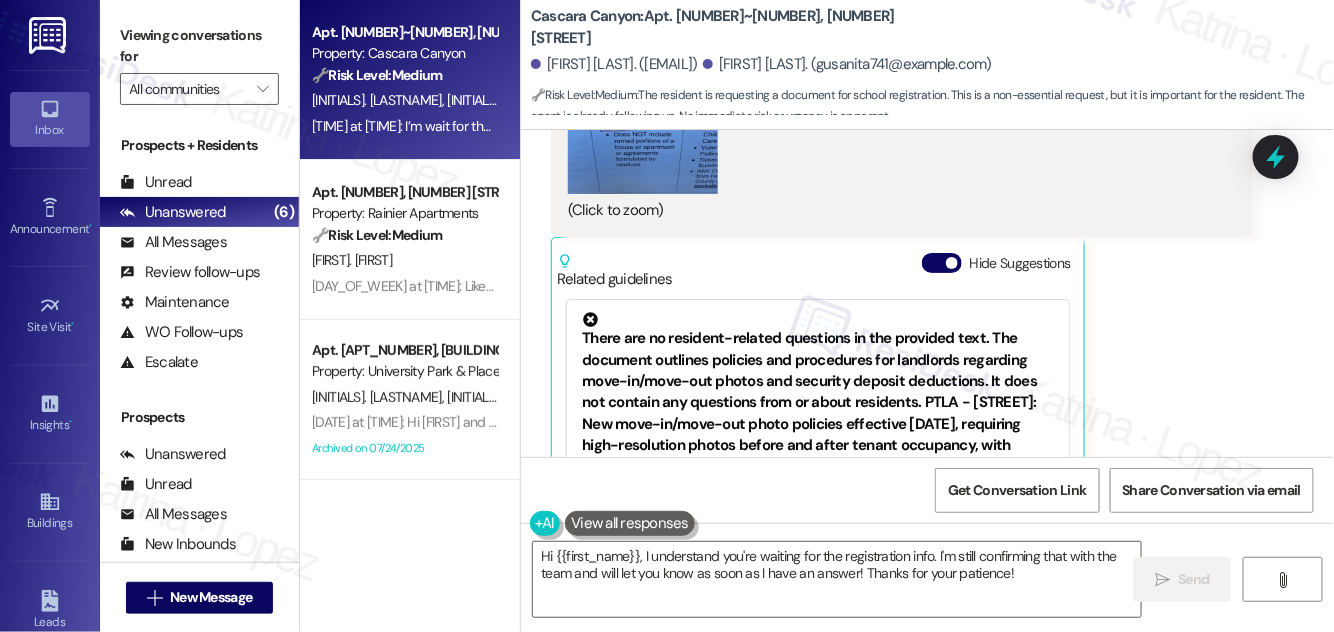 click on "There are no resident-related questions in the provided text. The document outlines policies and procedures for landlords regarding move-in/move-out photos and security deposit deductions. It does not contain any questions from or about residents.
PTLA - [STREET]: New move-in/move-out photo policies effective [DATE], requiring high-resolution photos before and after tenant occupancy, with restrictions on security deposit deductions." at bounding box center (818, 395) 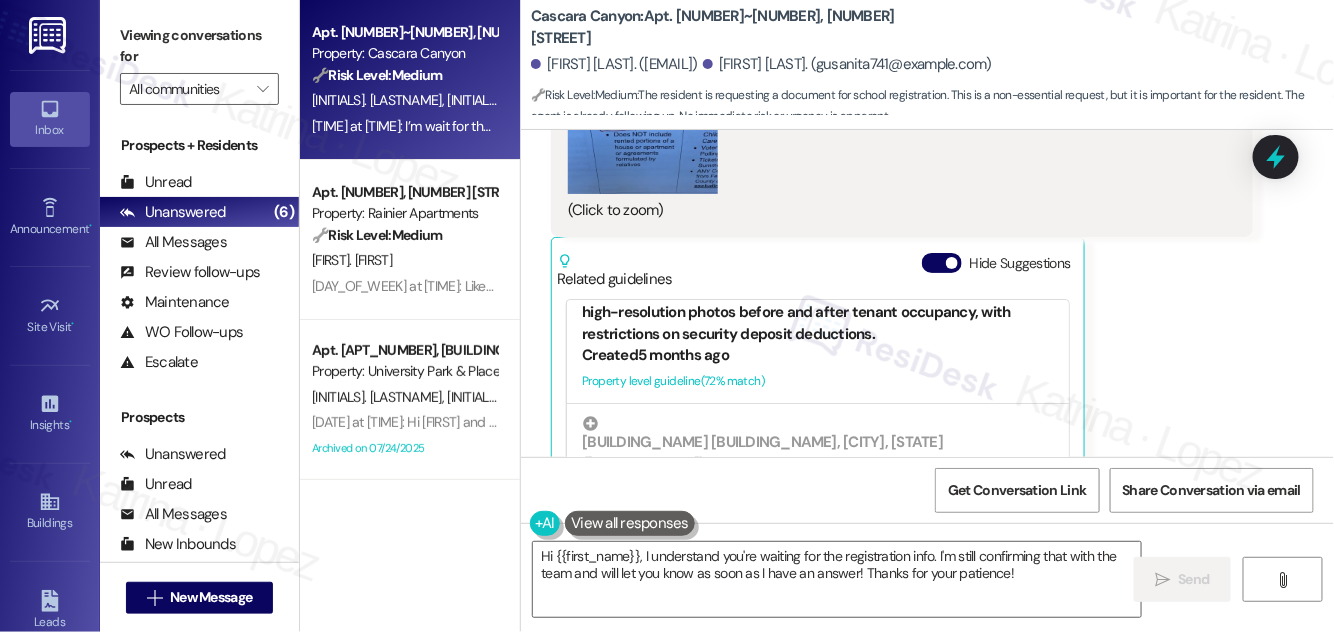 scroll, scrollTop: 154, scrollLeft: 0, axis: vertical 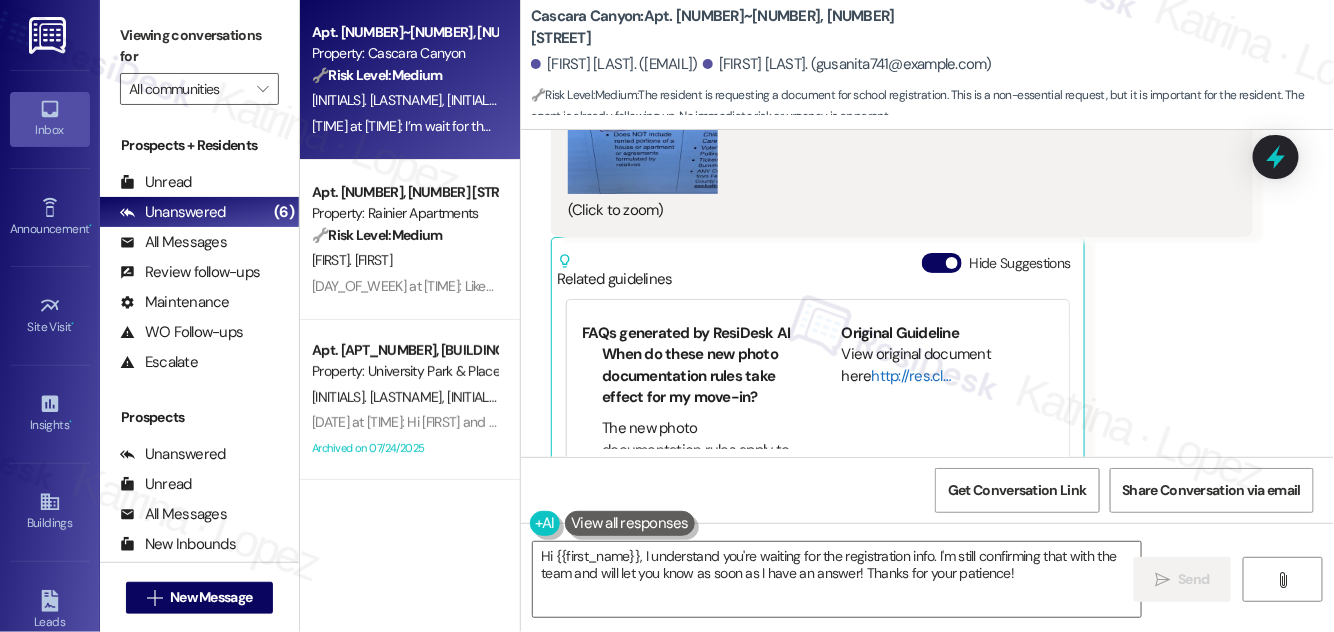 click on "http://res.cl…" at bounding box center (910, 376) 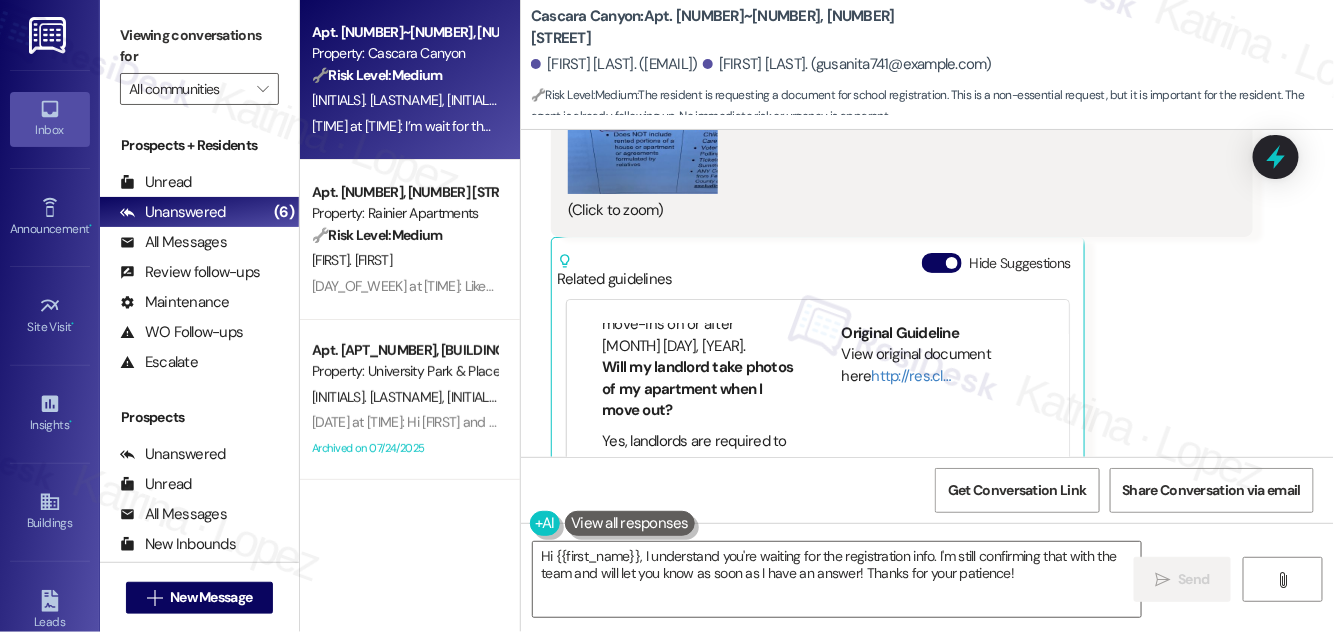scroll, scrollTop: 90, scrollLeft: 0, axis: vertical 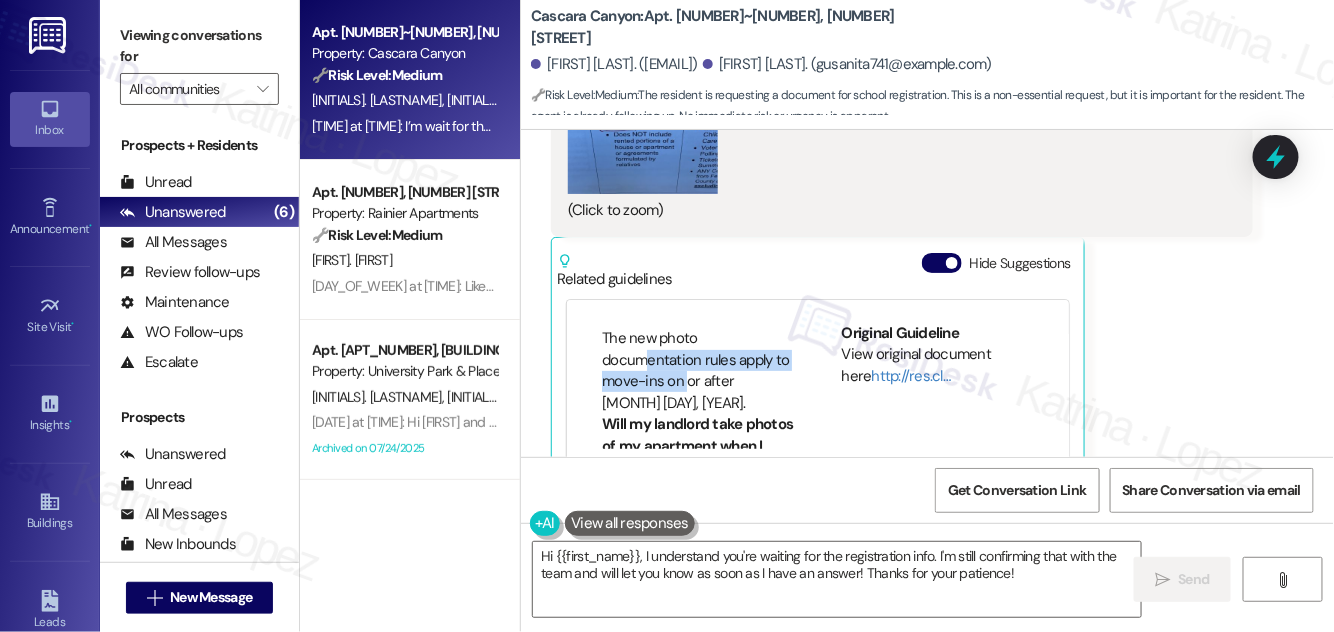 drag, startPoint x: 645, startPoint y: 347, endPoint x: 699, endPoint y: 375, distance: 60.827625 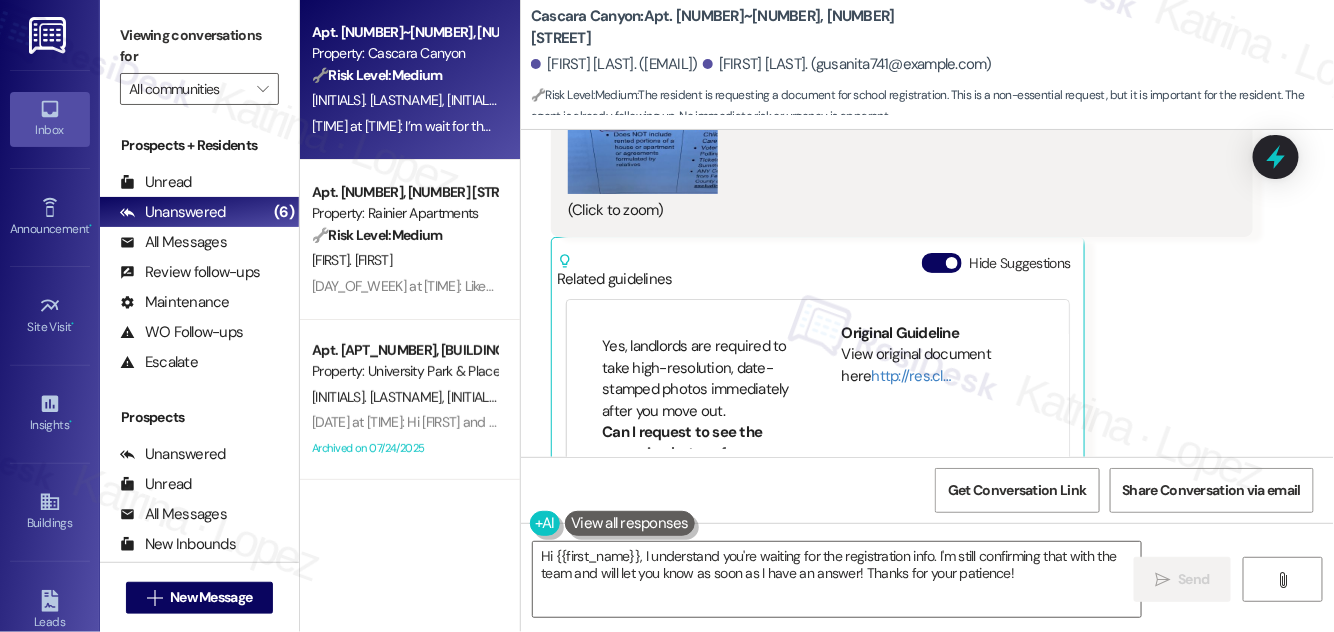 scroll, scrollTop: 272, scrollLeft: 0, axis: vertical 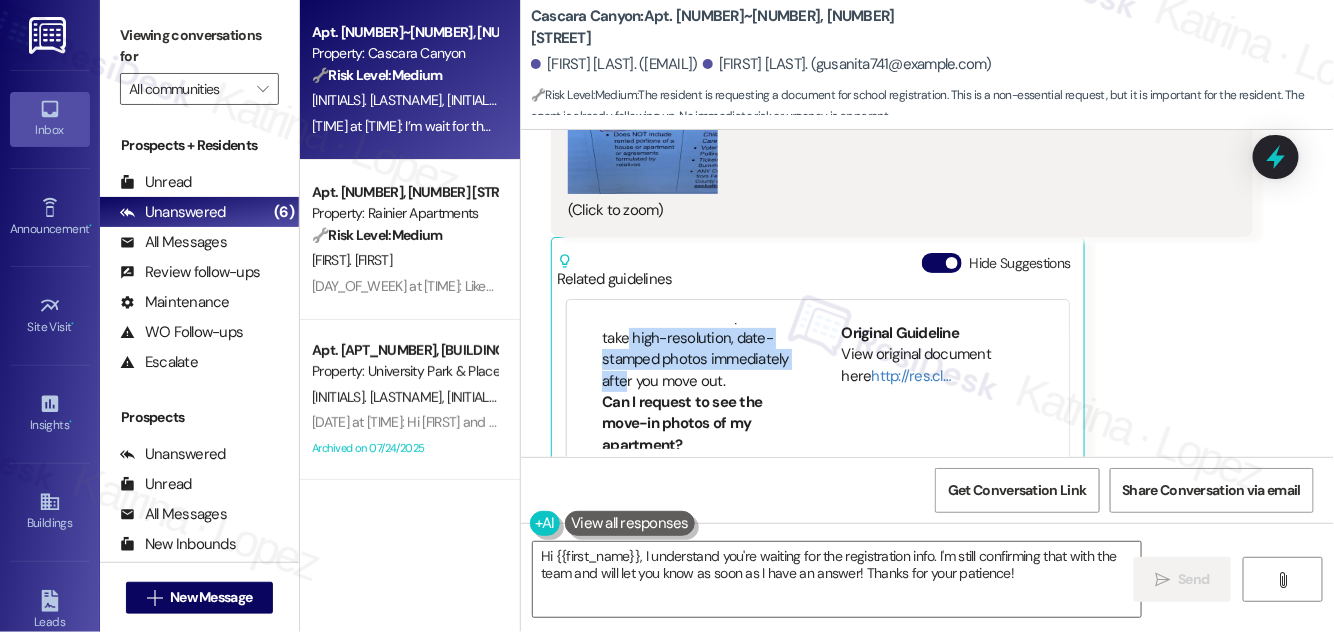 drag, startPoint x: 627, startPoint y: 324, endPoint x: 705, endPoint y: 379, distance: 95.44108 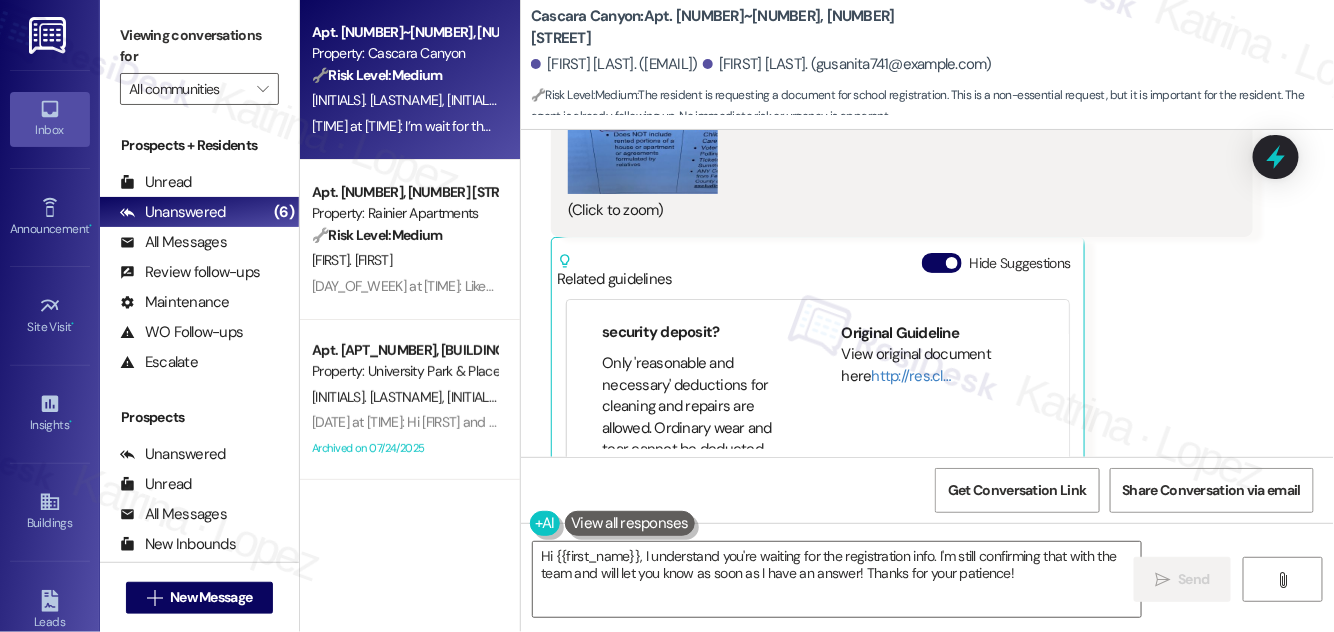 scroll, scrollTop: 636, scrollLeft: 0, axis: vertical 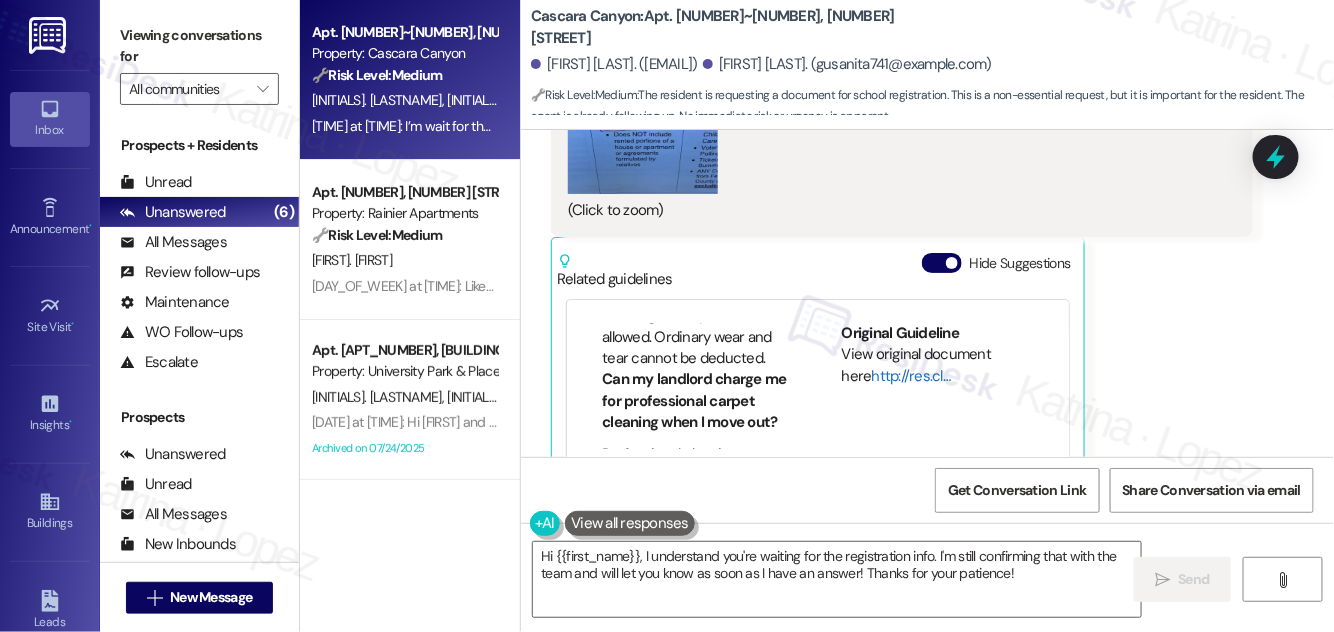 click on "http://res.cl…" at bounding box center (910, 376) 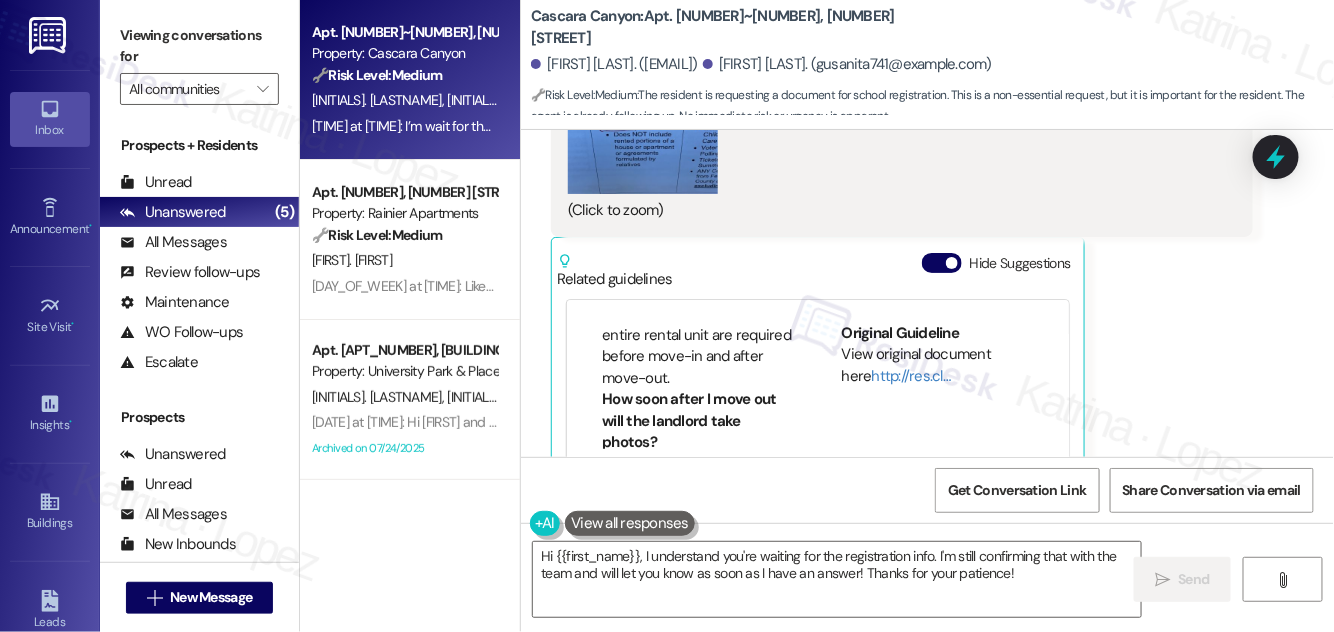 scroll, scrollTop: 1454, scrollLeft: 0, axis: vertical 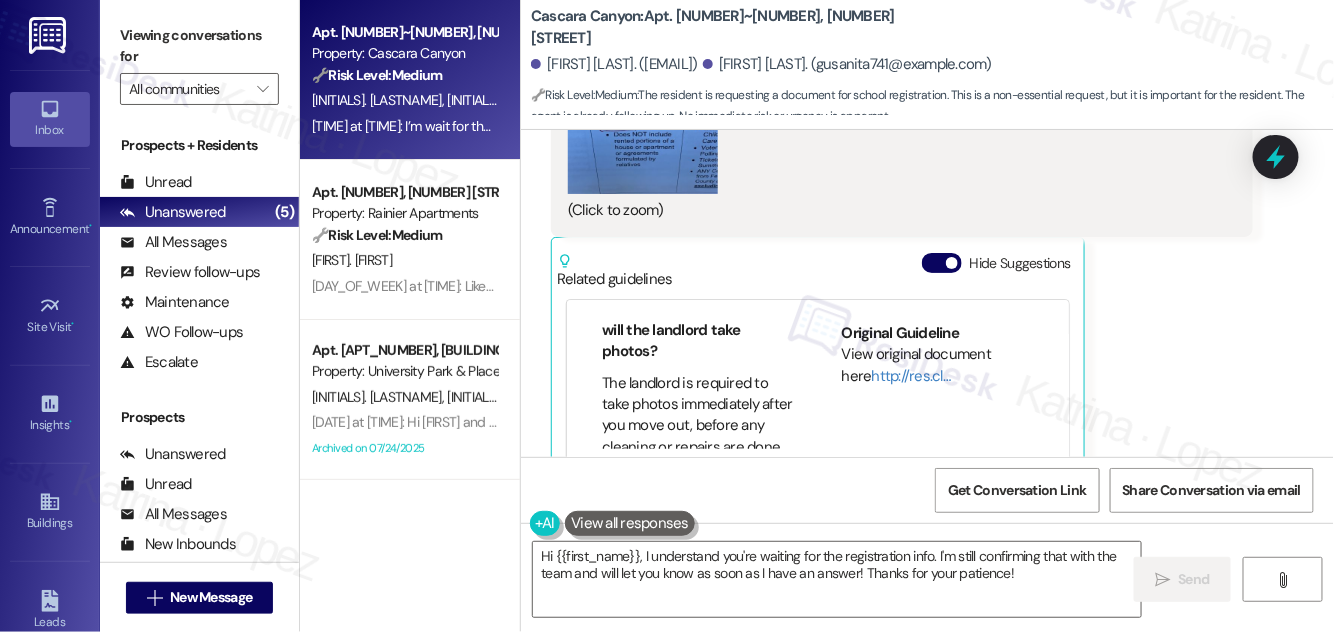 drag, startPoint x: 693, startPoint y: 338, endPoint x: 698, endPoint y: 348, distance: 11.18034 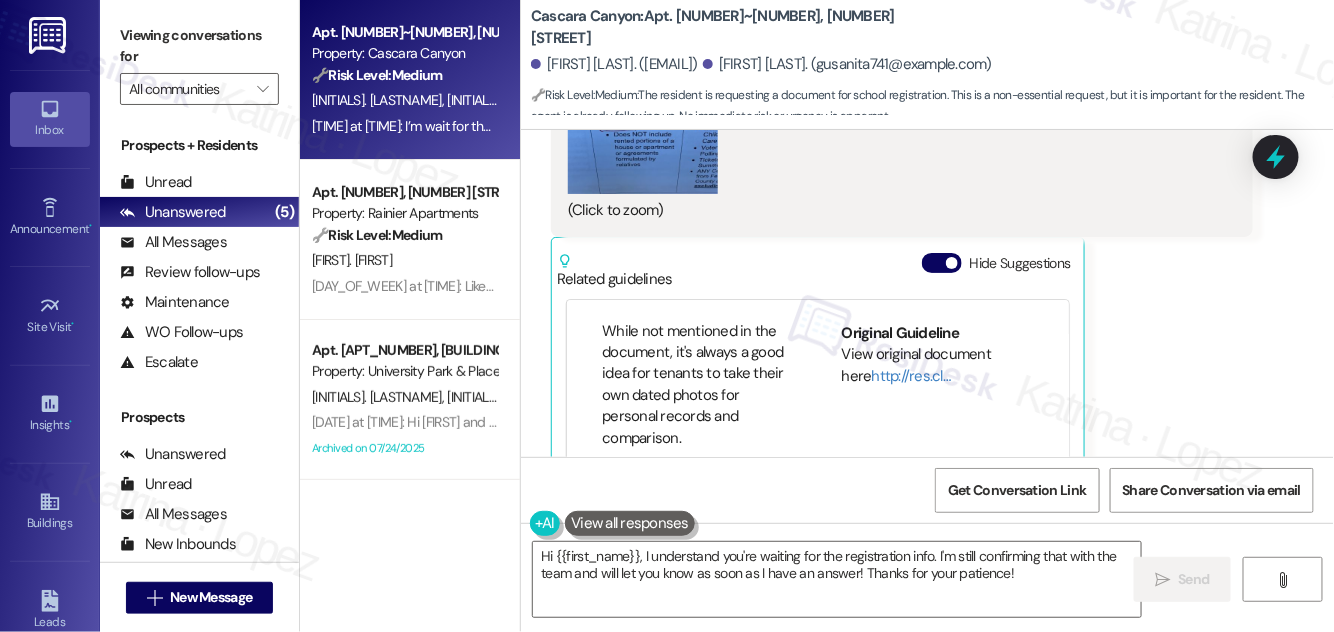 scroll, scrollTop: 1740, scrollLeft: 0, axis: vertical 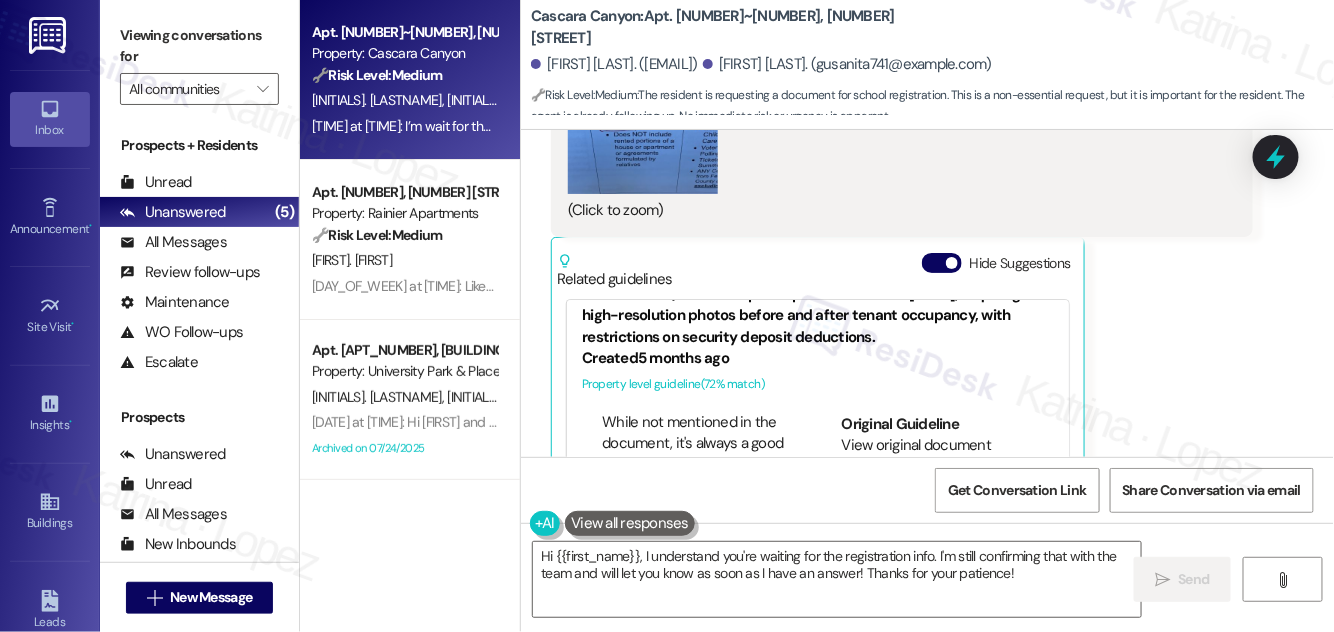 click at bounding box center (643, 94) 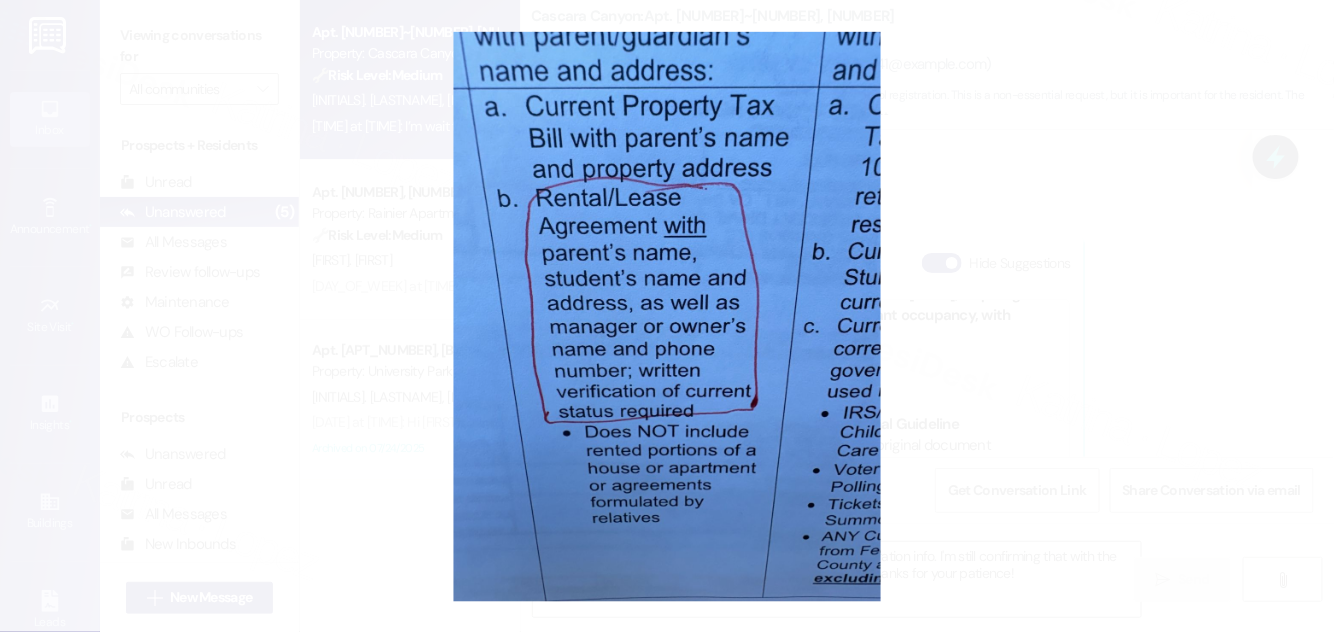 click at bounding box center [667, 316] 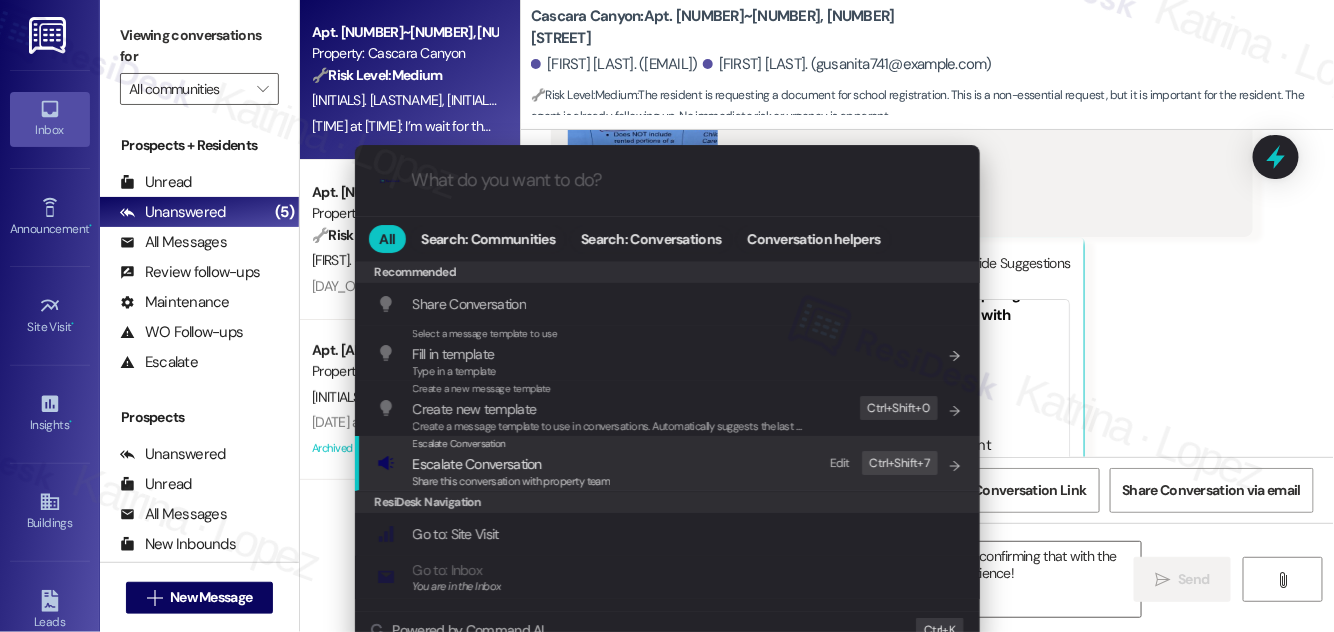 click on "Escalate Conversation" at bounding box center (477, 464) 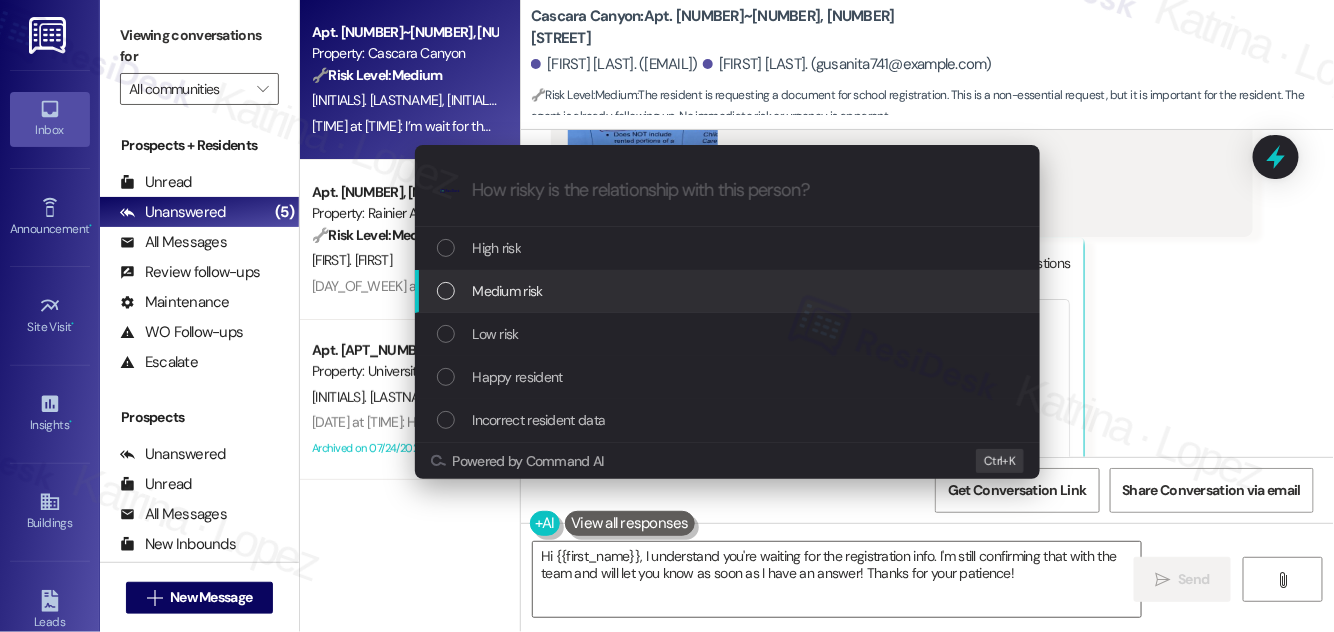 click on "Medium risk" at bounding box center [729, 291] 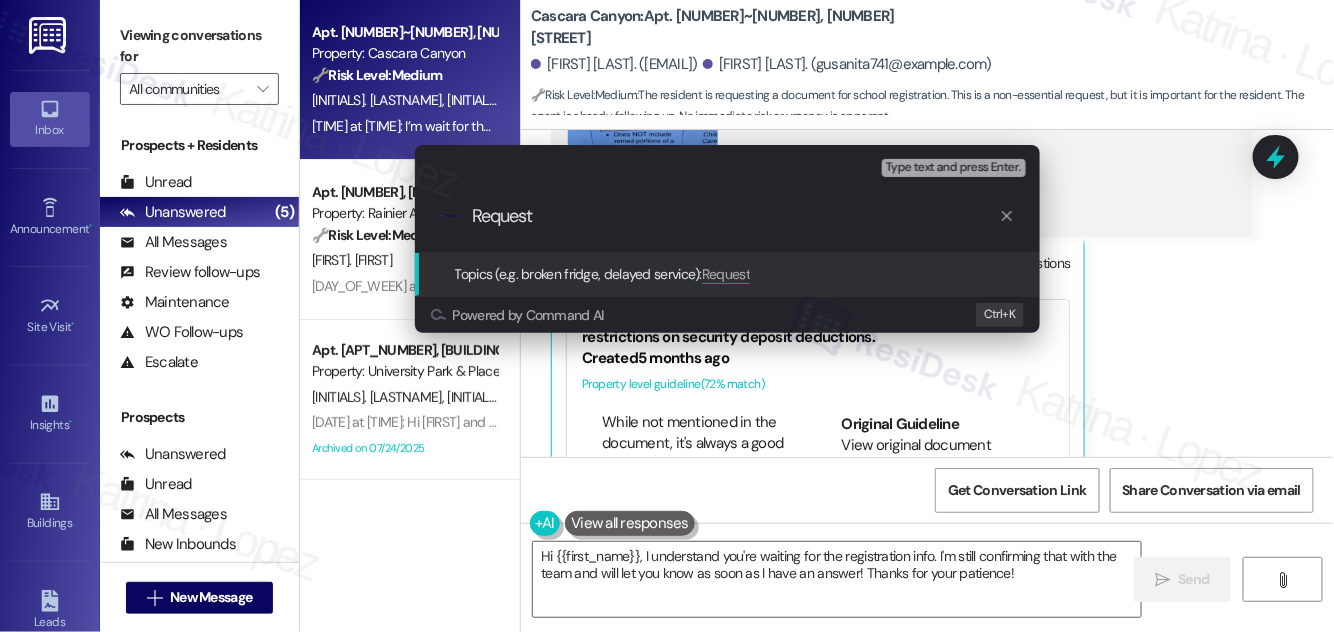 type on "Request" 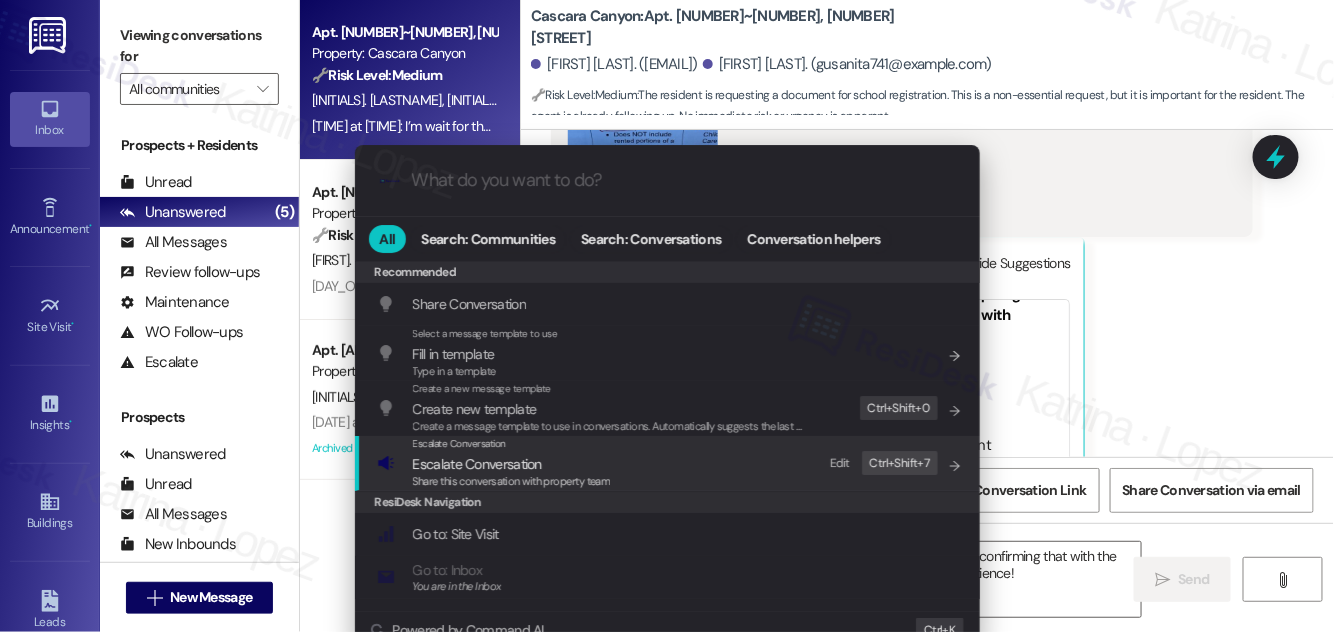 click on "Escalate Conversation Escalate Conversation Share this conversation with property team Edit Ctrl+ Shift+ 7" at bounding box center (669, 463) 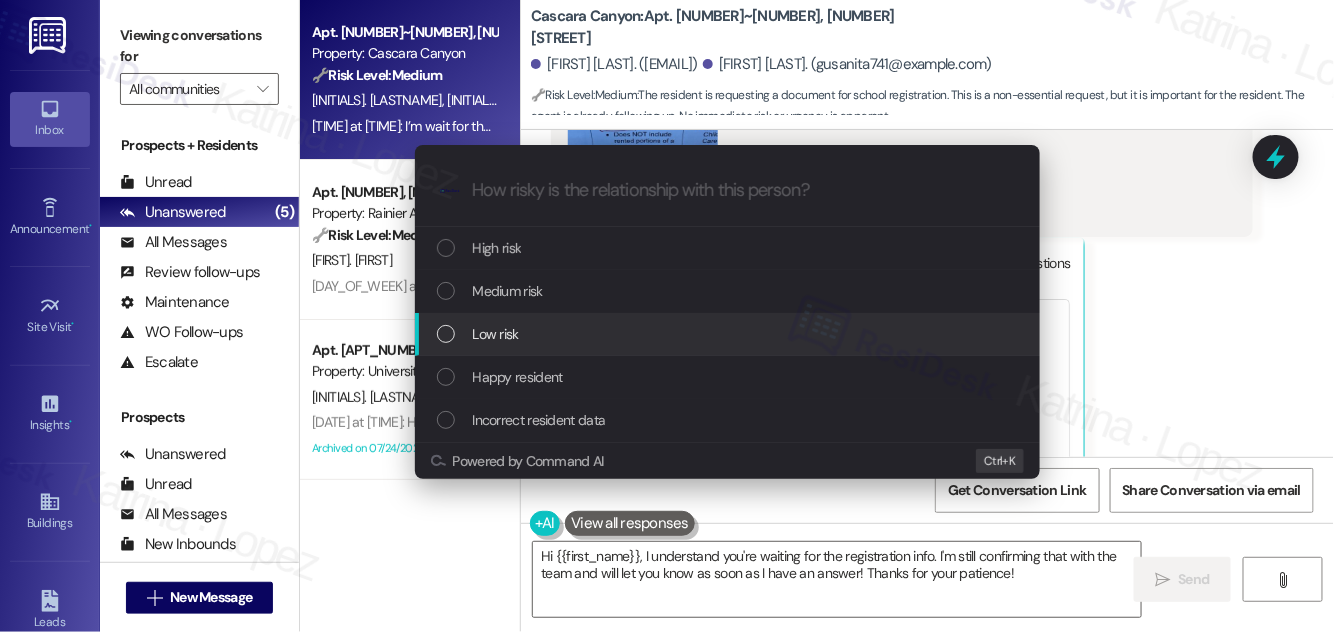 click on "Low risk" at bounding box center [729, 334] 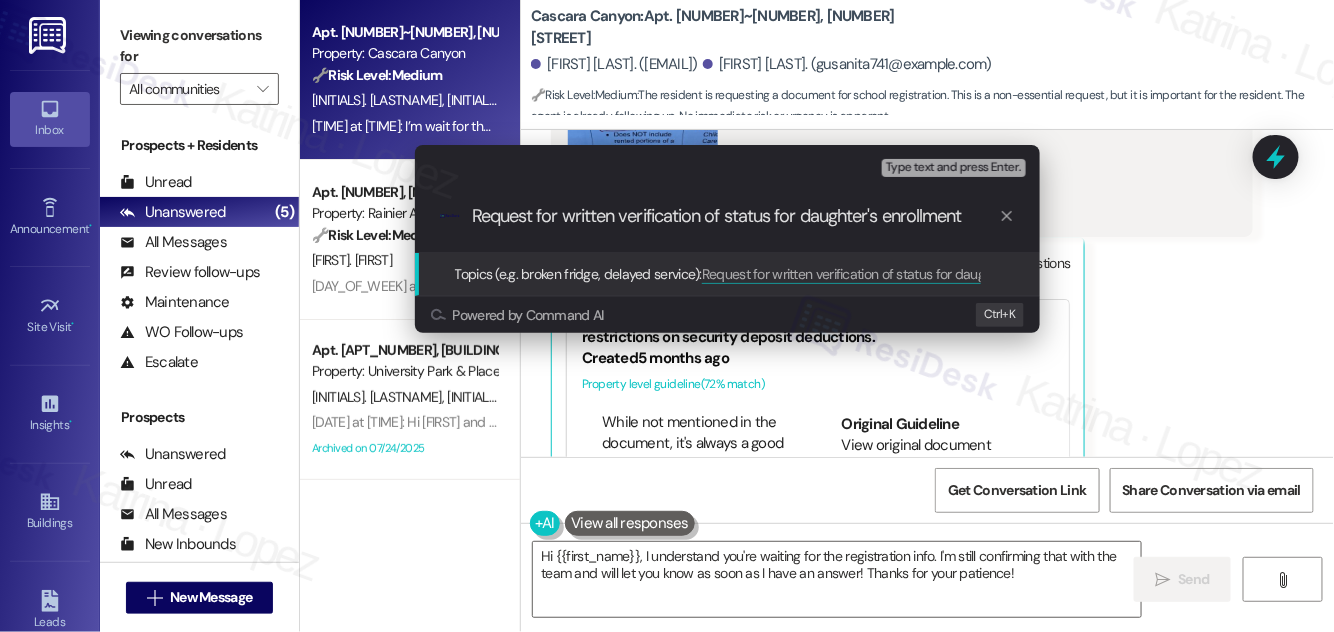 click on ".cls-1{fill:#0a055f;}.cls-2{fill:#0cc4c4;} resideskLogoBlueOrange Request for written verification of status for daughter's enrollment" at bounding box center (727, 216) 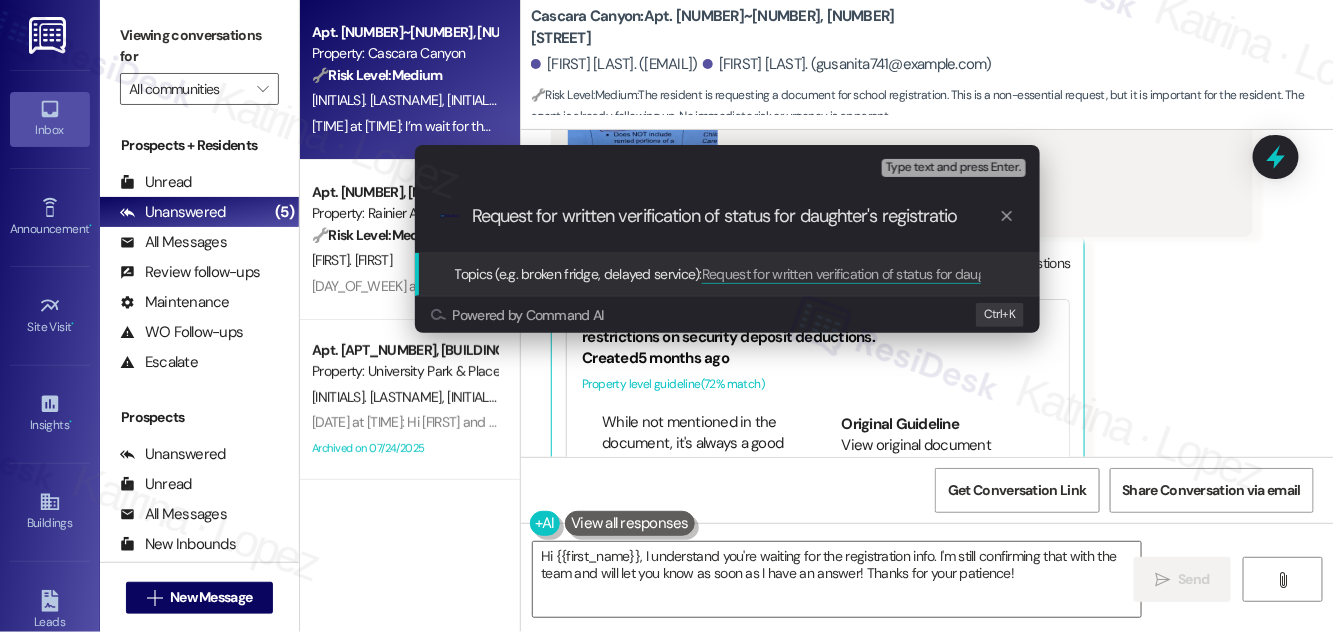 type on "Request for written verification of status for daughter's registration" 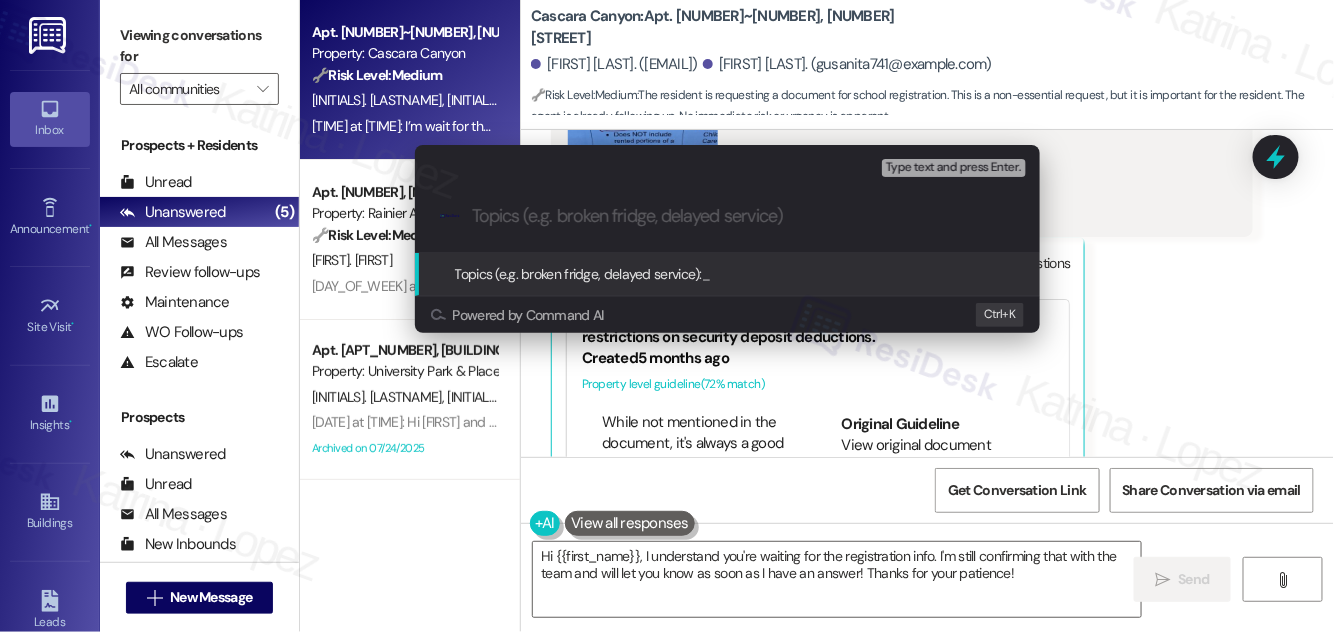 type 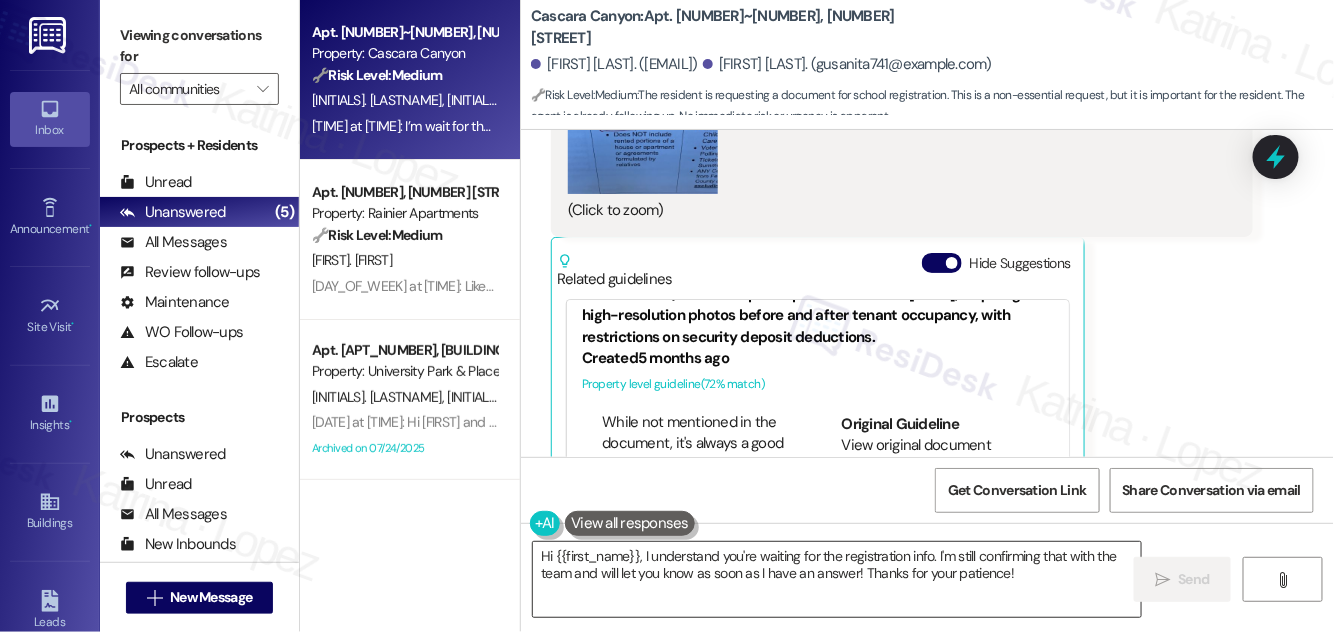 click on "Hi {{first_name}}, I understand you're waiting for the registration info. I'm still confirming that with the team and will let you know as soon as I have an answer! Thanks for your patience!" at bounding box center [837, 579] 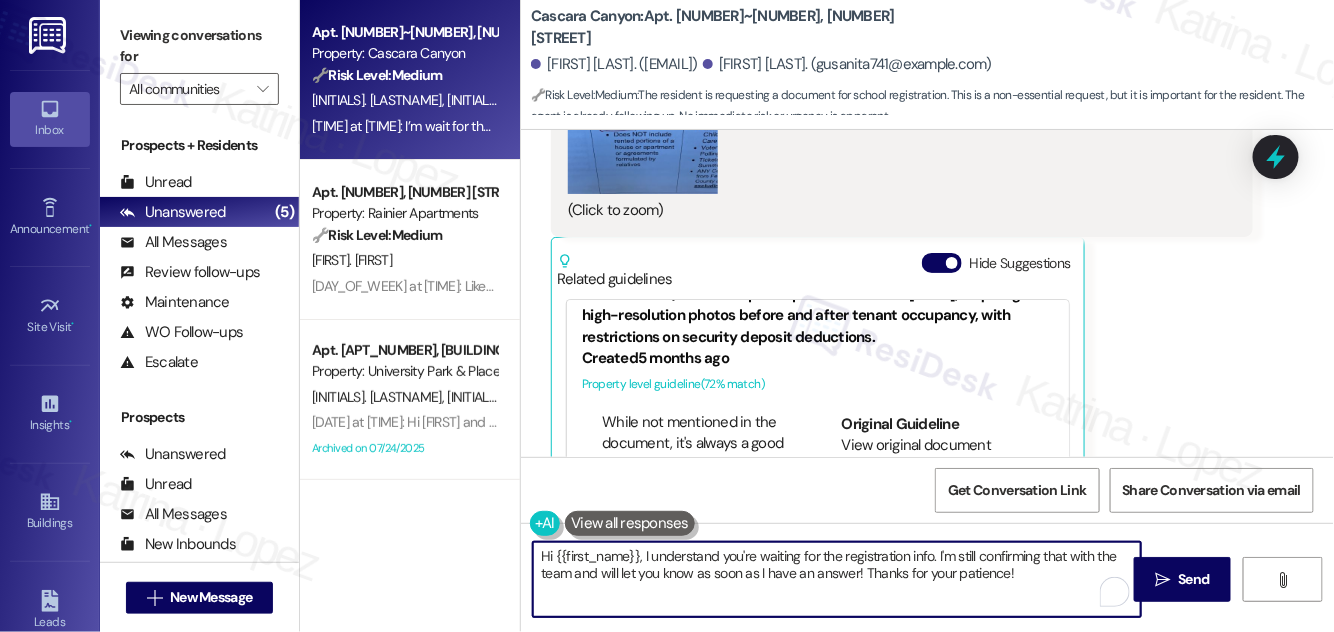 paste on "Request for written verification of status for daughter's registration" 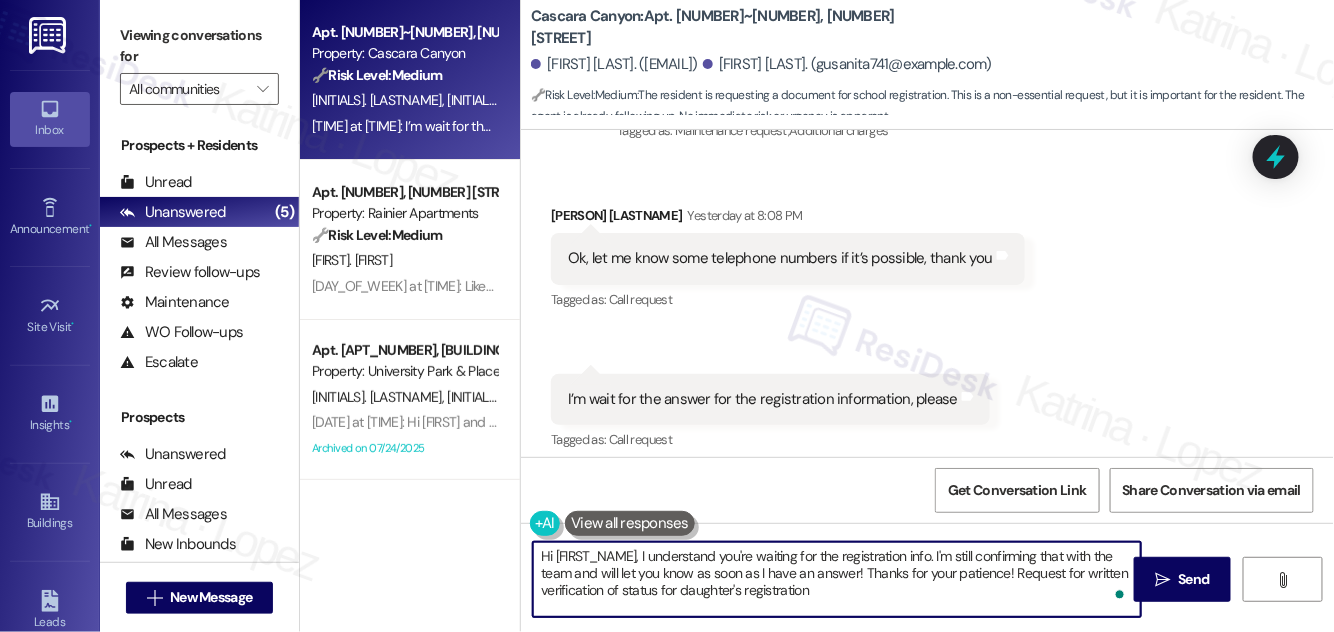 scroll, scrollTop: 10626, scrollLeft: 0, axis: vertical 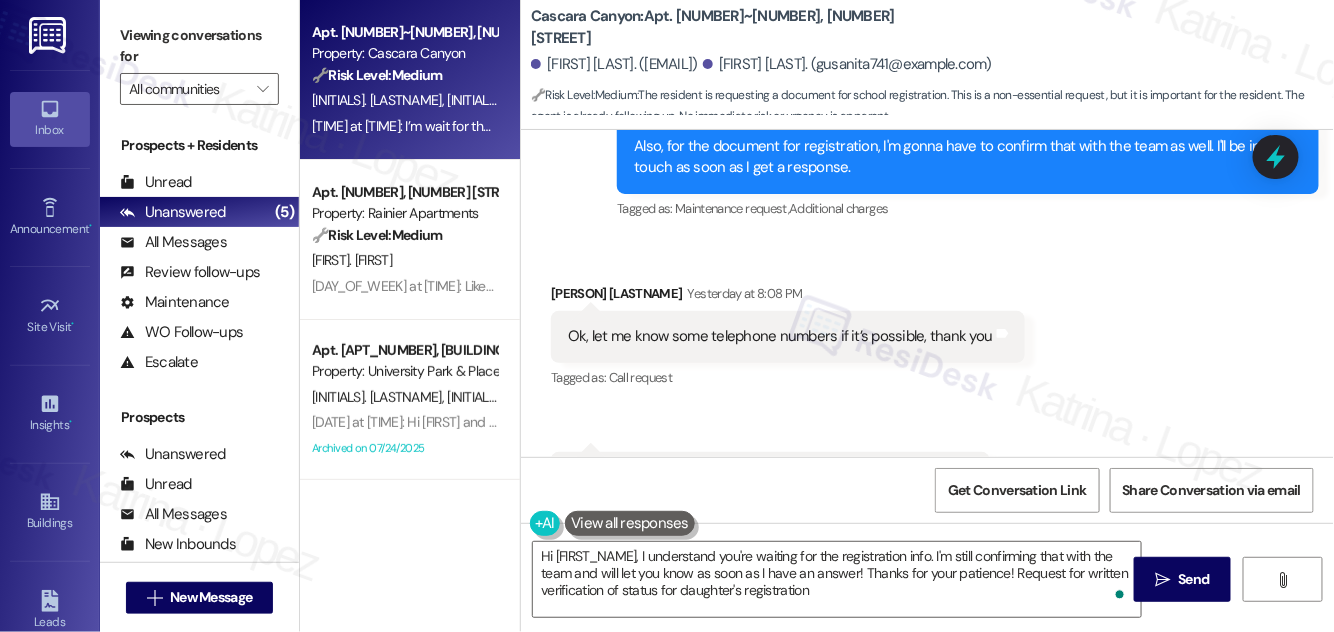 click on "Ok, let me know some telephone numbers if it’s possible, thank you" at bounding box center (780, 336) 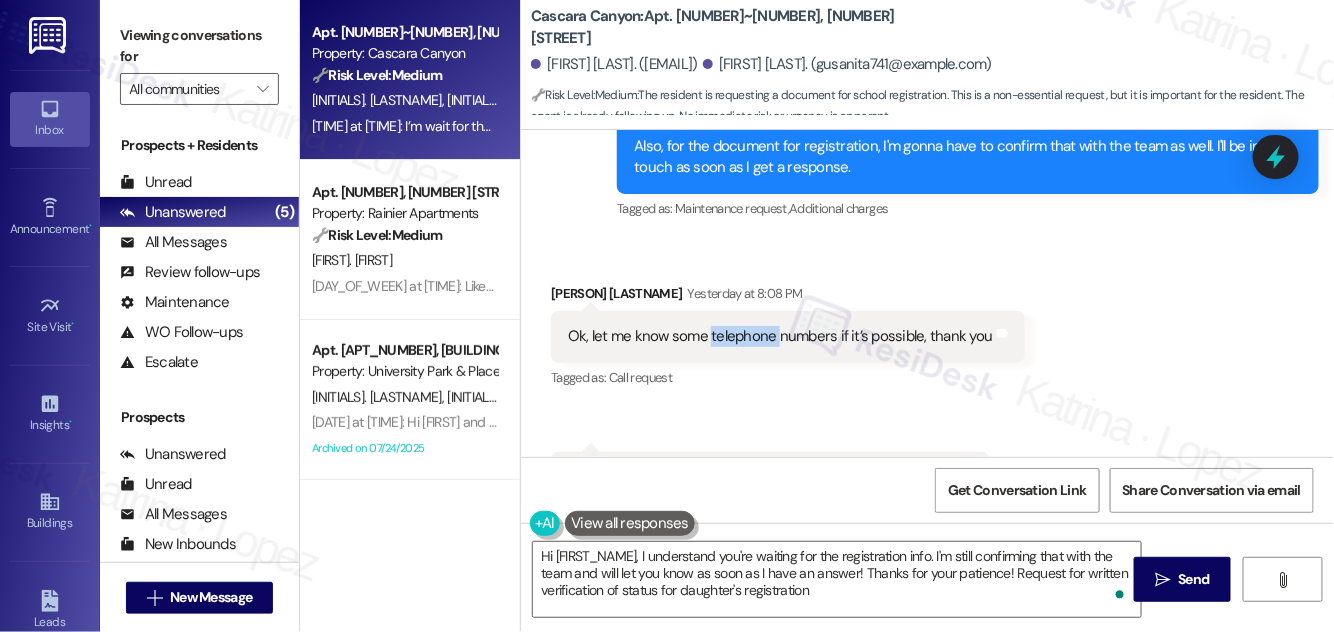 click on "Ok, let me know some telephone numbers if it’s possible, thank you" at bounding box center (780, 336) 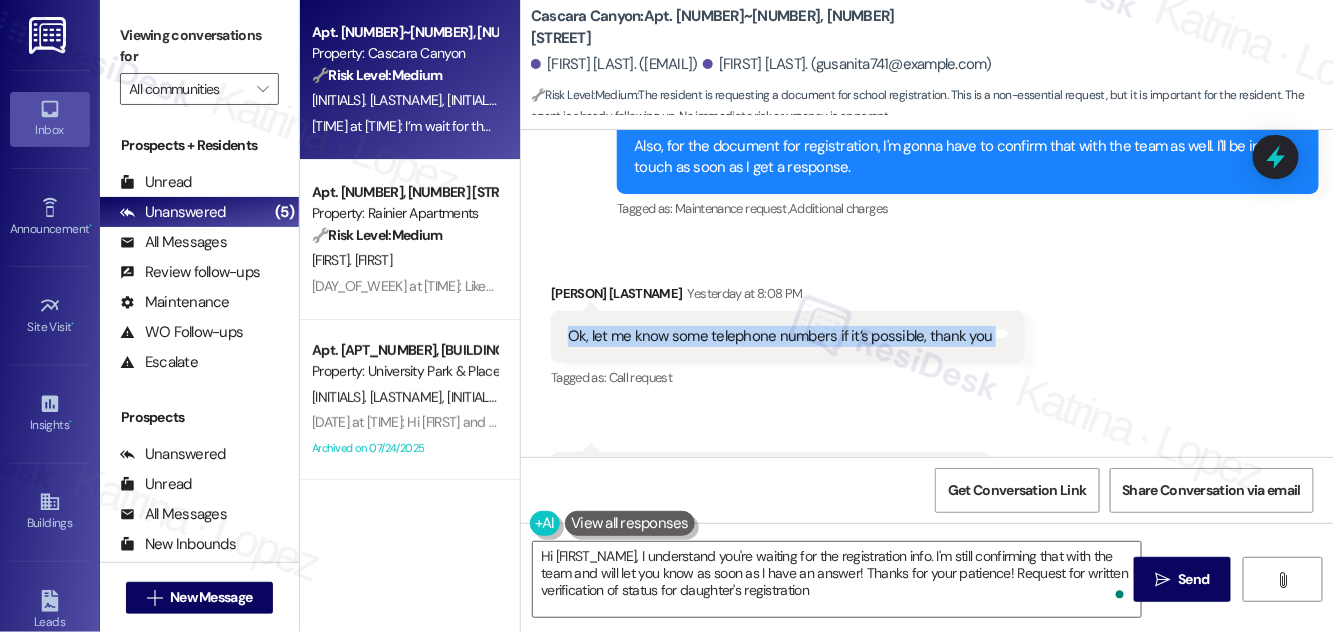 click on "Ok, let me know some telephone numbers if it’s possible, thank you" at bounding box center [780, 336] 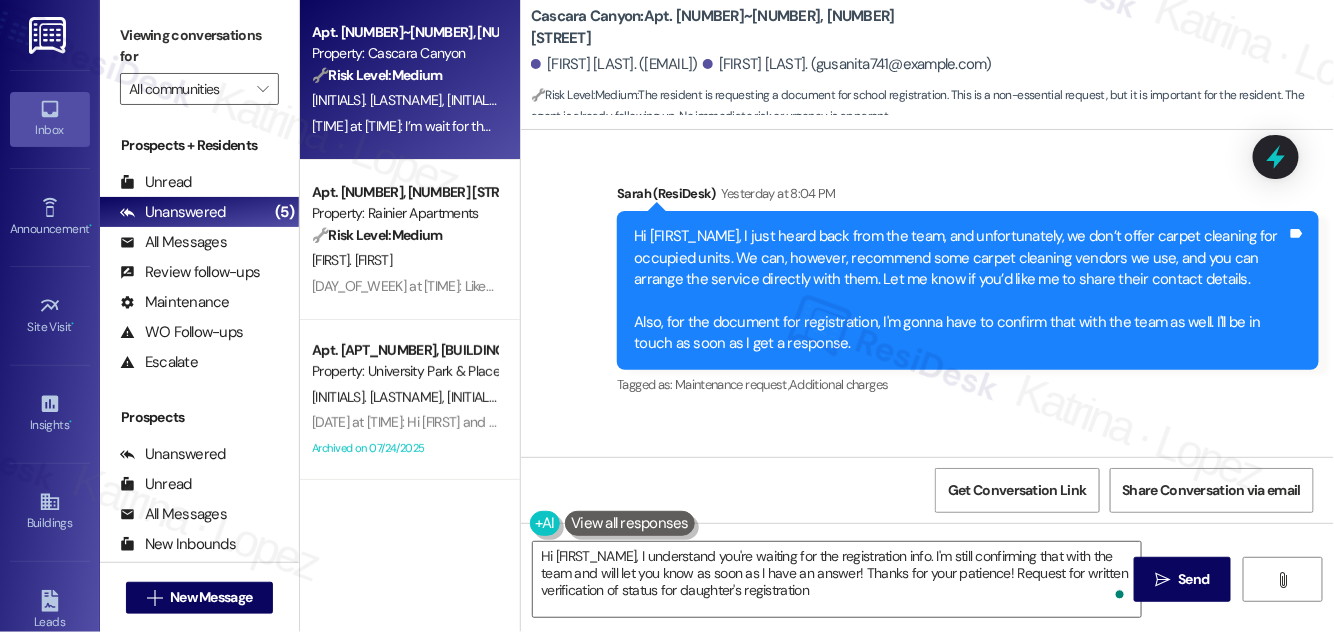 scroll, scrollTop: 10444, scrollLeft: 0, axis: vertical 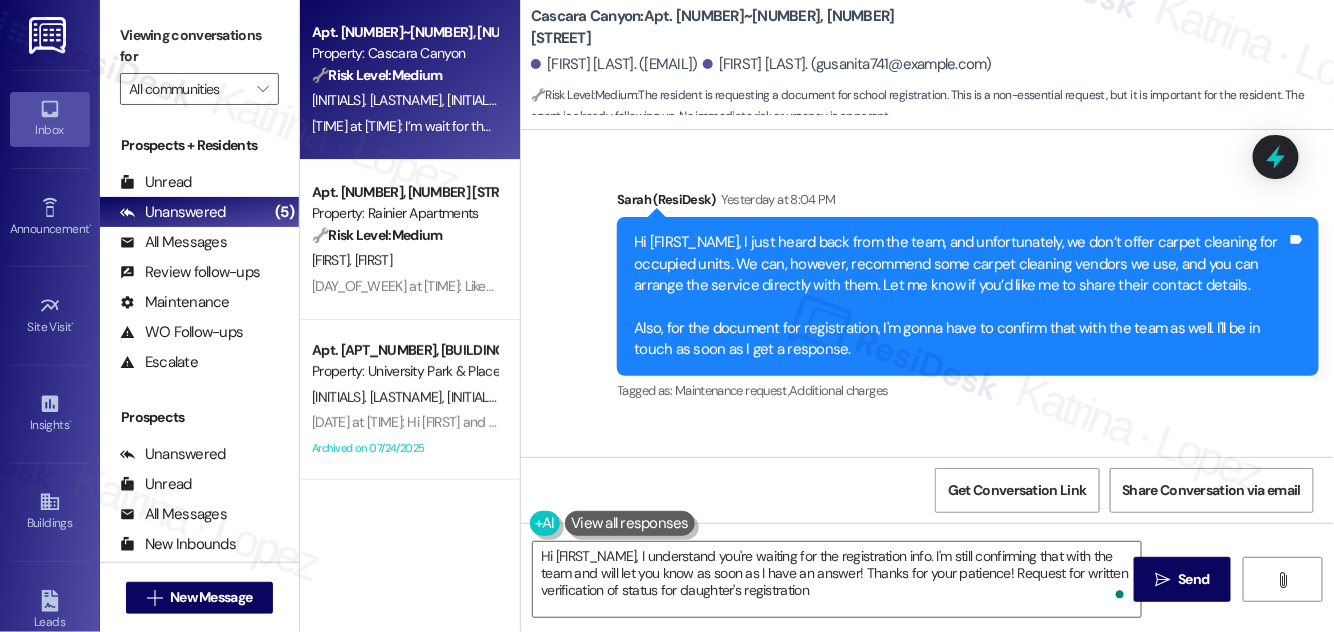 click on "Hi [FIRST], I just heard back from the team, and unfortunately, we don’t offer carpet cleaning for occupied units. We can, however, recommend some carpet cleaning vendors we use, and you can arrange the service directly with them. Let me know if you’d like me to share their contact details.
Also, for the document for registration, I'm gonna have to confirm that with the team as well. I'll be in touch as soon as I get a response." at bounding box center [960, 296] 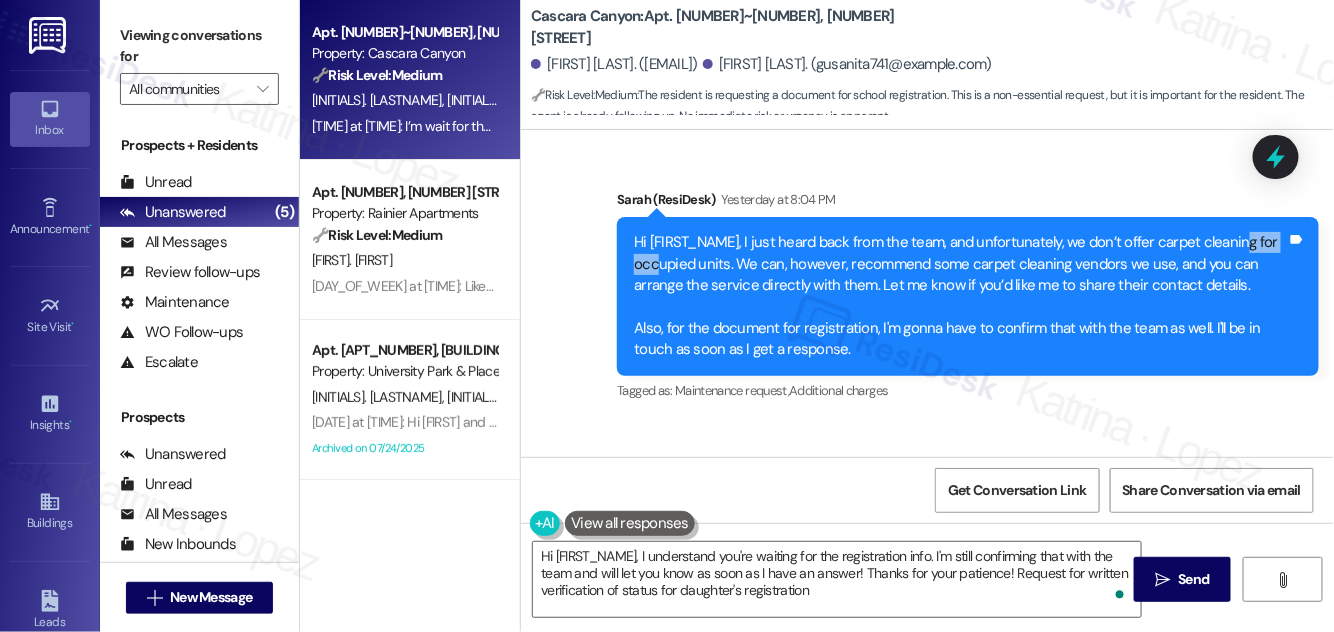 click on "Hi [FIRST], I just heard back from the team, and unfortunately, we don’t offer carpet cleaning for occupied units. We can, however, recommend some carpet cleaning vendors we use, and you can arrange the service directly with them. Let me know if you’d like me to share their contact details.
Also, for the document for registration, I'm gonna have to confirm that with the team as well. I'll be in touch as soon as I get a response." at bounding box center (960, 296) 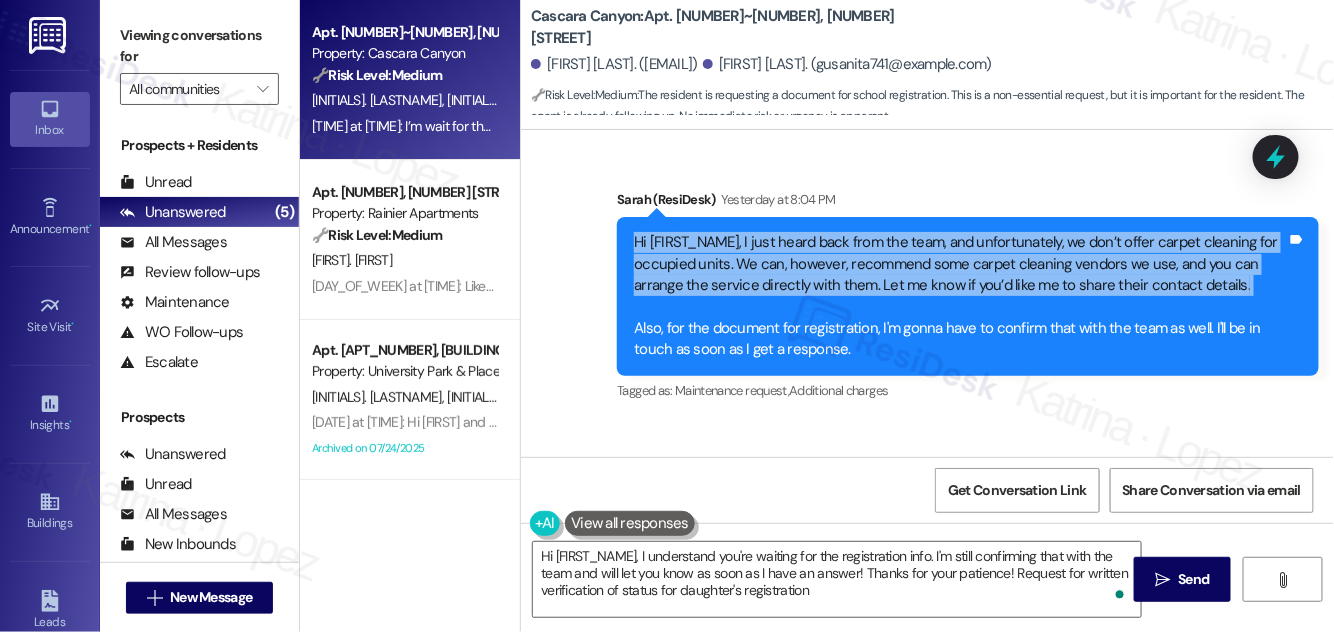 click on "Hi [FIRST], I just heard back from the team, and unfortunately, we don’t offer carpet cleaning for occupied units. We can, however, recommend some carpet cleaning vendors we use, and you can arrange the service directly with them. Let me know if you’d like me to share their contact details.
Also, for the document for registration, I'm gonna have to confirm that with the team as well. I'll be in touch as soon as I get a response." at bounding box center [960, 296] 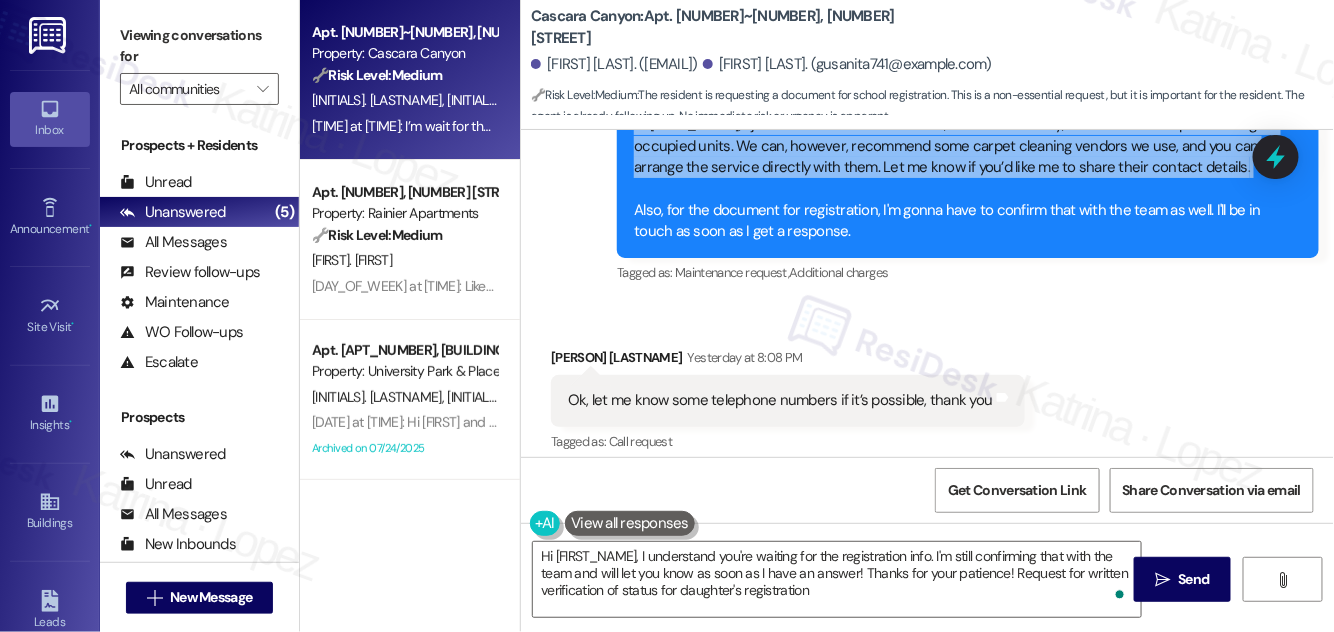 scroll, scrollTop: 10808, scrollLeft: 0, axis: vertical 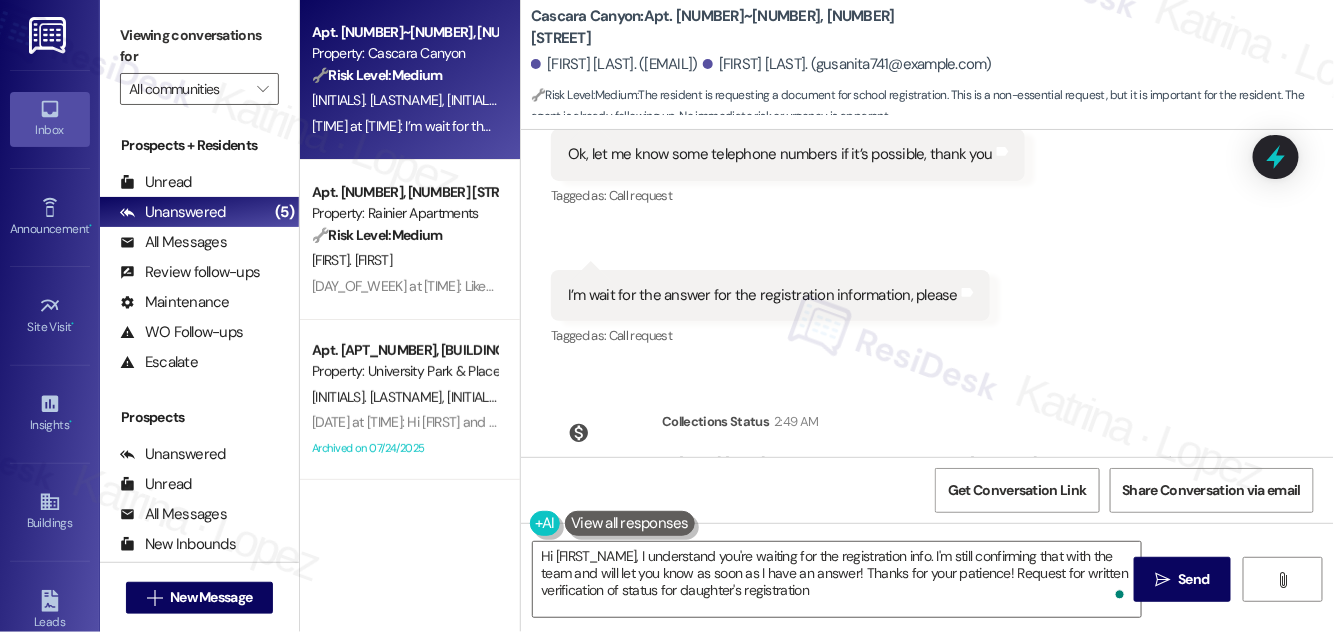 click on "I’m wait for the answer for the registration information, please" at bounding box center [763, 295] 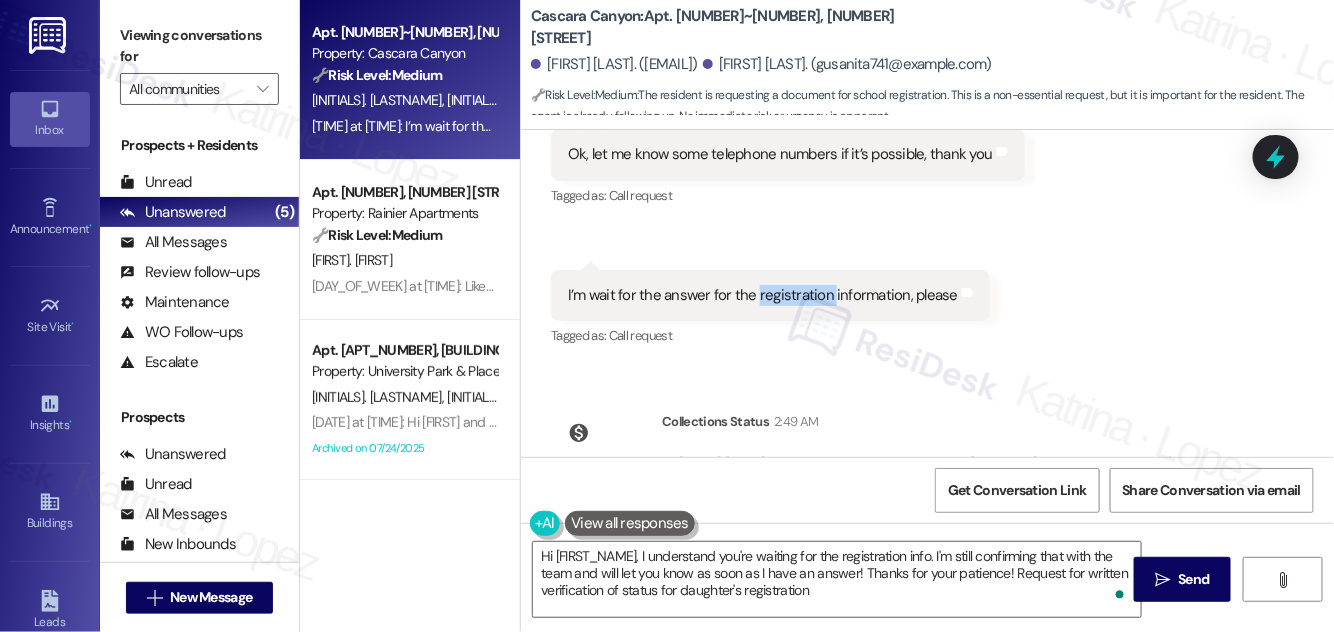 click on "I’m wait for the answer for the registration information, please" at bounding box center [763, 295] 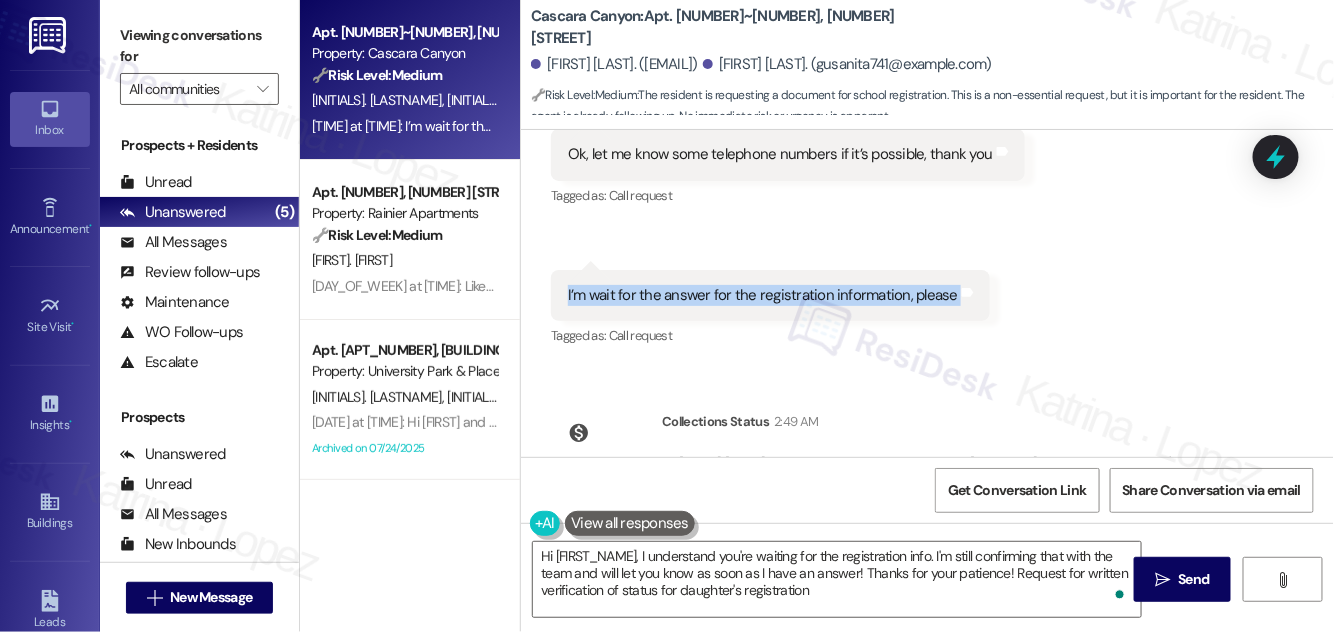 click on "I’m wait for the answer for the registration information, please" at bounding box center (763, 295) 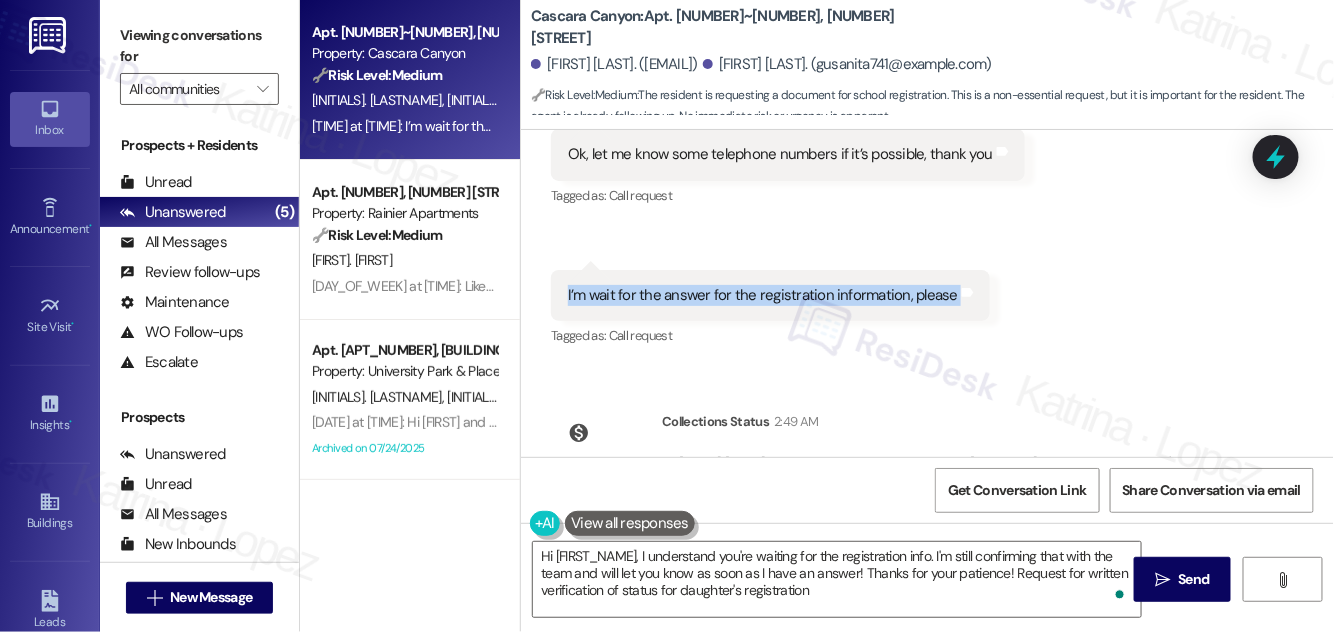 click on "I’m wait for the answer for the registration information, please" at bounding box center [763, 295] 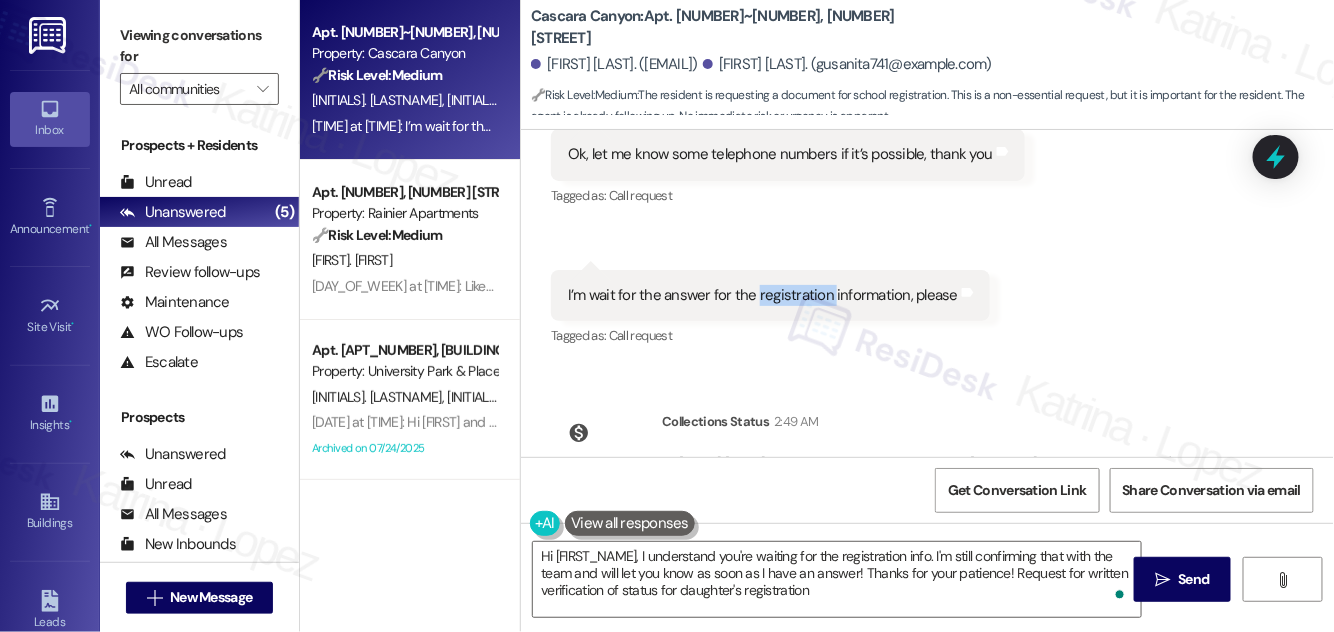 click on "I’m wait for the answer for the registration information, please" at bounding box center [763, 295] 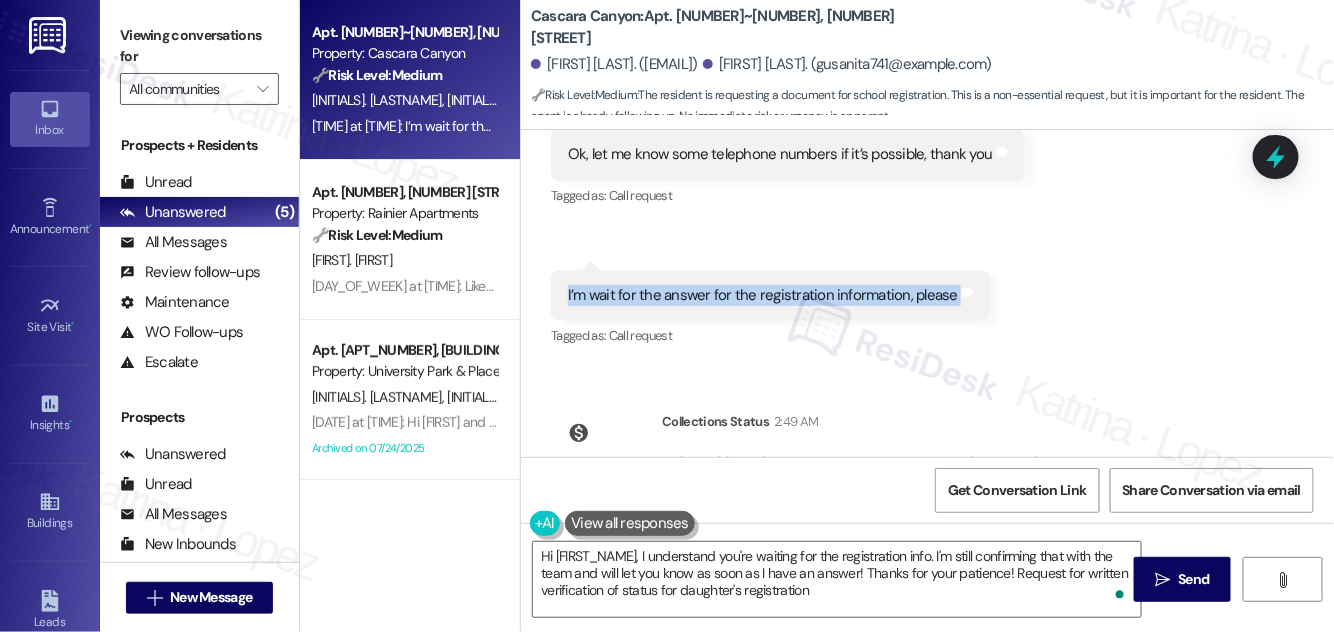 click on "I’m wait for the answer for the registration information, please" at bounding box center (763, 295) 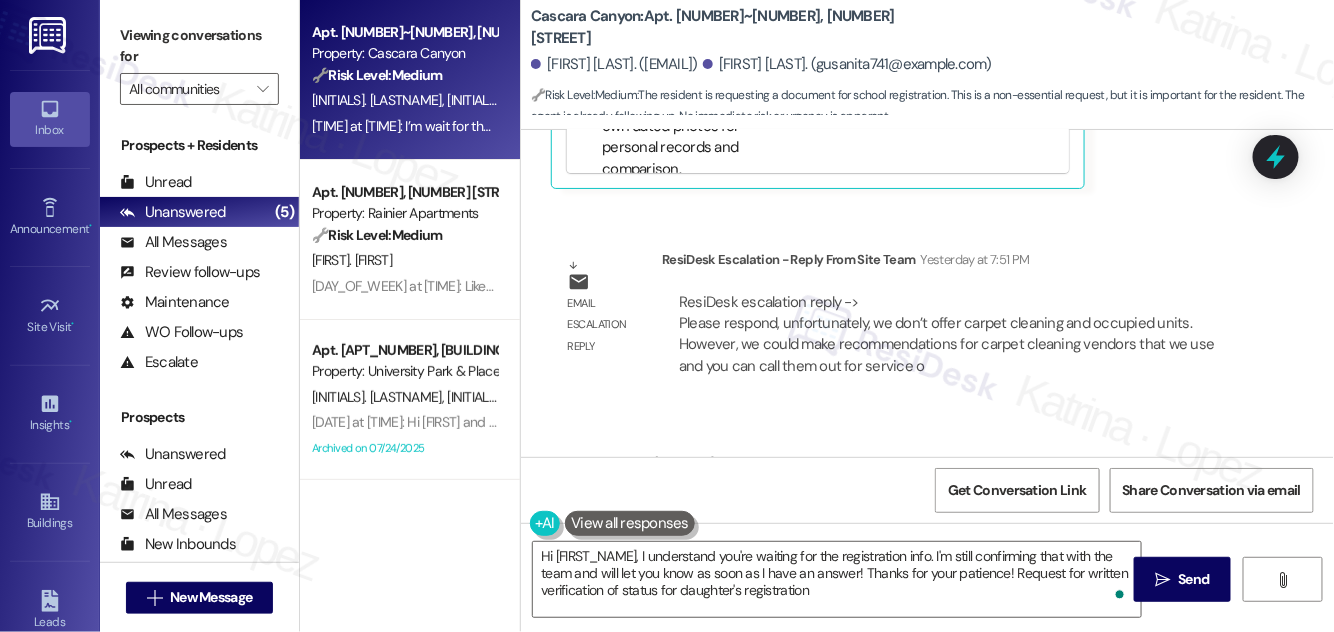 scroll, scrollTop: 10171, scrollLeft: 0, axis: vertical 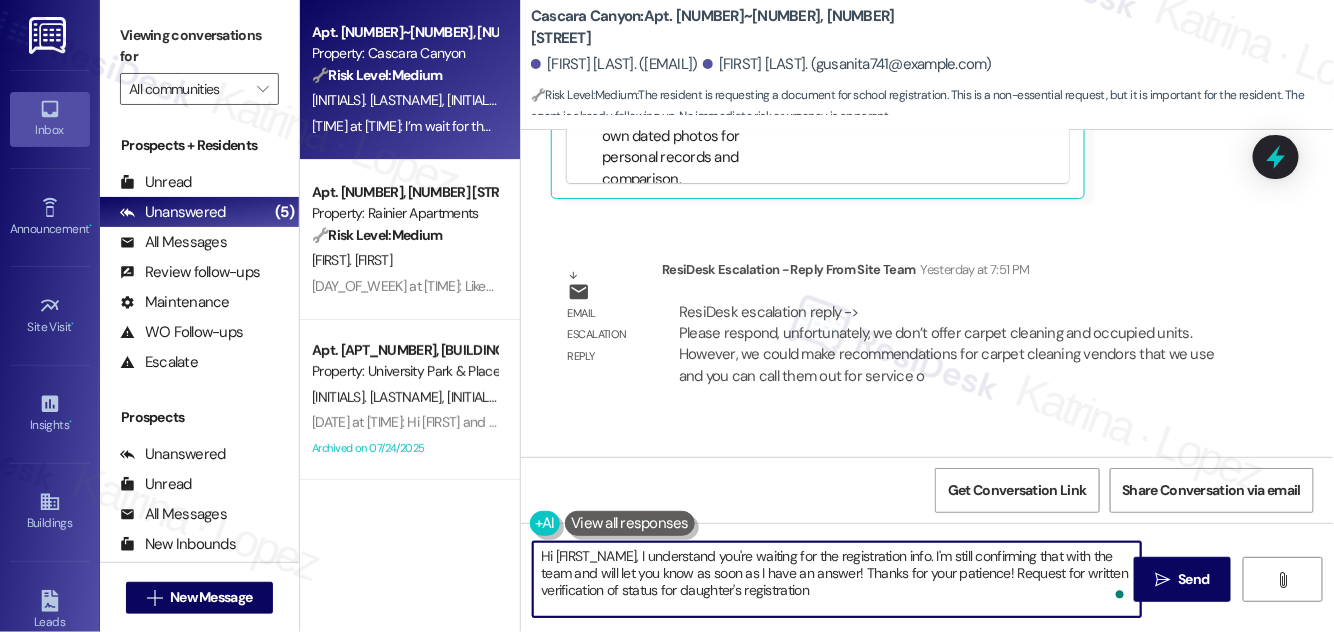 click on "Hi [FIRST_NAME], I understand you're waiting for the registration info. I'm still confirming that with the team and will let you know as soon as I have an answer! Thanks for your patience! Request for written verification of status for daughter's registration" at bounding box center (837, 579) 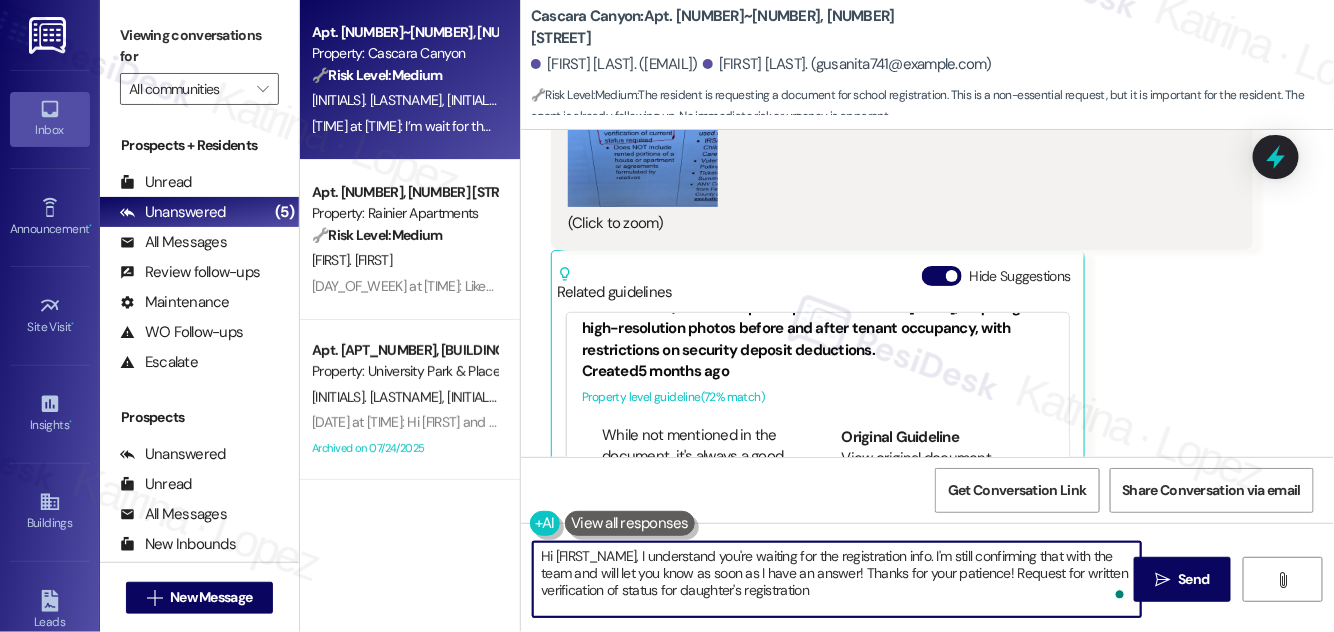 scroll, scrollTop: 9808, scrollLeft: 0, axis: vertical 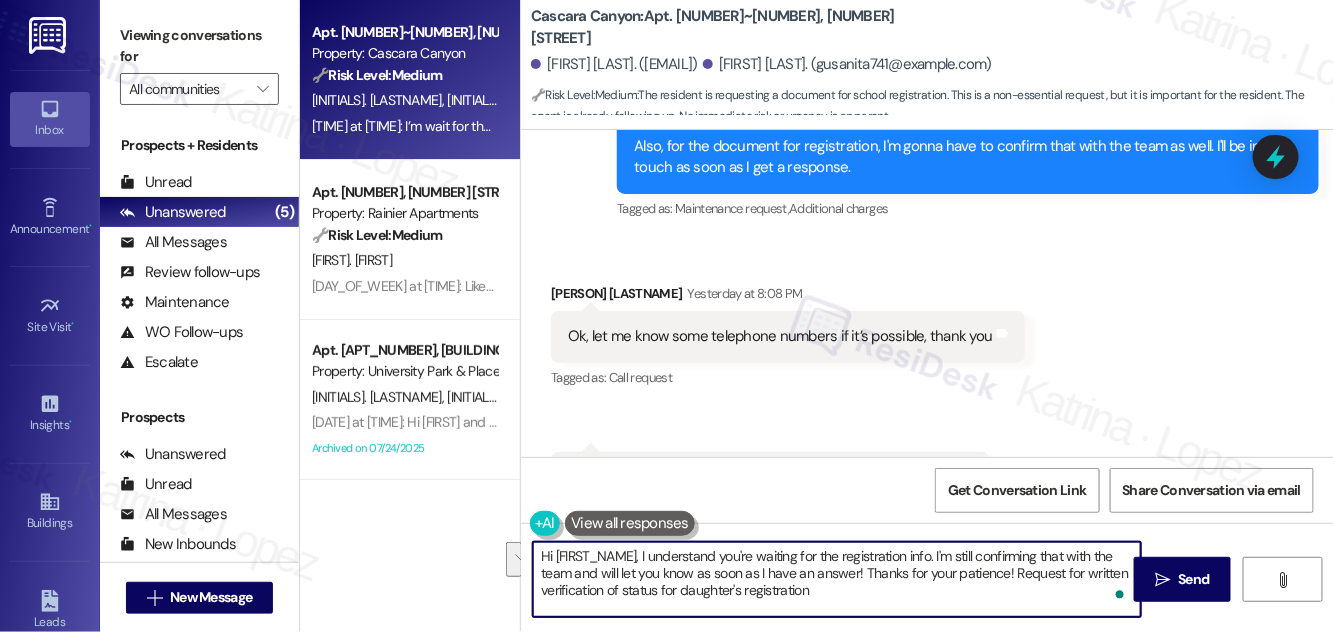 drag, startPoint x: 826, startPoint y: 587, endPoint x: 1009, endPoint y: 573, distance: 183.53474 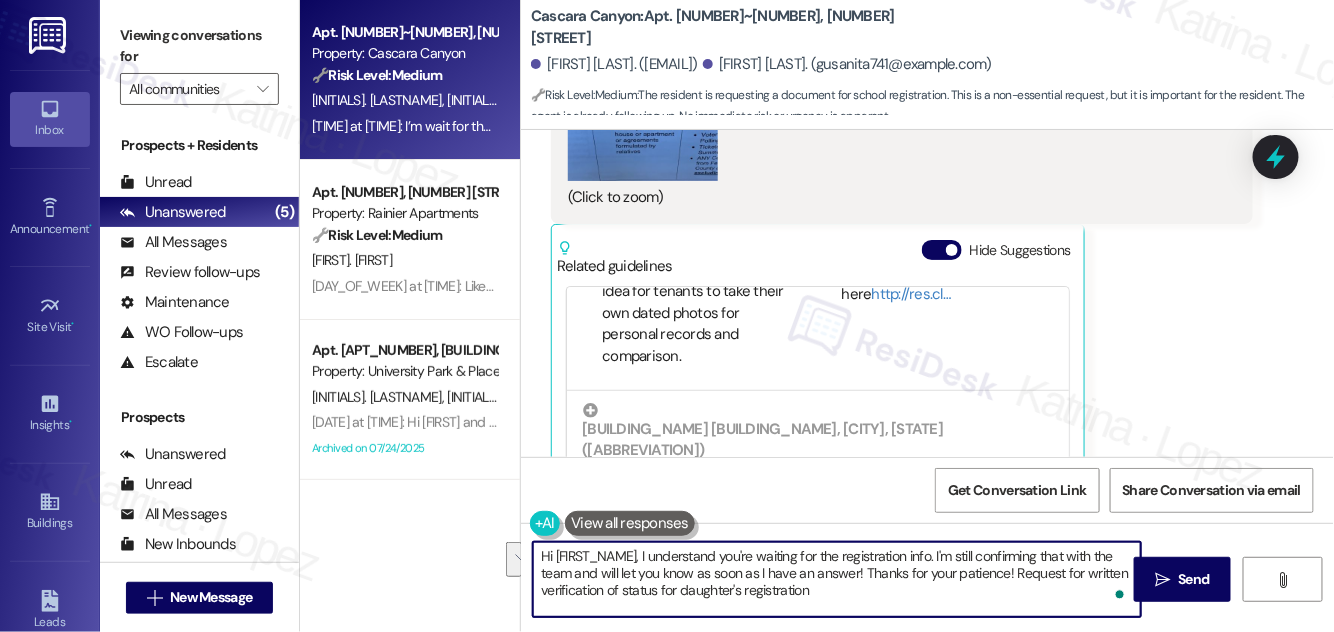 scroll, scrollTop: 9717, scrollLeft: 0, axis: vertical 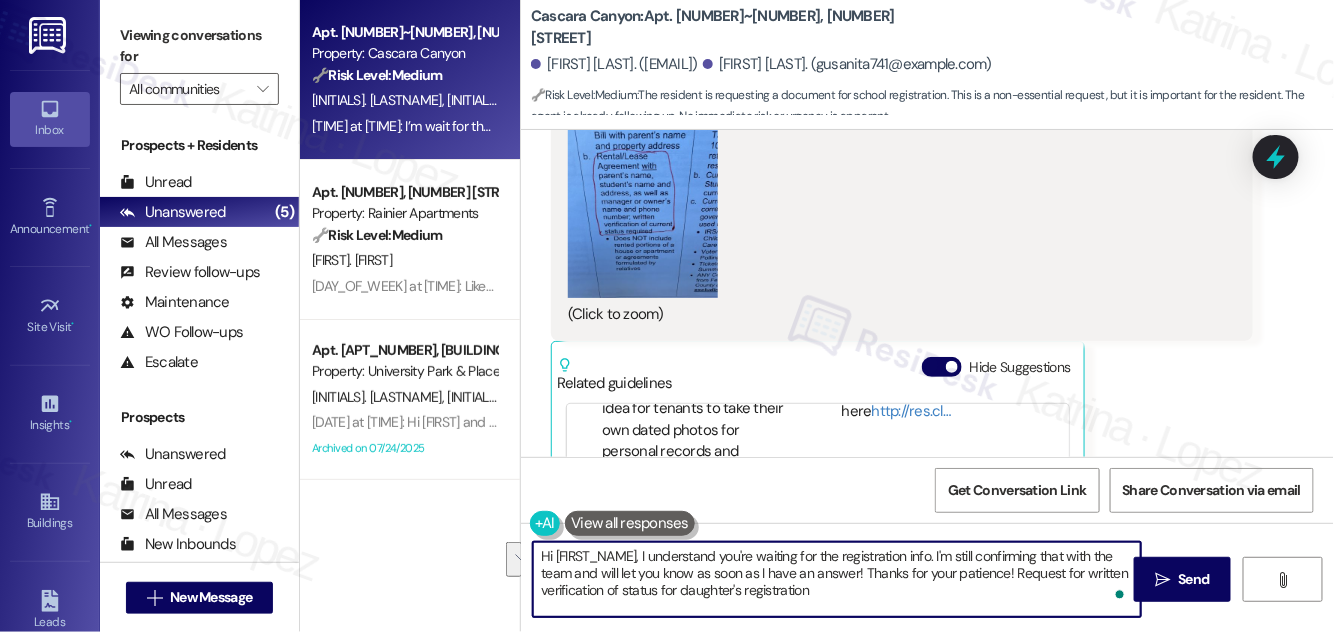 click on "Hi [FIRST_NAME], I understand you're waiting for the registration info. I'm still confirming that with the team and will let you know as soon as I have an answer! Thanks for your patience! Request for written verification of status for daughter's registration" at bounding box center [837, 579] 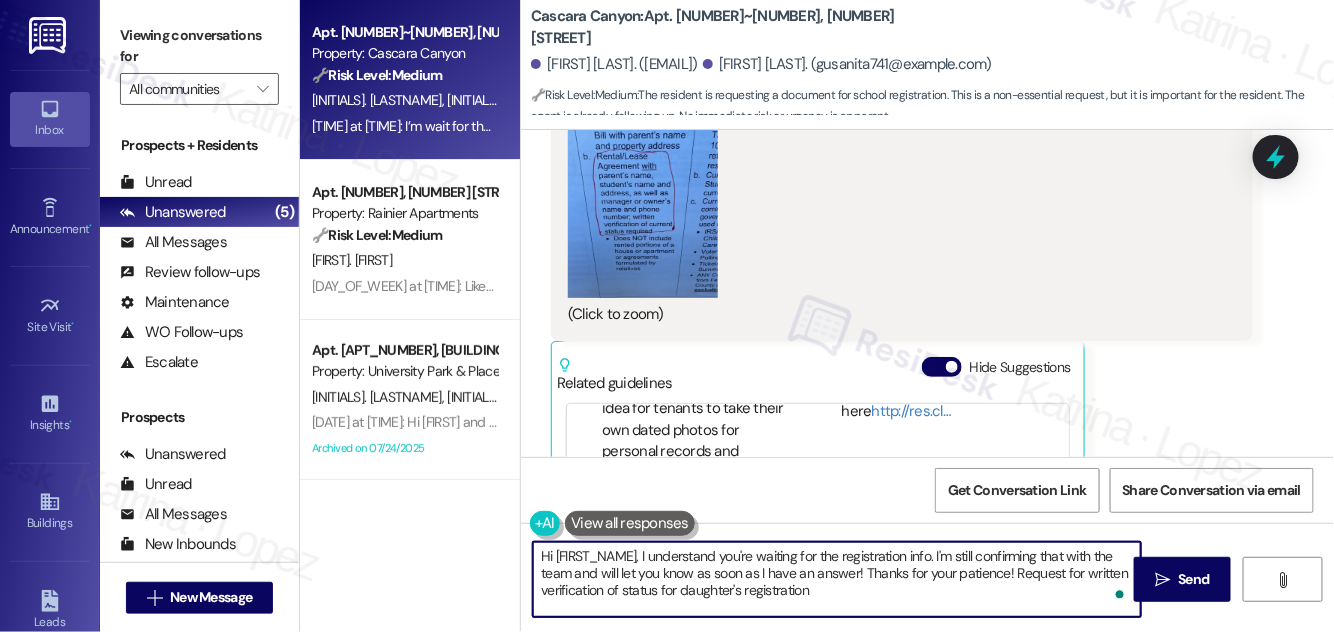 click on "Hi [FIRST_NAME], I understand you're waiting for the registration info. I'm still confirming that with the team and will let you know as soon as I have an answer! Thanks for your patience! Request for written verification of status for daughter's registration" at bounding box center [837, 579] 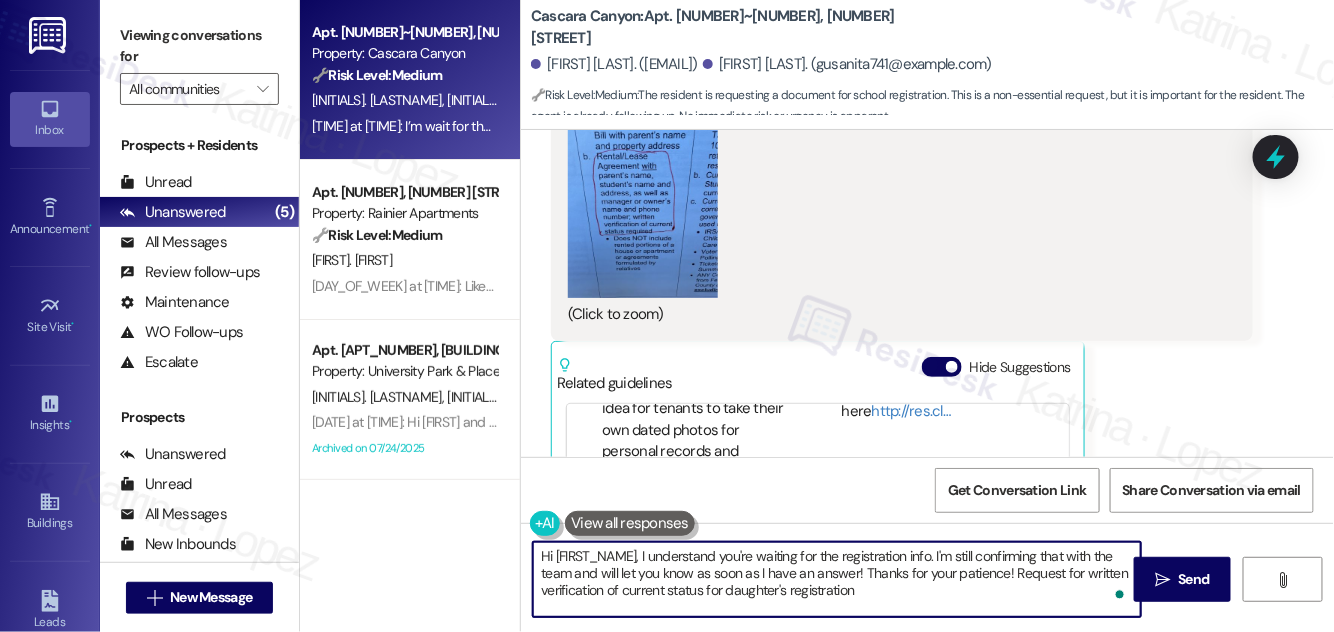 click on "Hi [FIRST_NAME], I understand you're waiting for the registration info. I'm still confirming that with the team and will let you know as soon as I have an answer! Thanks for your patience! Request for written verification of current status for daughter's registration" at bounding box center (837, 579) 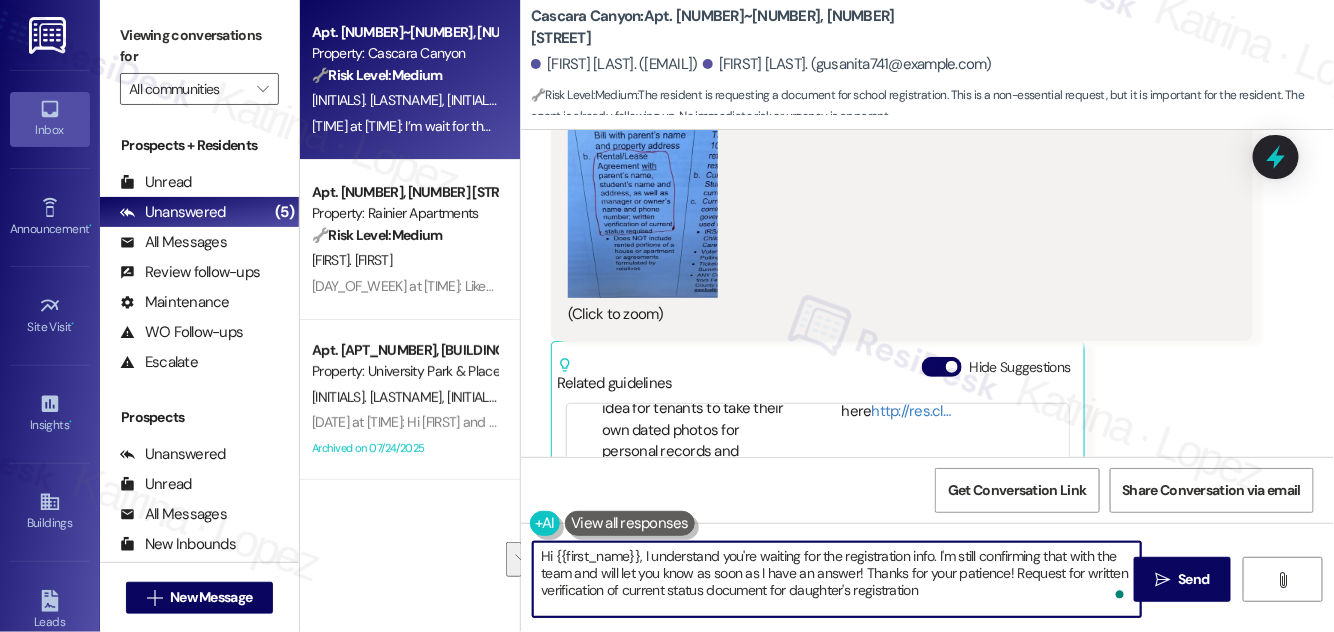 drag, startPoint x: 925, startPoint y: 588, endPoint x: 1010, endPoint y: 567, distance: 87.555695 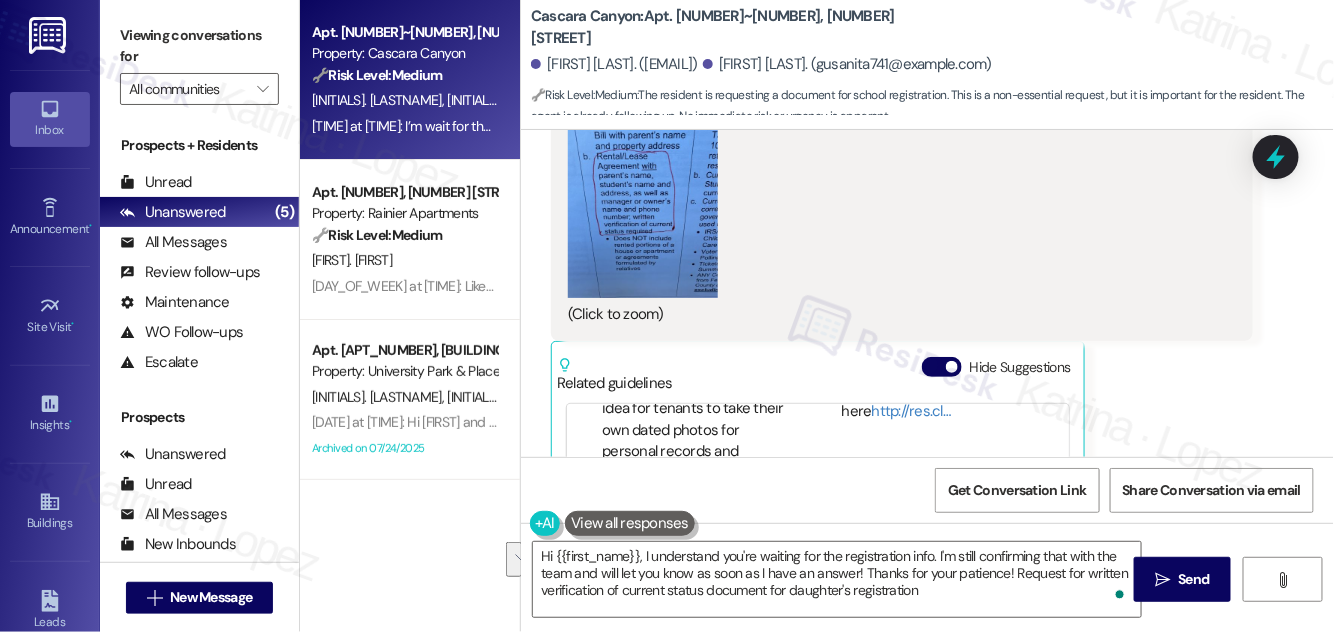 click on "(Click to zoom)" at bounding box center [894, 212] 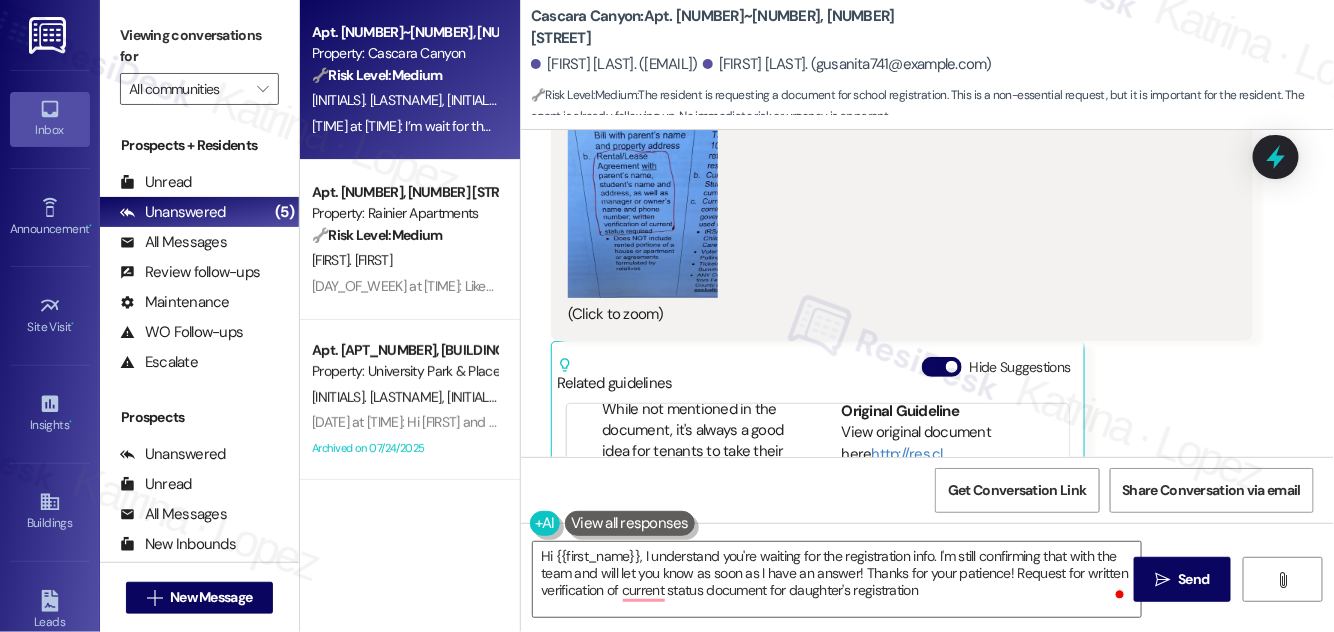 scroll, scrollTop: 220, scrollLeft: 0, axis: vertical 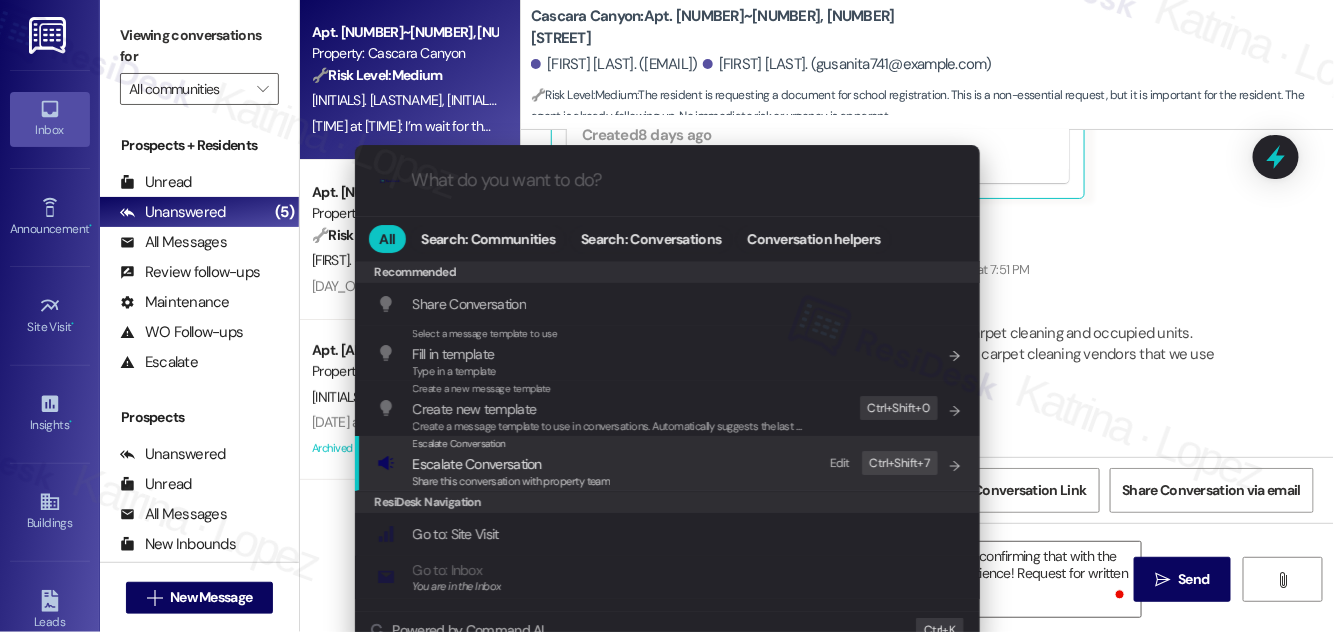 click on "Share this conversation with property team" at bounding box center (512, 481) 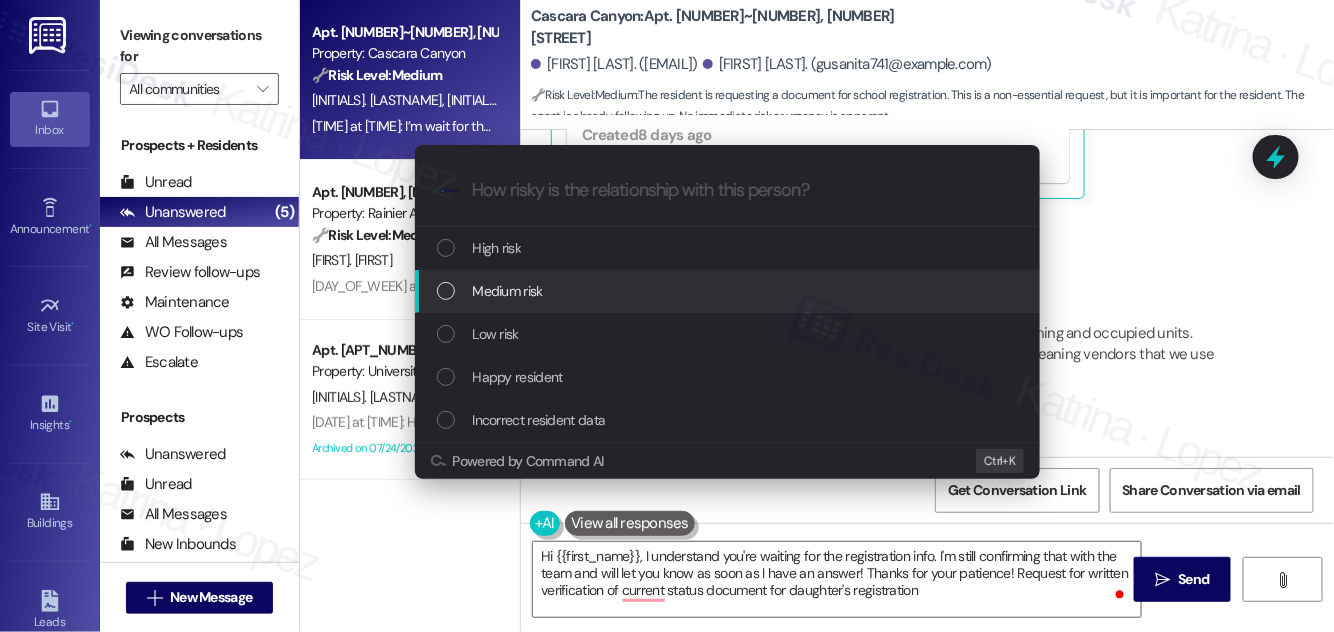 click on "Medium risk" at bounding box center (729, 291) 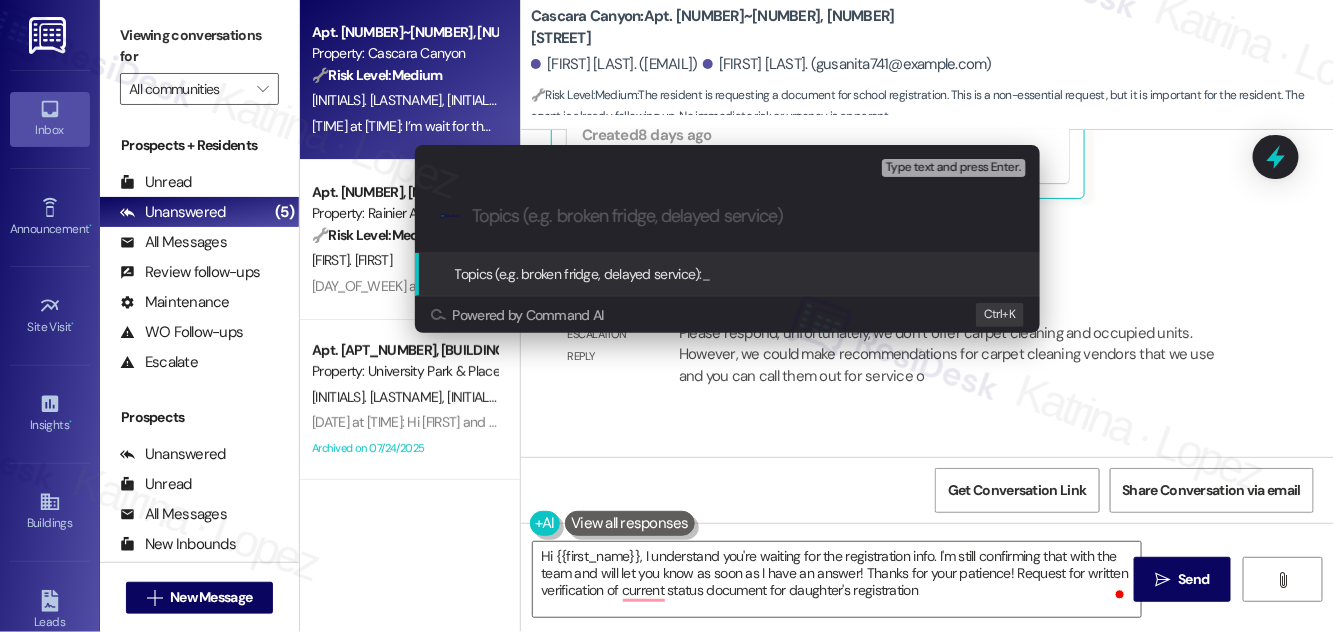 paste on "Request for written verification of current status document for daughter's registration" 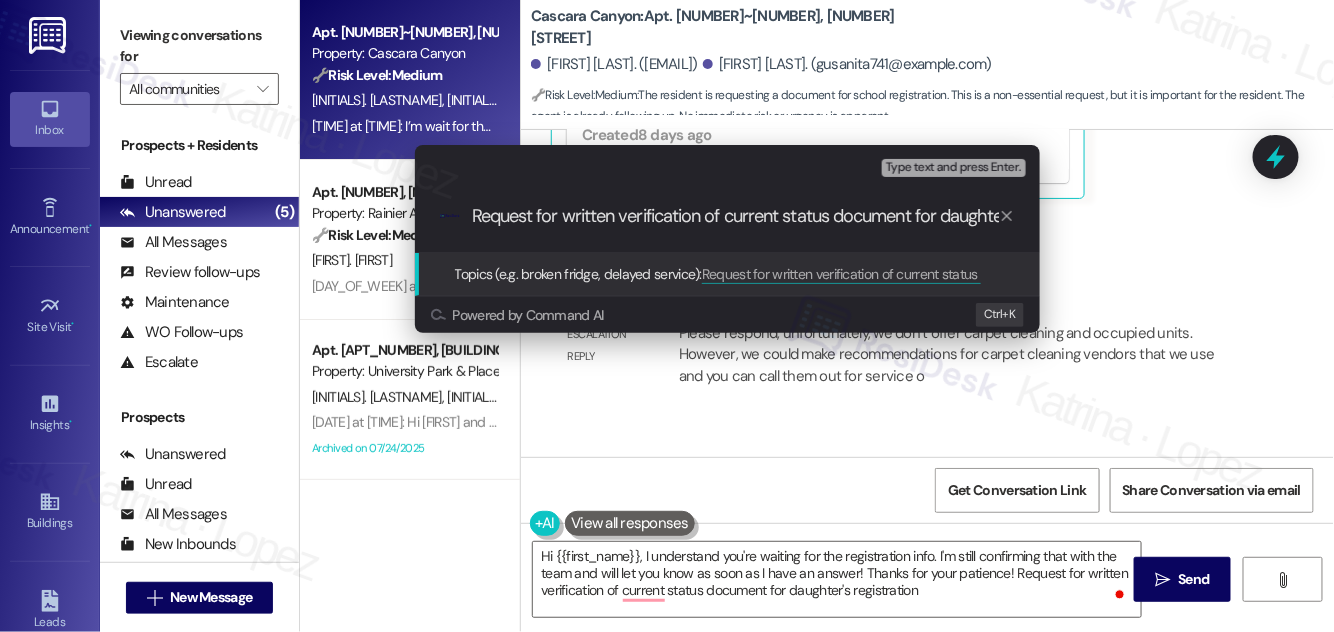 scroll, scrollTop: 0, scrollLeft: 113, axis: horizontal 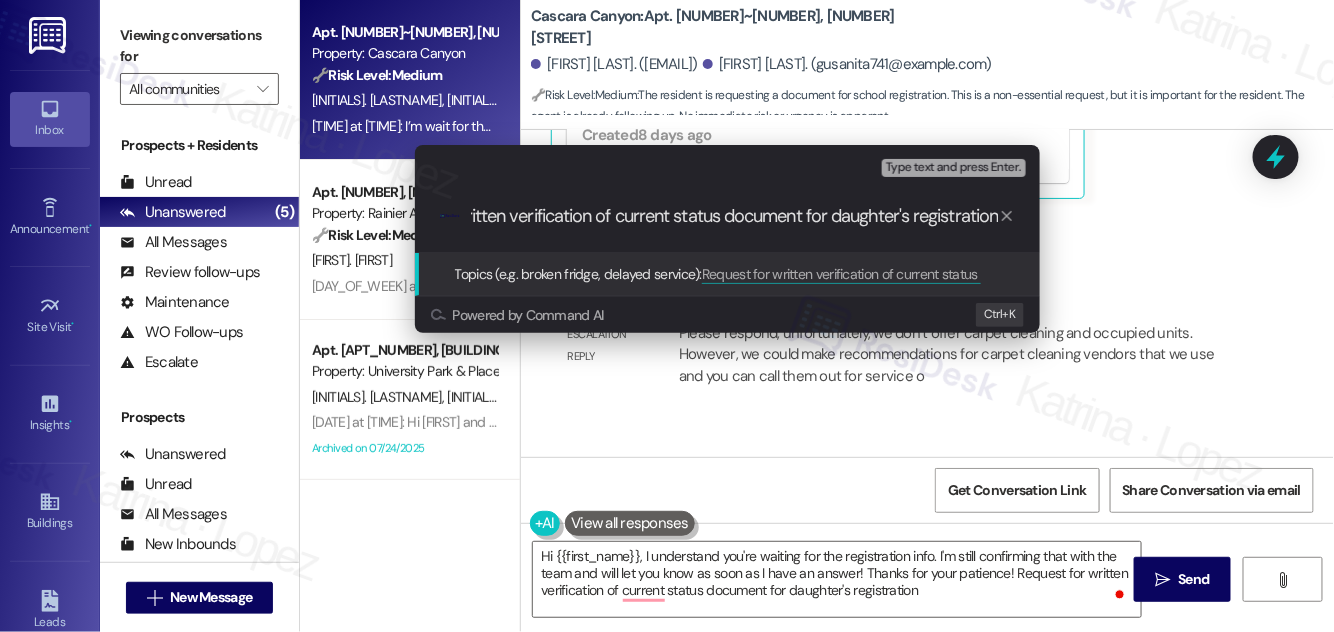 click on "Request for written verification of current status document for daughter's registration" at bounding box center [735, 216] 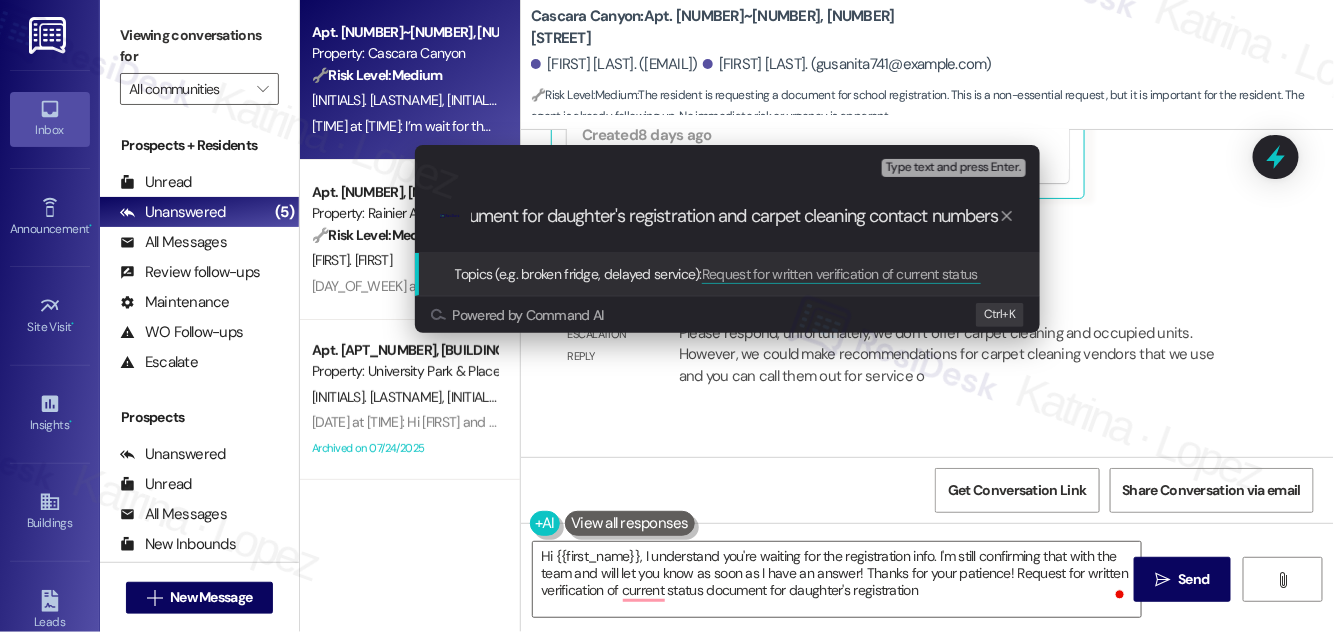 scroll, scrollTop: 0, scrollLeft: 402, axis: horizontal 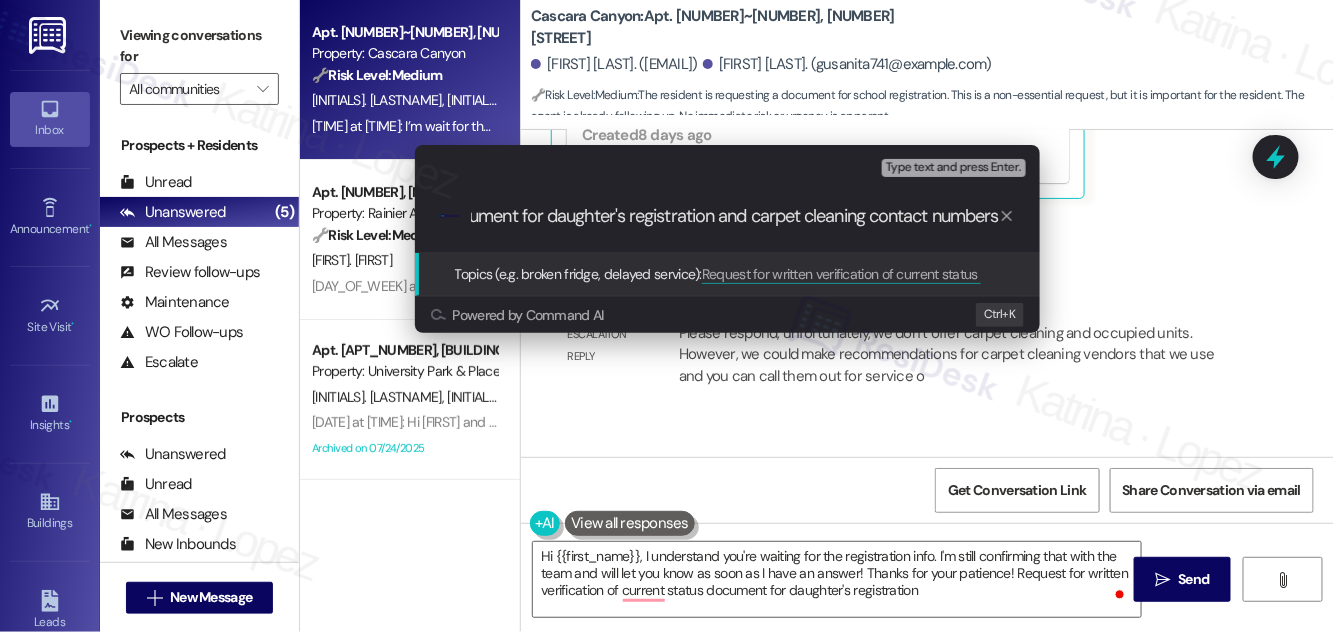 type on "Request for written verification of current status document for daughter's registration and carpet cleaning contact numbers" 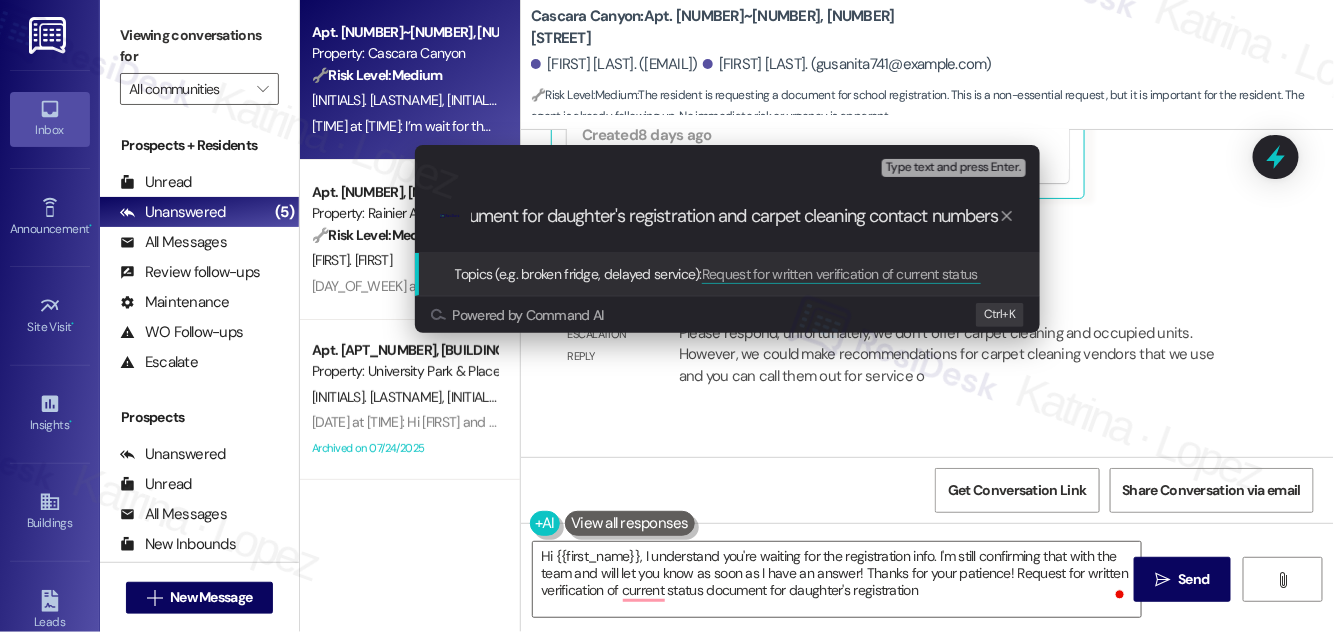 scroll, scrollTop: 0, scrollLeft: 0, axis: both 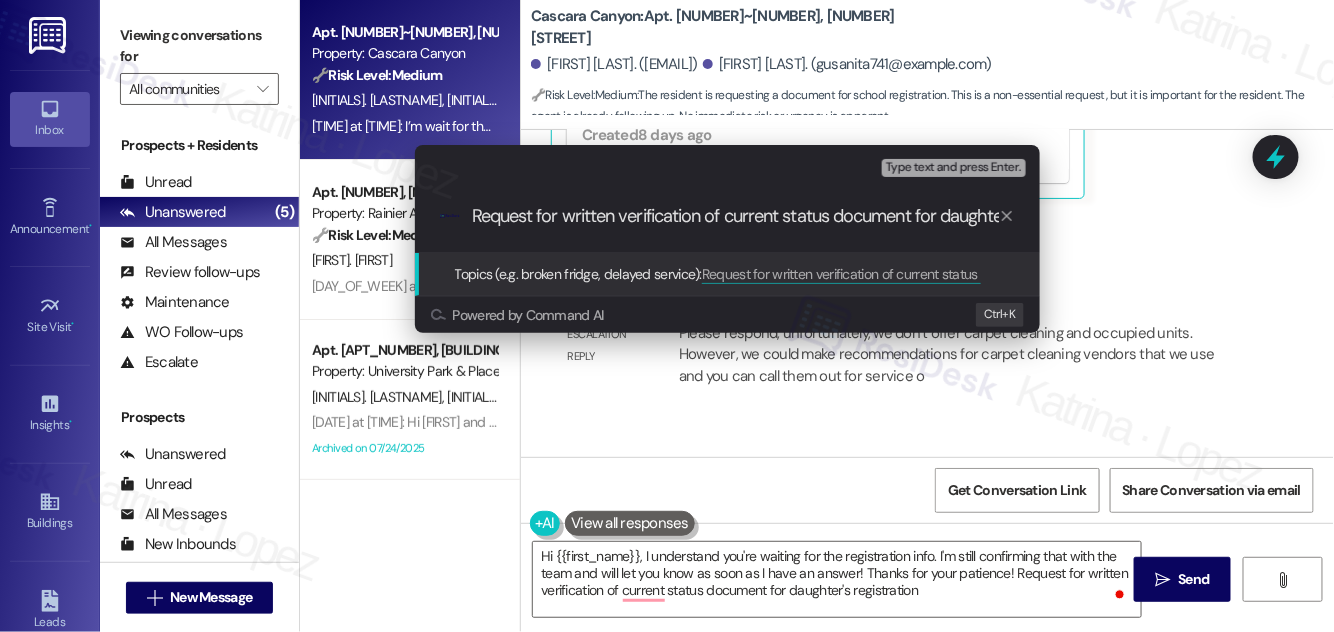 click on "Escalate Conversation Medium risk Topics (e.g. broken fridge, delayed service) Any messages to highlight in the email? Type text and press Enter. .cls-1{fill:#0a055f;}.cls-2{fill:#0cc4c4;} resideskLogoBlueOrange Request for written verification of current status document for daughter's registration and carpet cleaning contact numbers Topics (e.g. broken fridge, delayed service): Request for written verification of current status document for daughter's registration and carpet cleaning contact numbers Powered by Command AI Ctrl+ K" at bounding box center (667, 316) 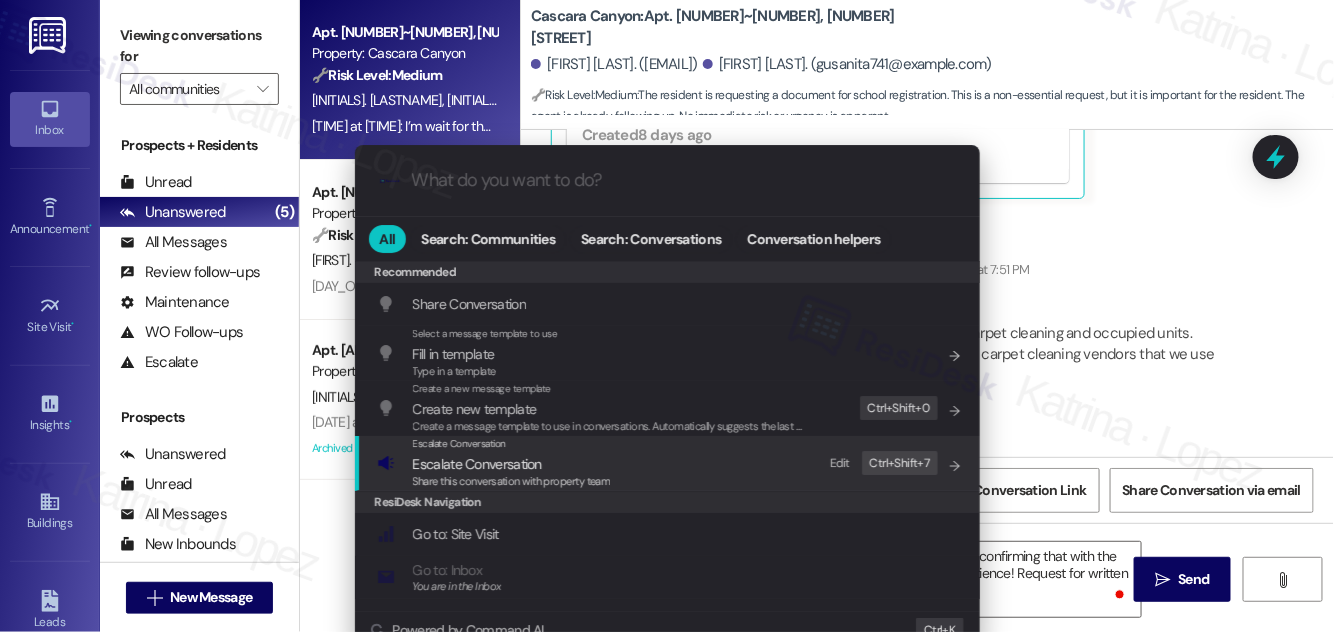 click on "Escalate Conversation Escalate Conversation Share this conversation with property team Edit Ctrl+ Shift+ 7" at bounding box center [669, 463] 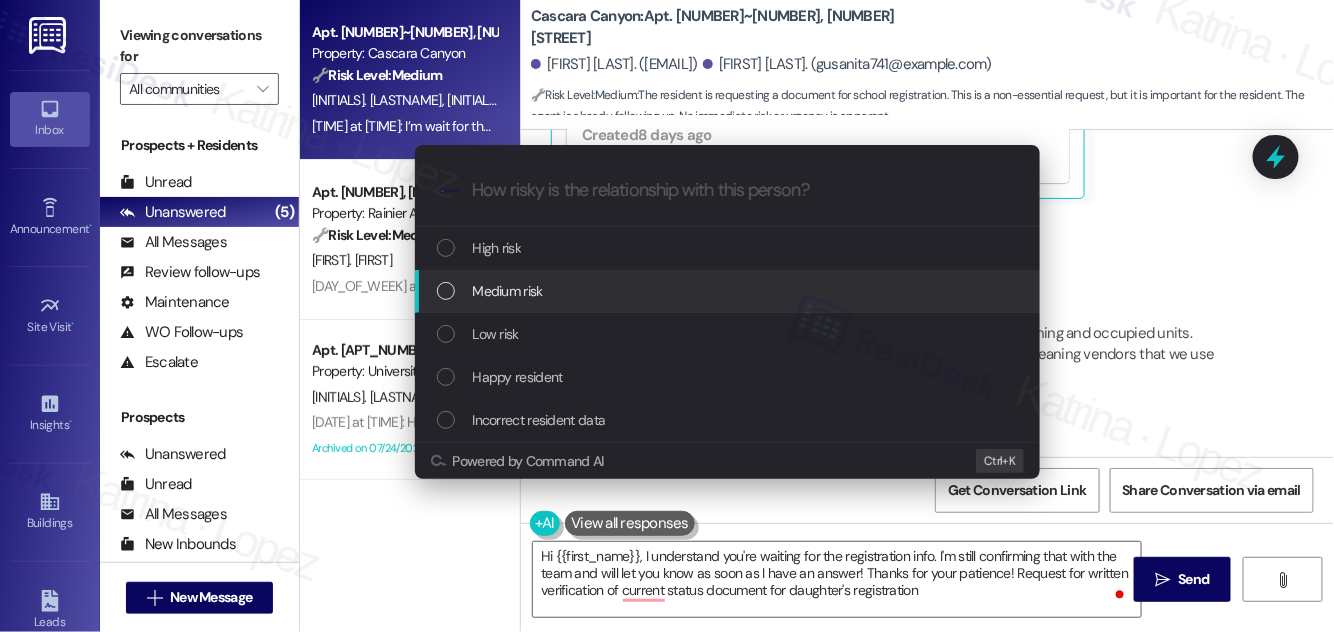 click on "Medium risk" at bounding box center [727, 291] 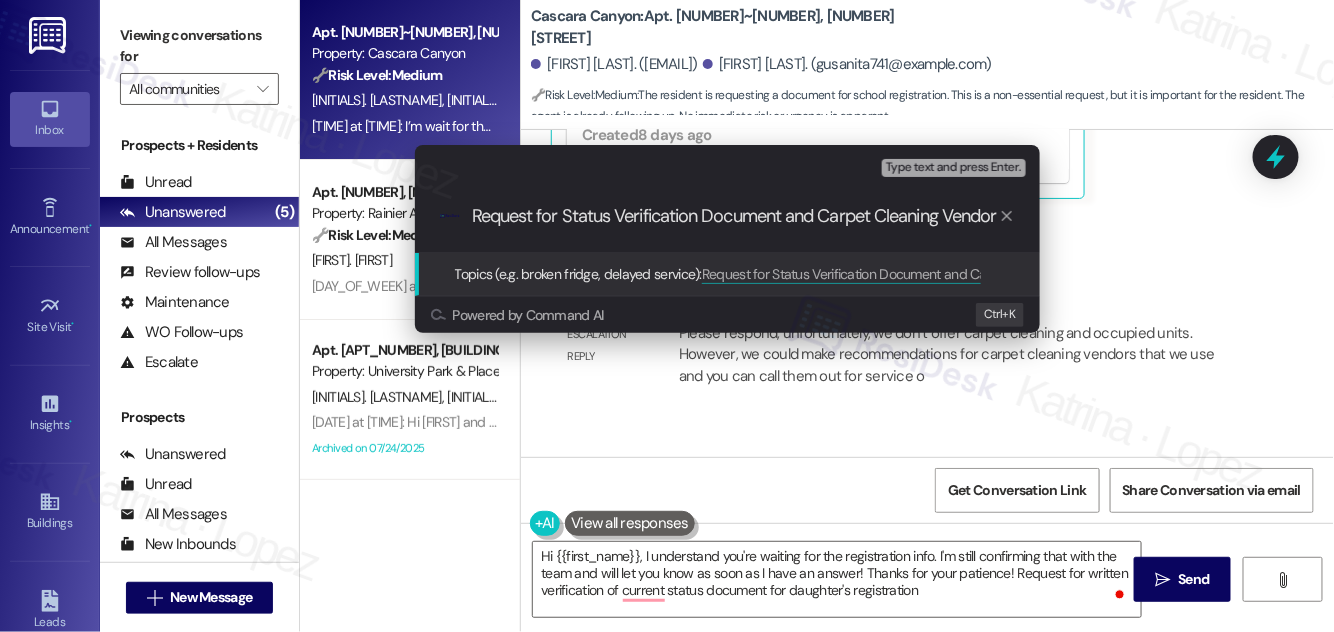 scroll, scrollTop: 0, scrollLeft: 78, axis: horizontal 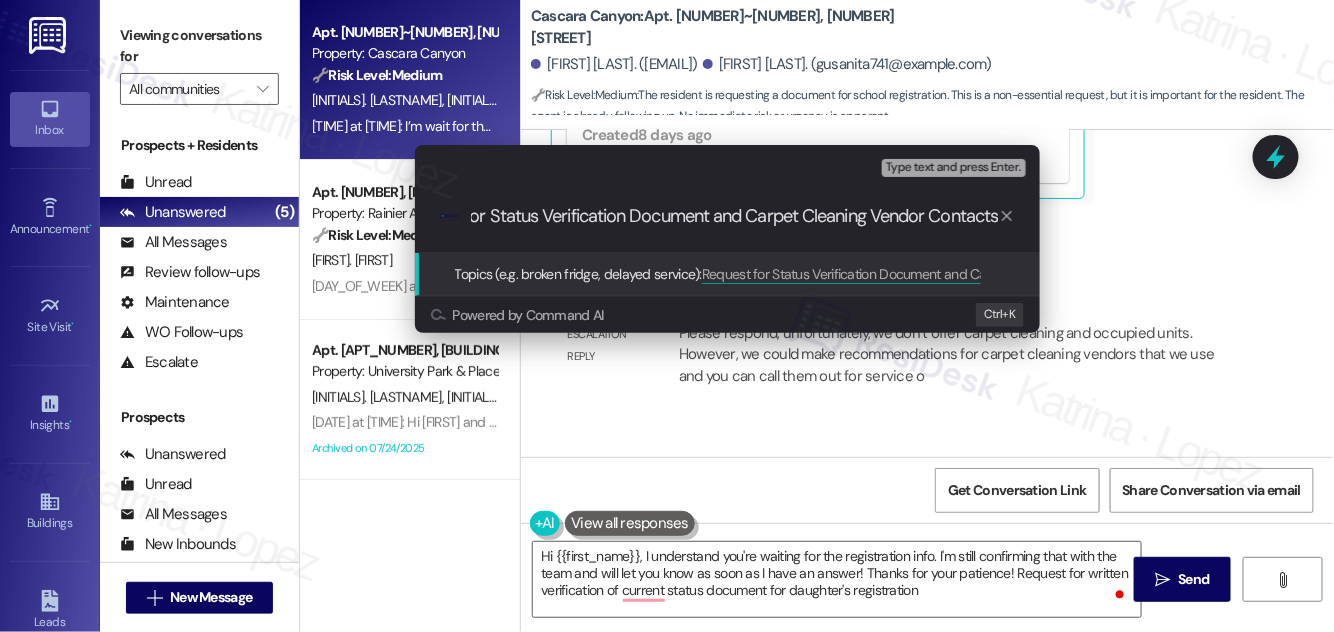 type on "Request for Status Verification Document and Carpet Cleaning Vendor Contacts" 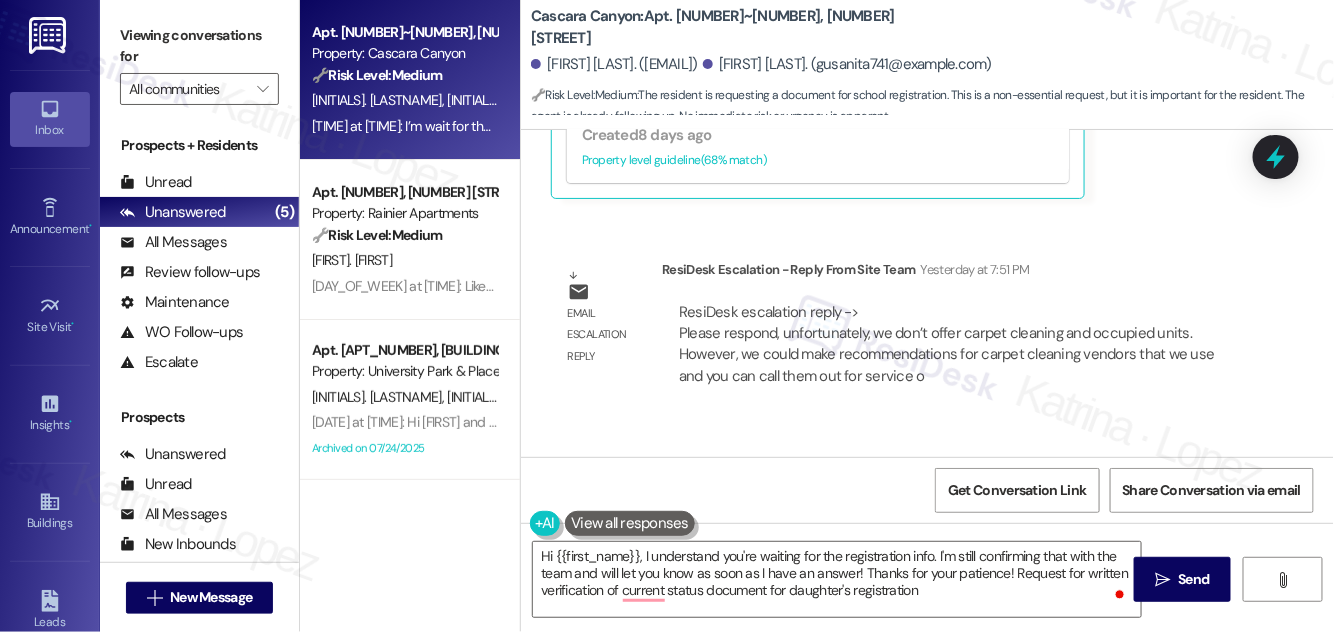 scroll, scrollTop: 0, scrollLeft: 0, axis: both 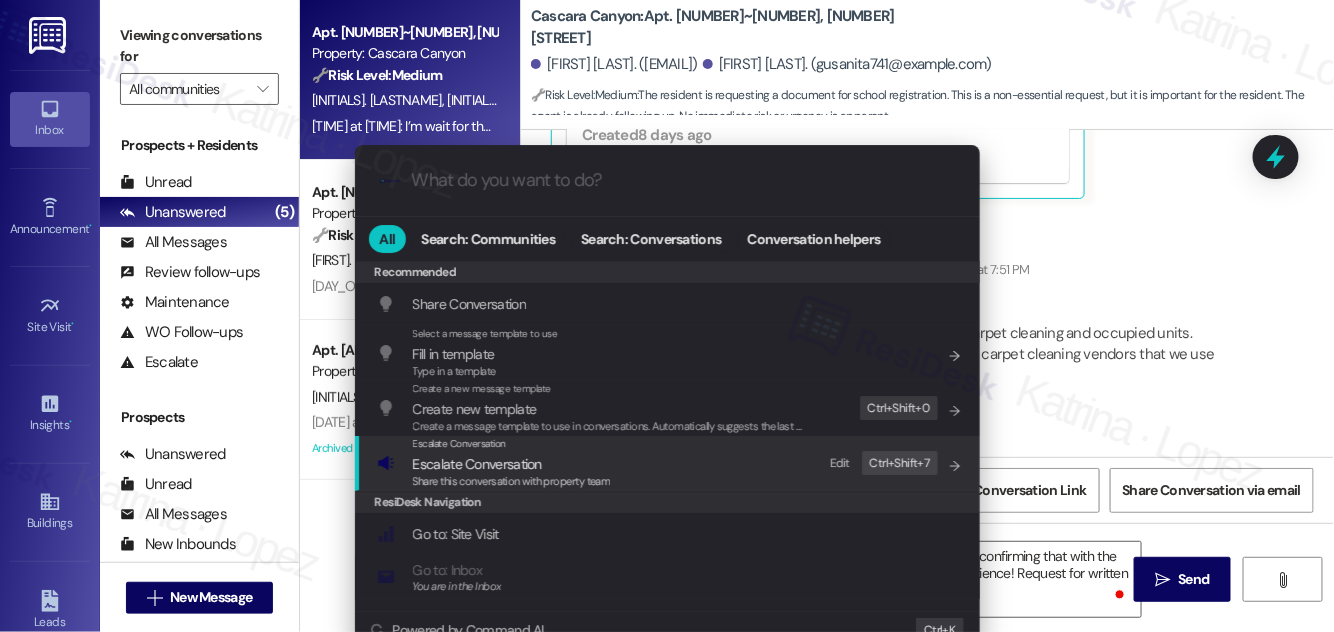 click on "Escalate Conversation" at bounding box center [512, 464] 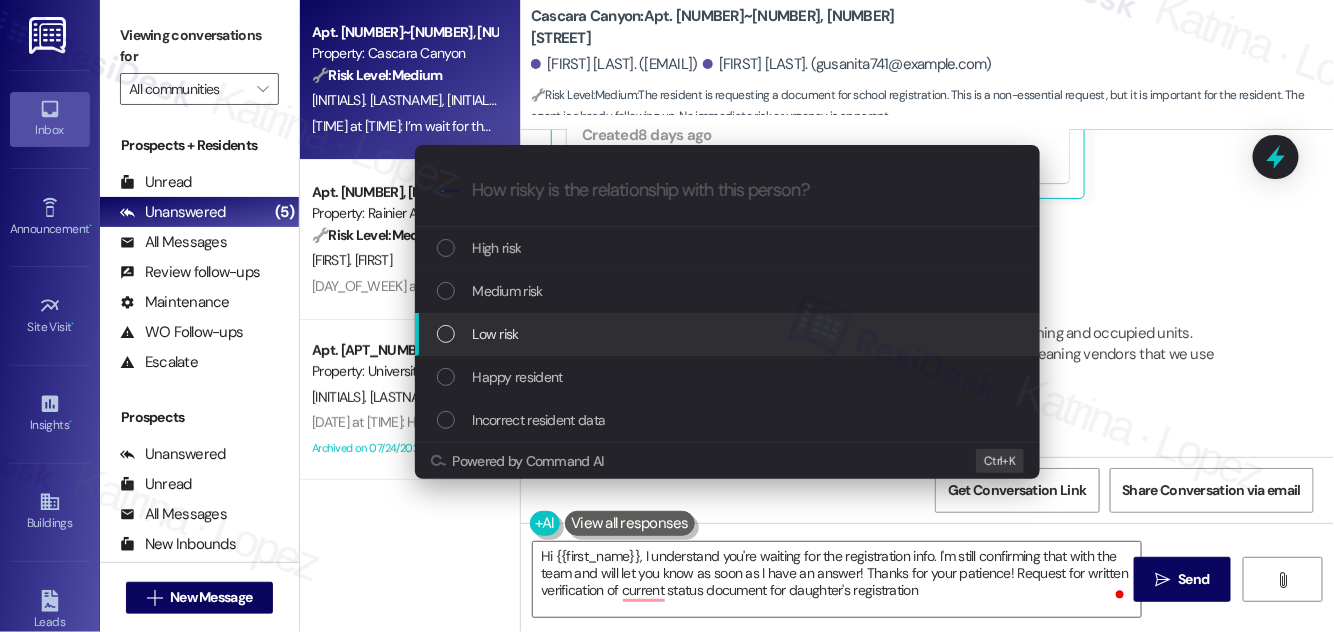 click on "Low risk" at bounding box center (496, 334) 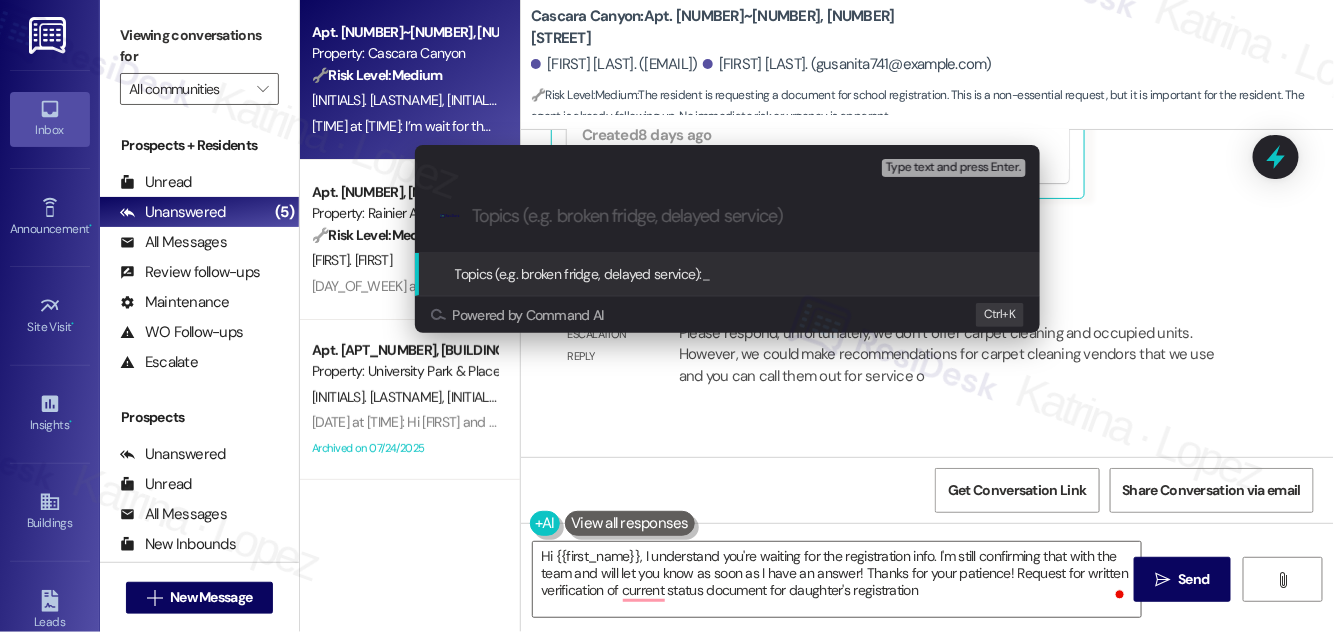 paste on "Request for Status Verification Document and Carpet Cleaning Vendor Contacts" 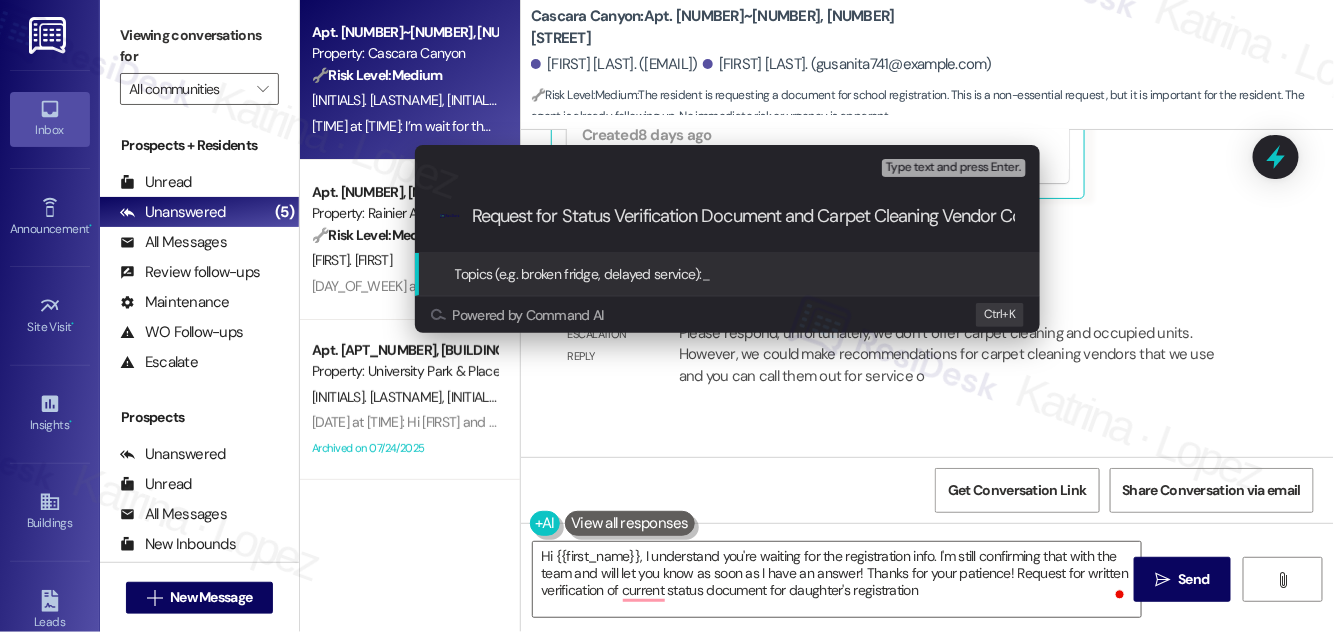 scroll, scrollTop: 0, scrollLeft: 78, axis: horizontal 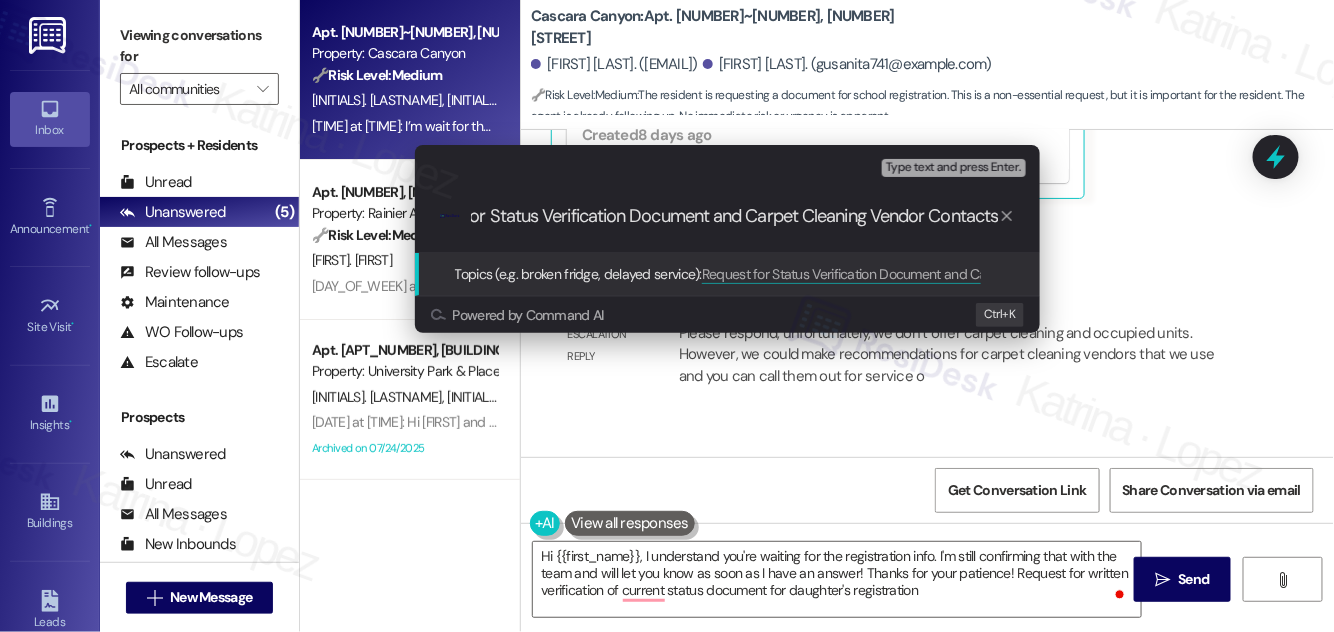 click on "Request for Status Verification Document and Carpet Cleaning Vendor Contacts" at bounding box center [735, 216] 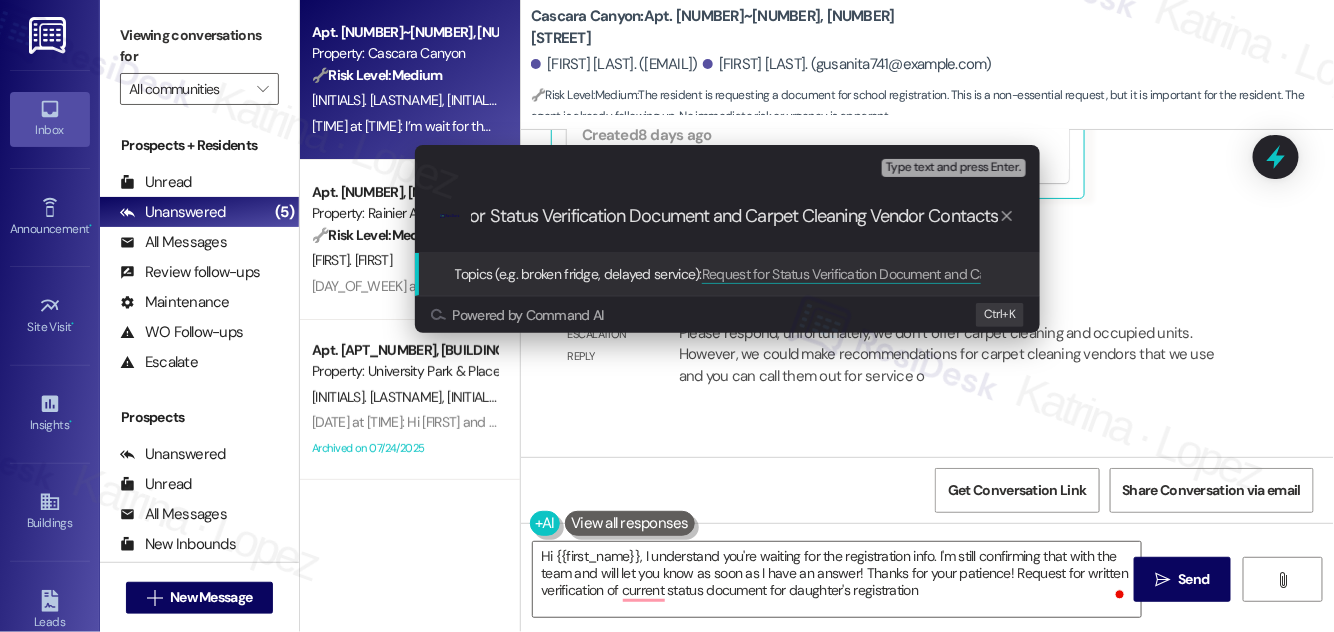 scroll, scrollTop: 0, scrollLeft: 0, axis: both 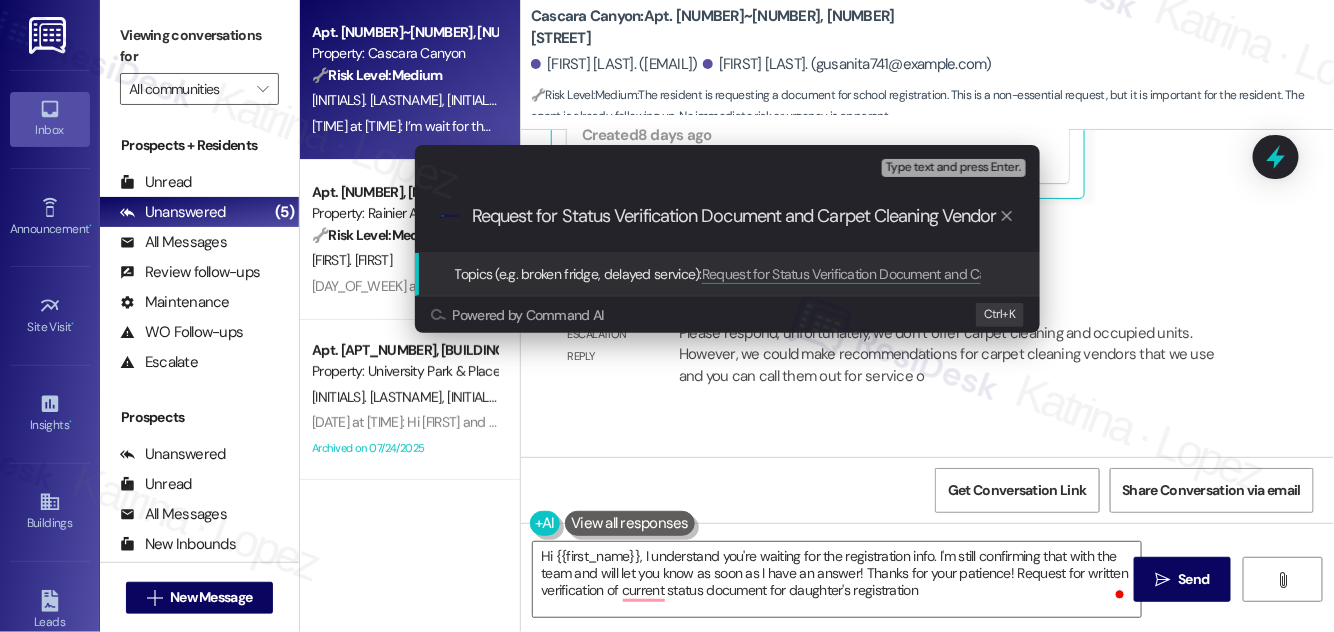 click on "Request for Status Verification Document and Carpet Cleaning Vendor Contacts" at bounding box center (735, 216) 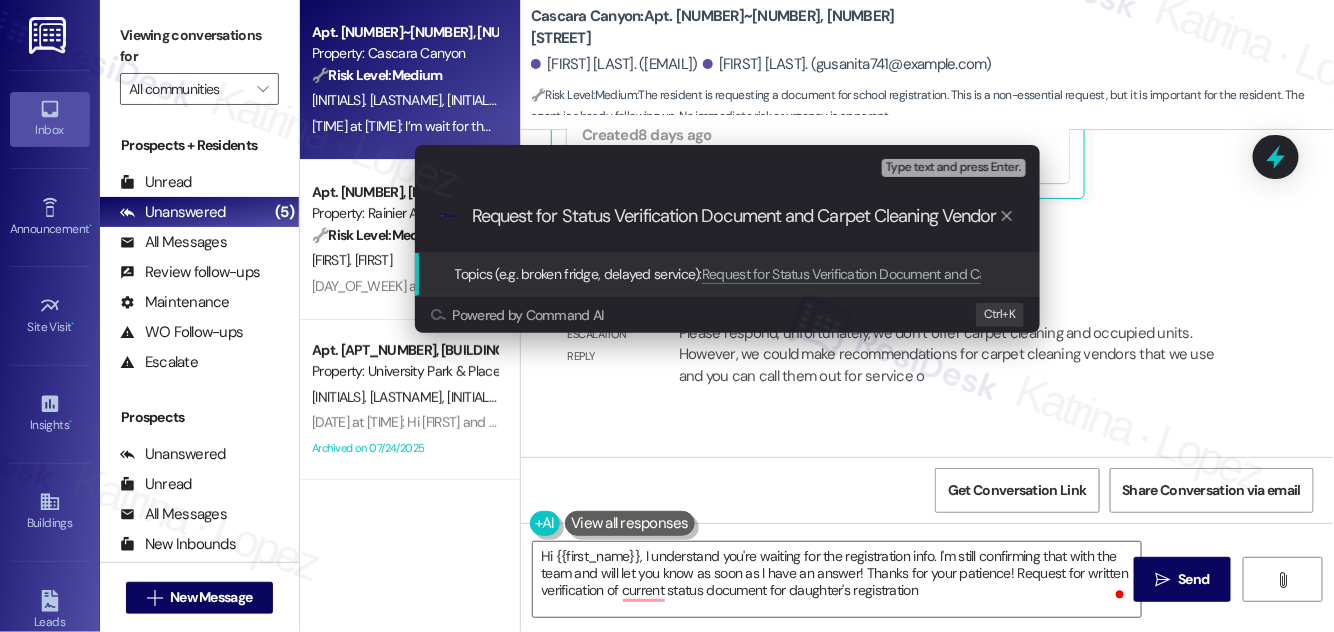click on "Request for Status Verification Document and Carpet Cleaning Vendor Contacts" at bounding box center (735, 216) 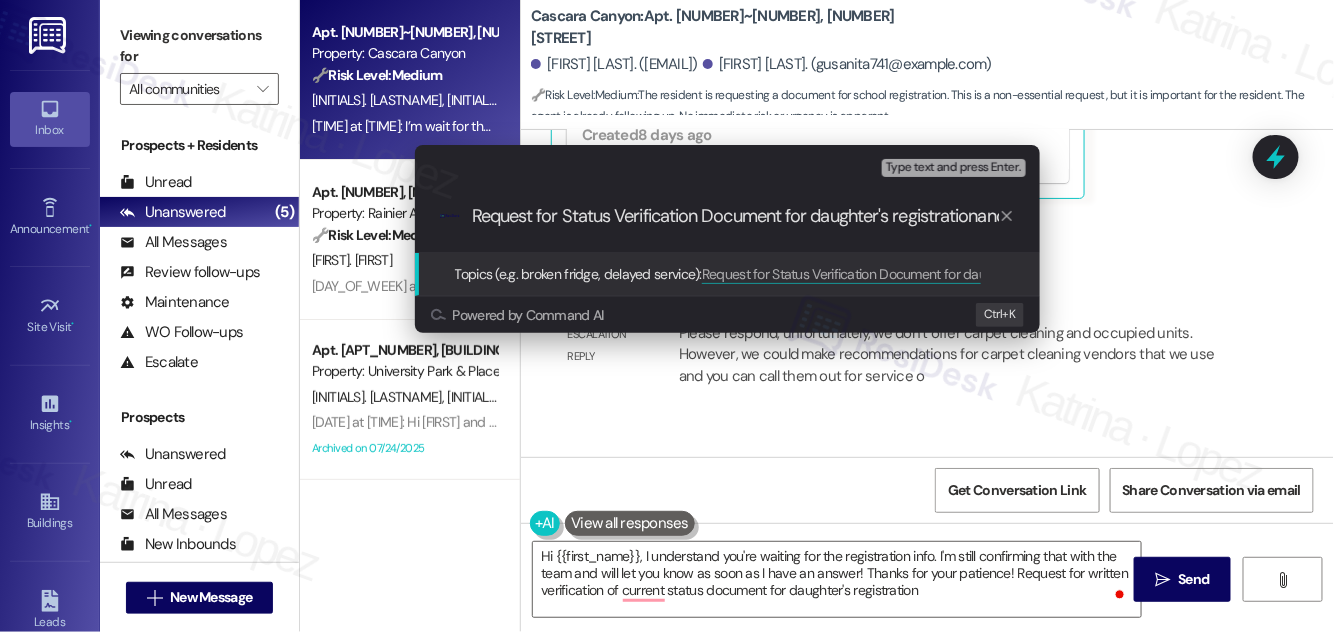 type on "Request for Status Verification Document for daughter's registration and Carpet Cleaning Vendor Contacts" 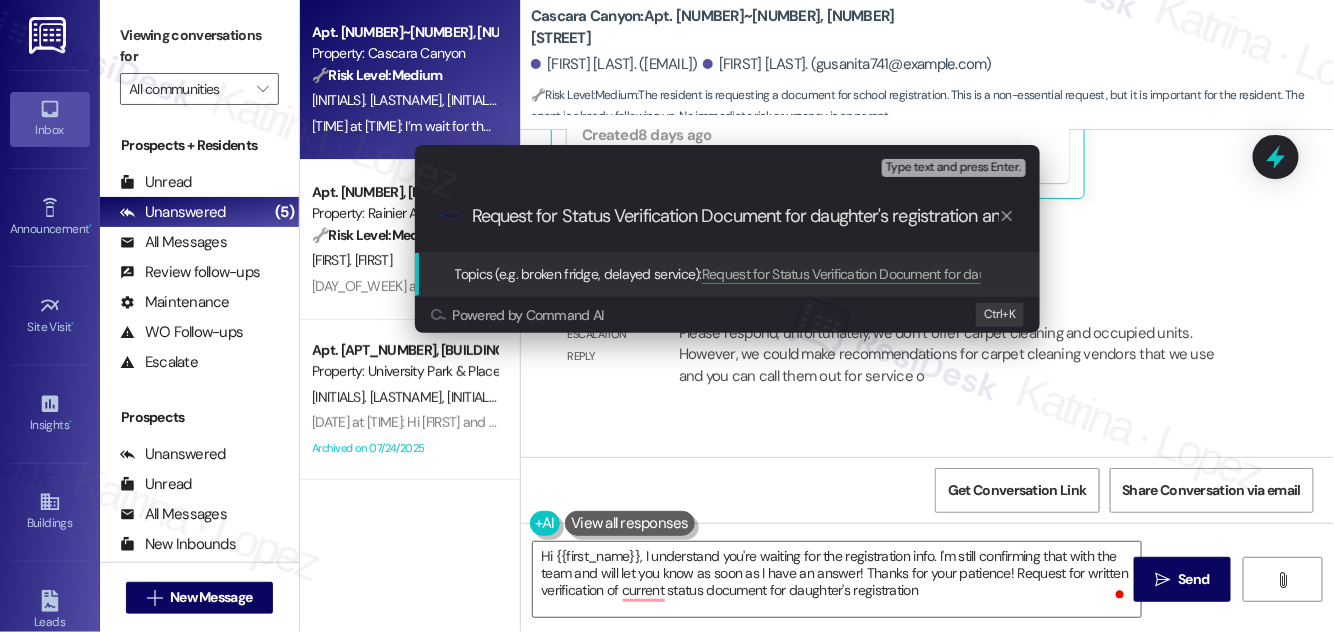 type 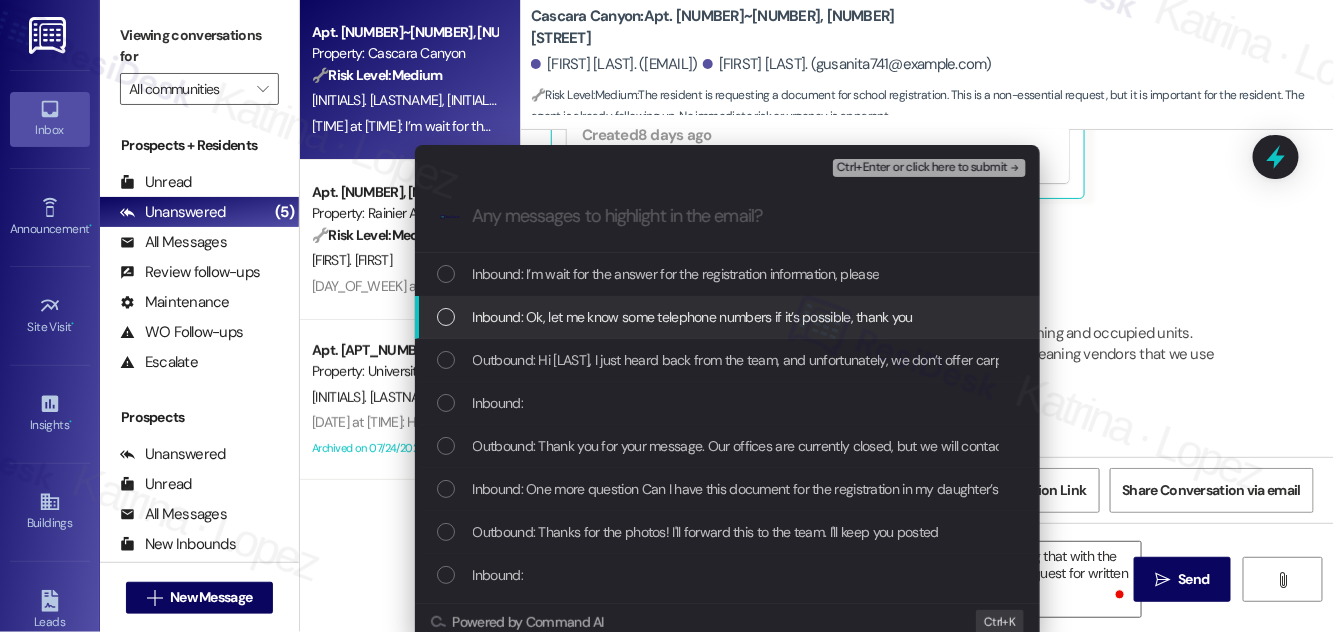 click on "Inbound: Ok, let me know some telephone numbers if it’s possible, thank you" at bounding box center [693, 317] 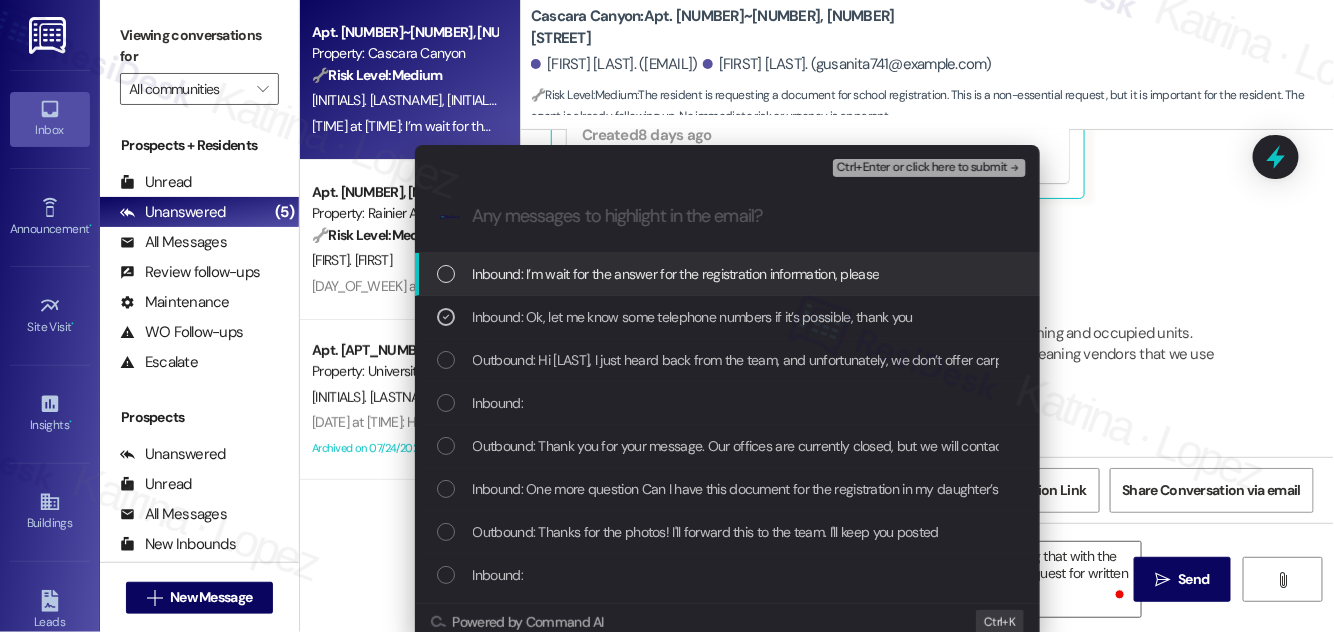 click on "Inbound: I’m wait for the answer for the registration information, please" at bounding box center [676, 274] 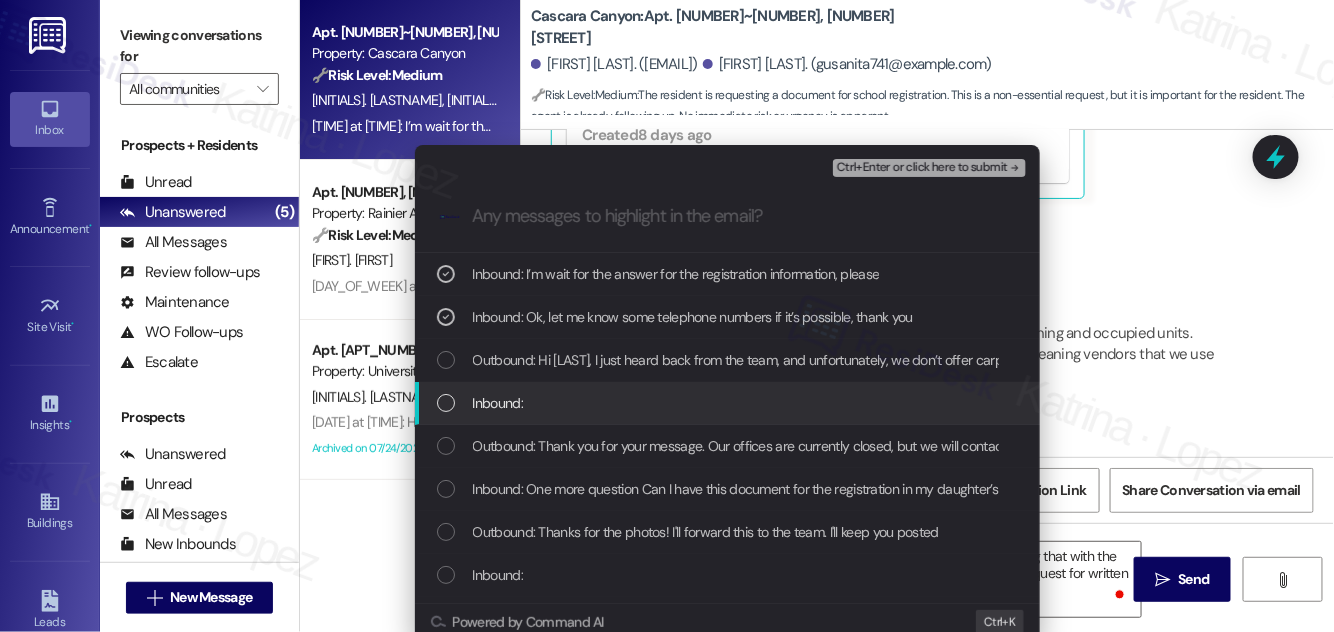 click on "Inbound:" at bounding box center (729, 403) 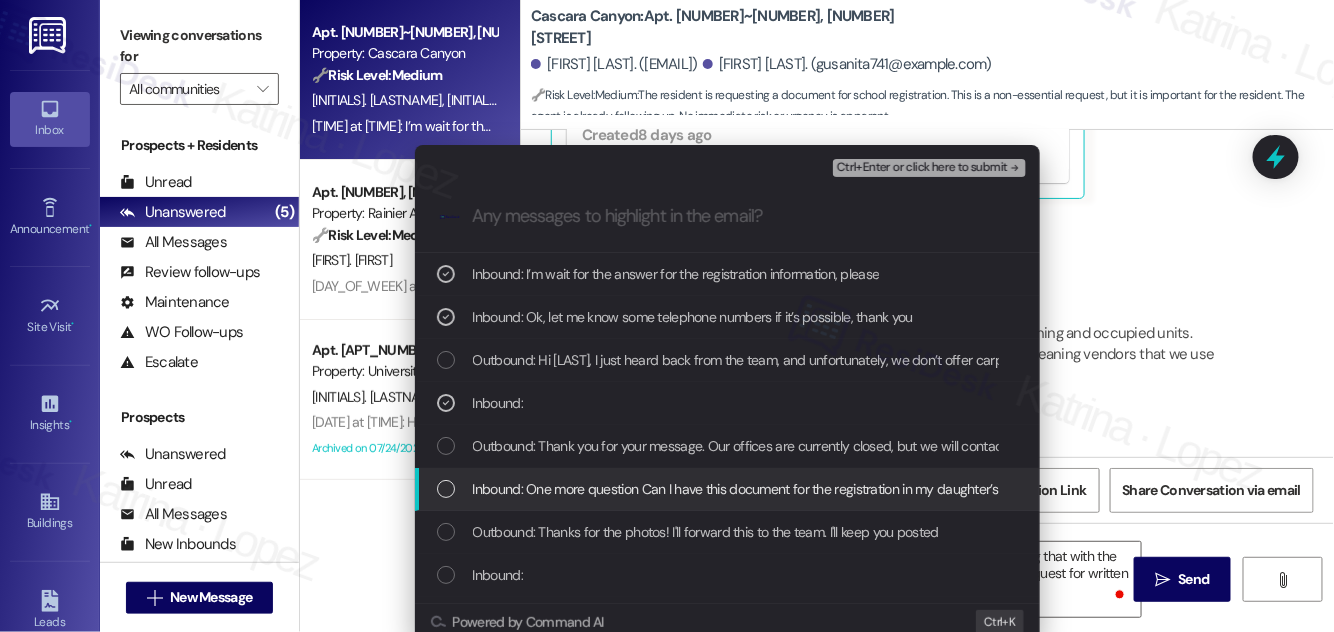 click on "Inbound: One more question
Can I have this document for the registration in my daughter’s school?
Please" at bounding box center (780, 489) 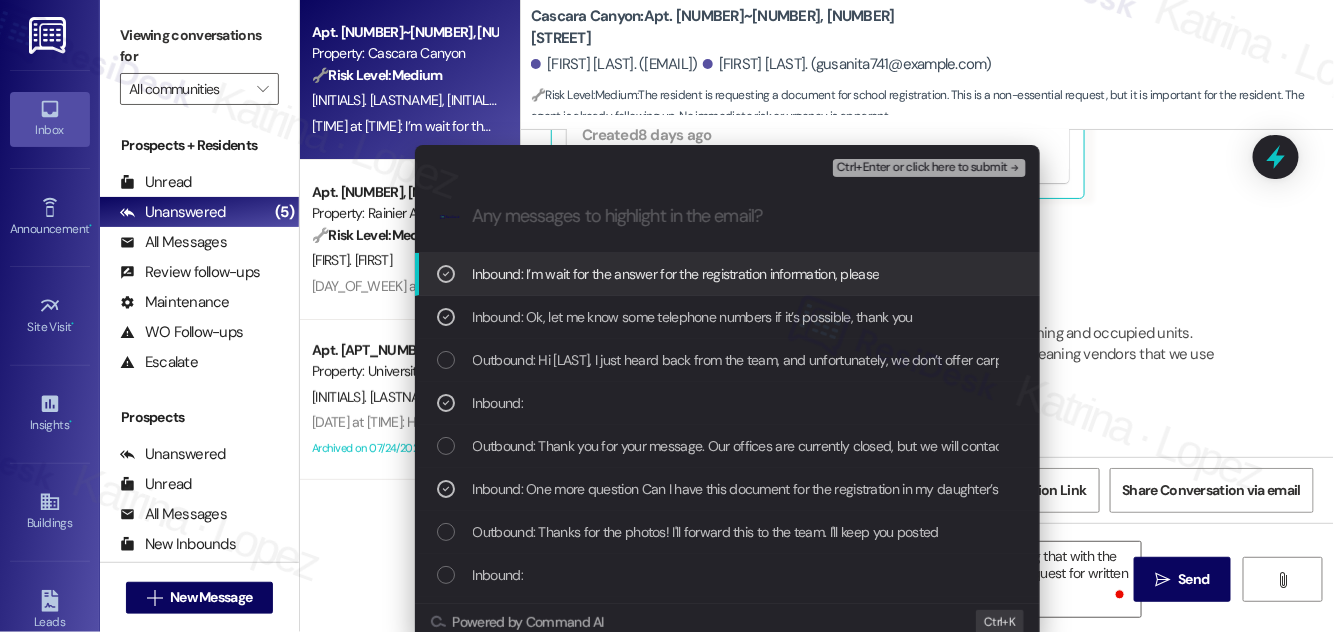 click on "Ctrl+Enter or click here to submit" at bounding box center (922, 168) 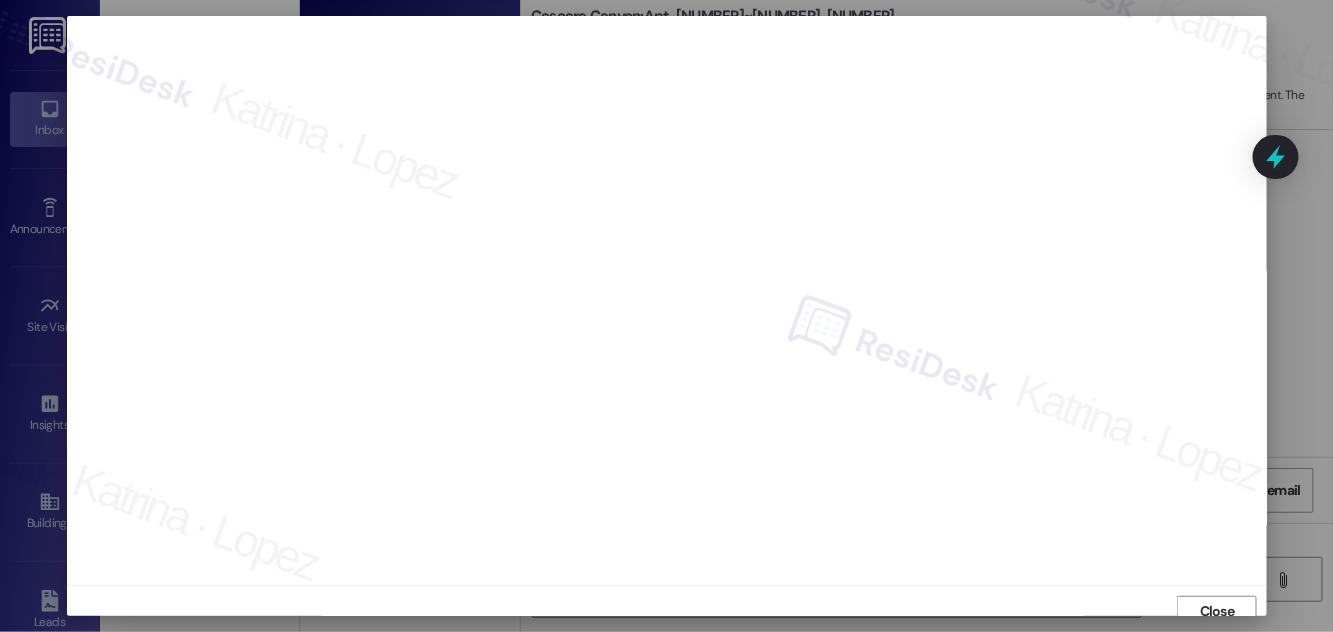 scroll, scrollTop: 11, scrollLeft: 0, axis: vertical 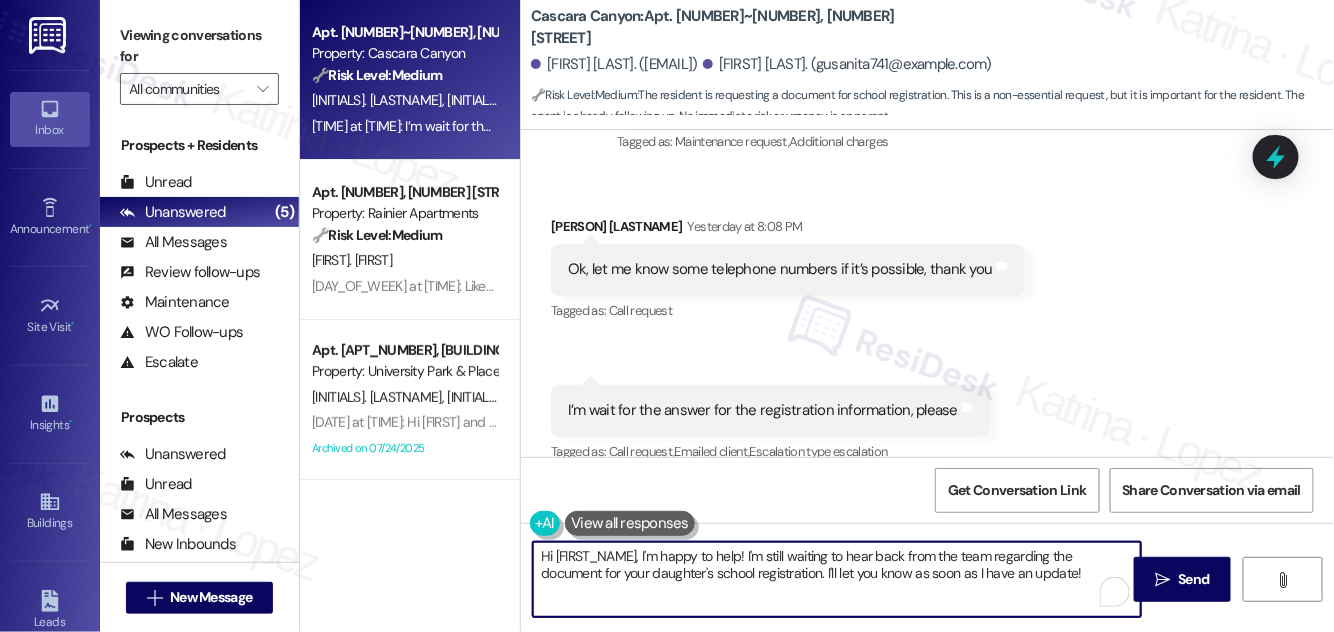 click on "Hi [FIRST_NAME], I'm happy to help! I'm still waiting to hear back from the team regarding the document for your daughter's school registration. I'll let you know as soon as I have an update!" at bounding box center (837, 579) 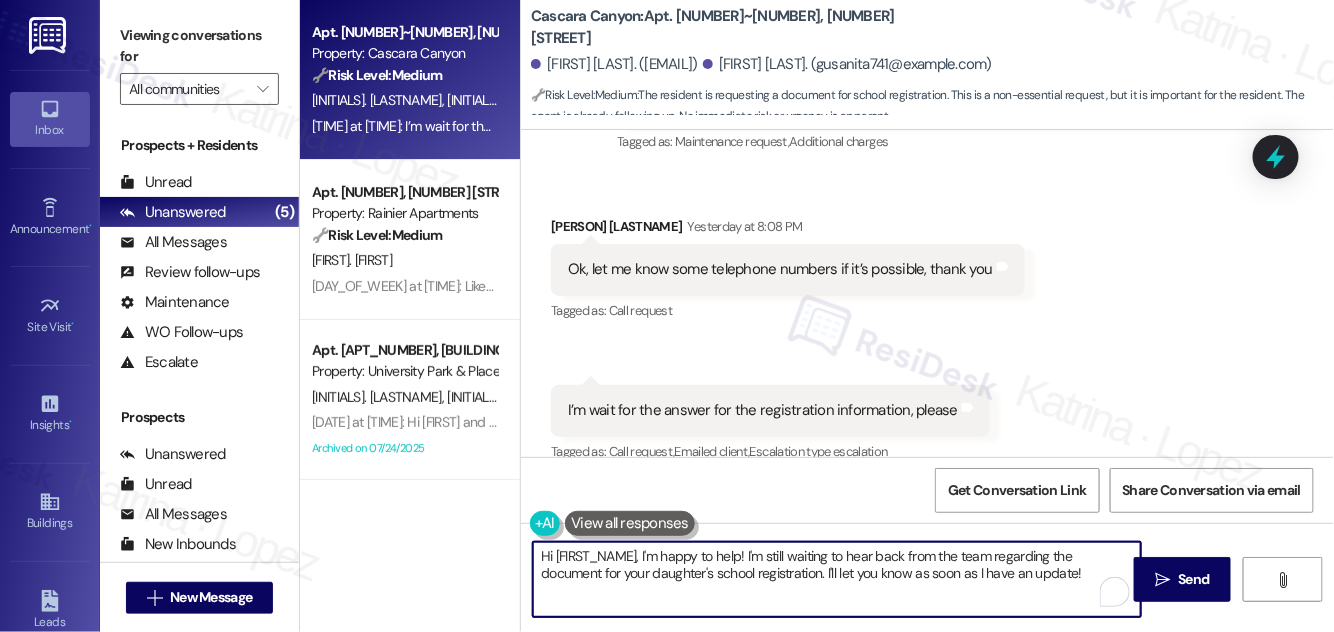 click on "Hi [FIRST_NAME], I'm happy to help! I'm still waiting to hear back from the team regarding the document for your daughter's school registration. I'll let you know as soon as I have an update!" at bounding box center [837, 579] 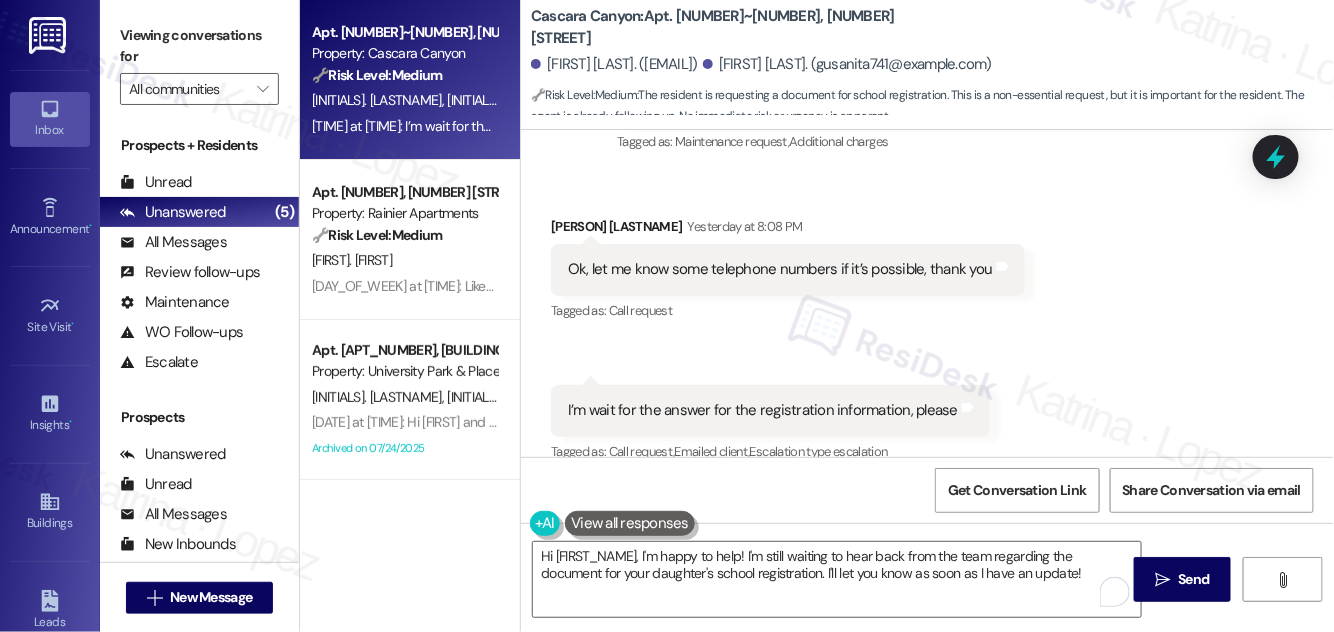click on "[FIRST] [LAST]. (gusanita741@example.com)" at bounding box center (848, 64) 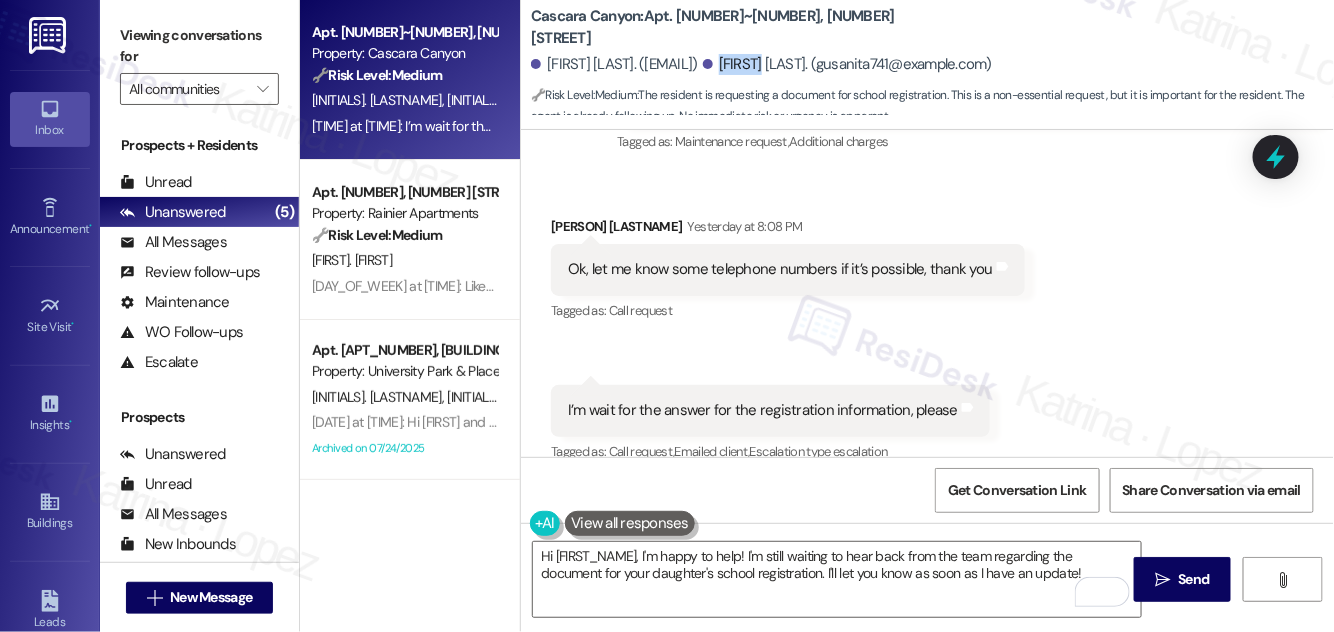 click on "[FIRST] [LAST]. (gusanita741@example.com)" at bounding box center [848, 64] 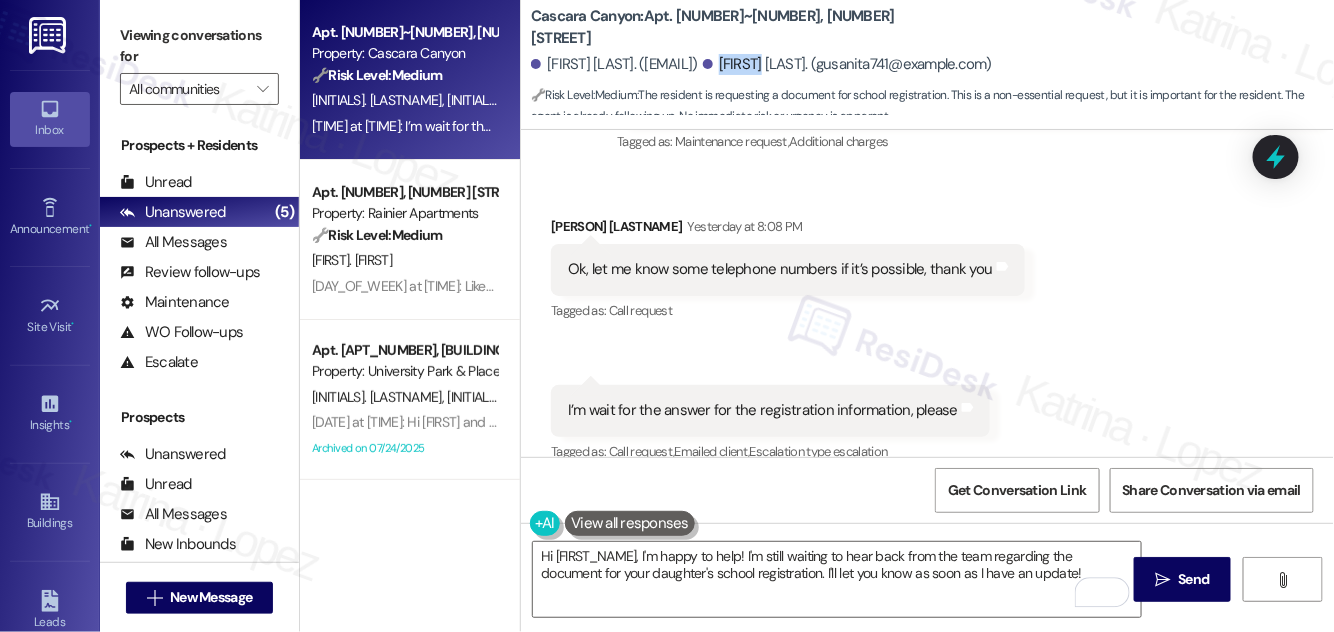 copy on "[PERSON]" 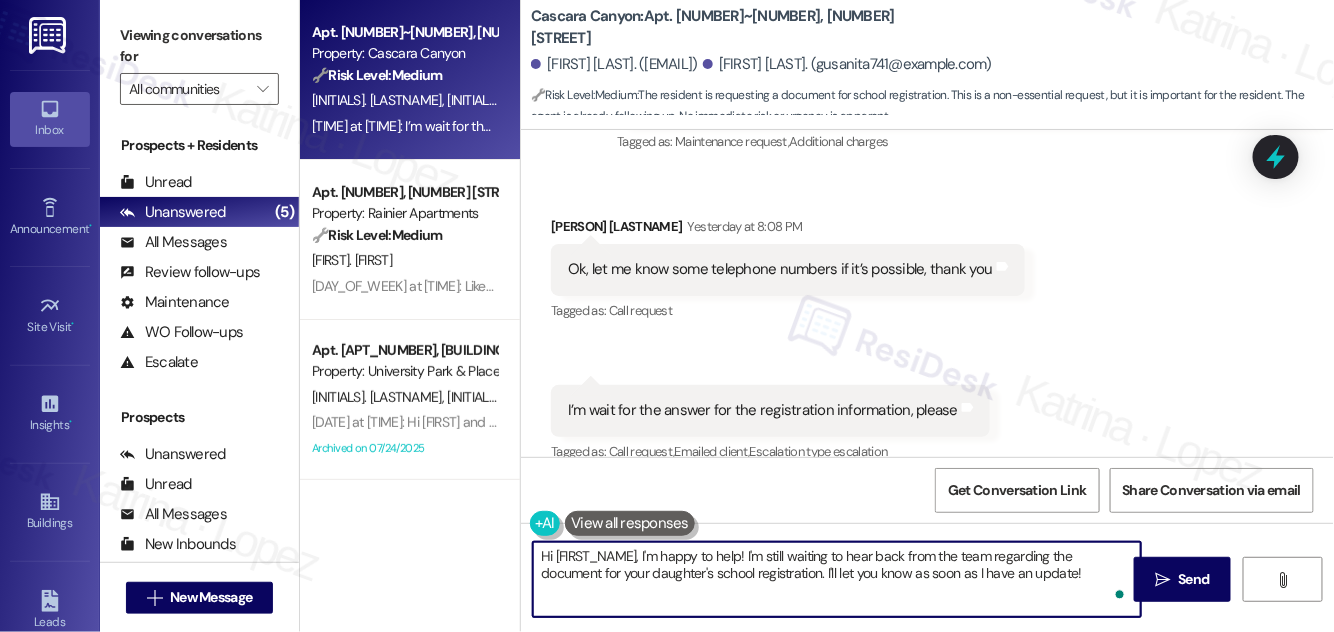 drag, startPoint x: 557, startPoint y: 554, endPoint x: 637, endPoint y: 552, distance: 80.024994 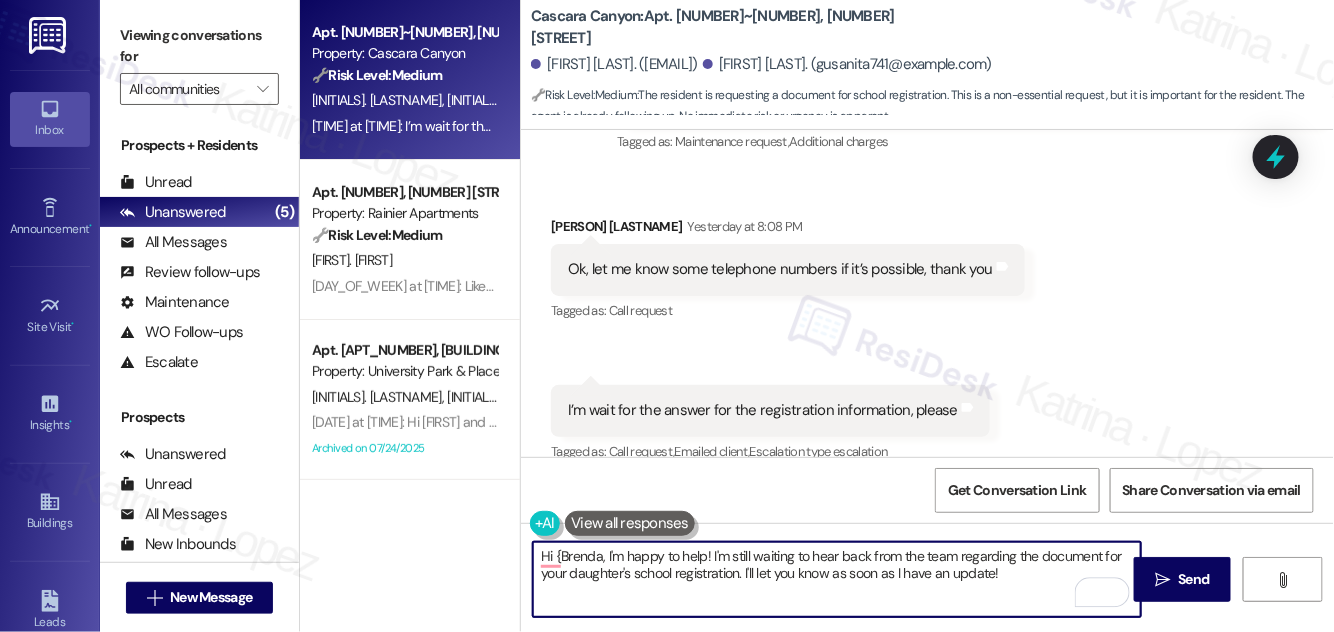 type on "Hi [LAST], I'm happy to help! I'm still waiting to hear back from the team regarding the document for your daughter's school registration. I'll let you know as soon as I have an update!" 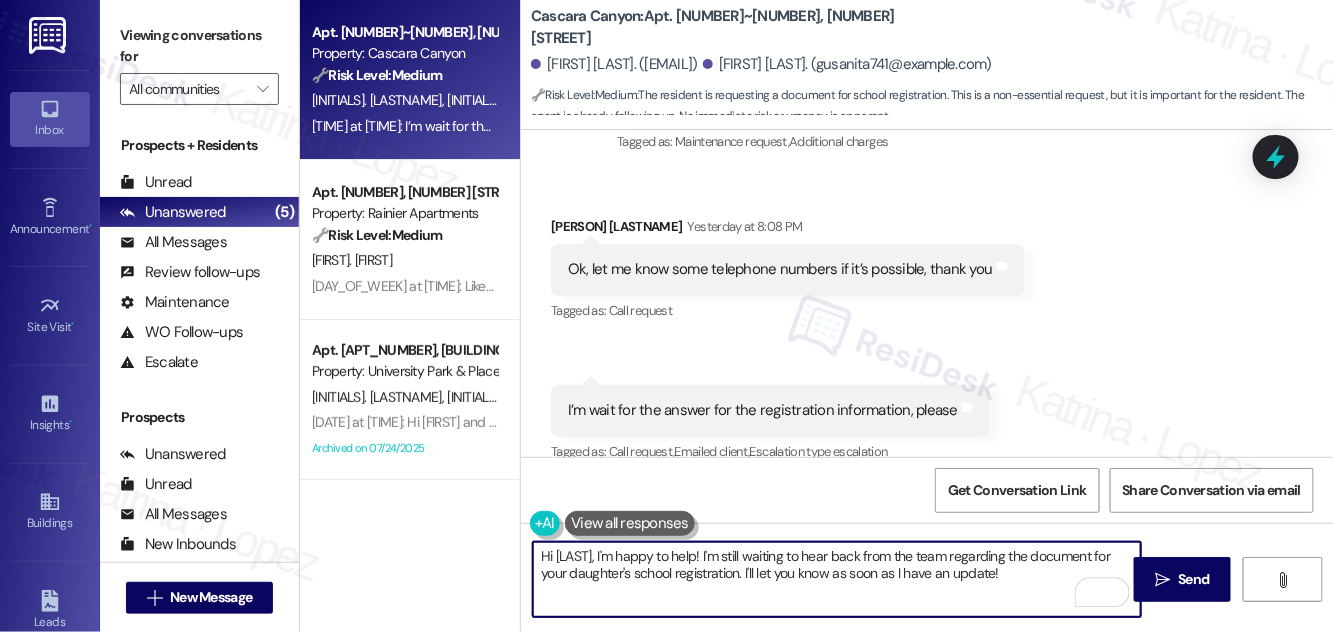 click on "Hi [LAST], I'm happy to help! I'm still waiting to hear back from the team regarding the document for your daughter's school registration. I'll let you know as soon as I have an update!" at bounding box center (837, 579) 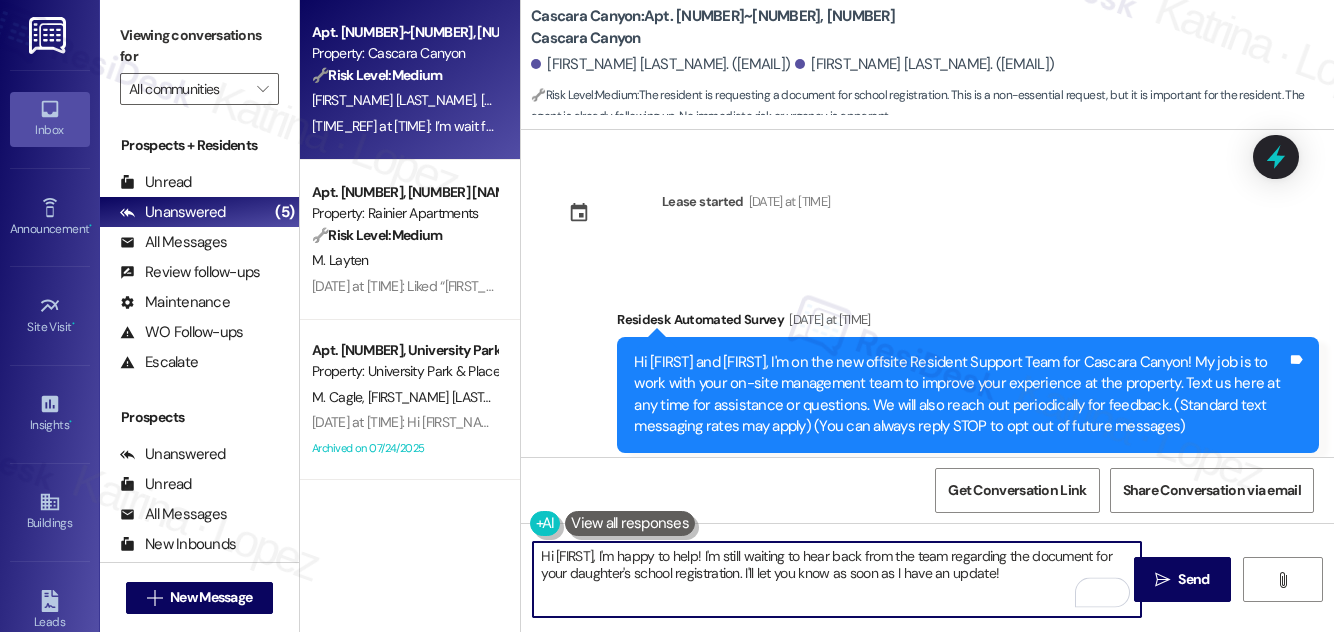 scroll, scrollTop: 0, scrollLeft: 0, axis: both 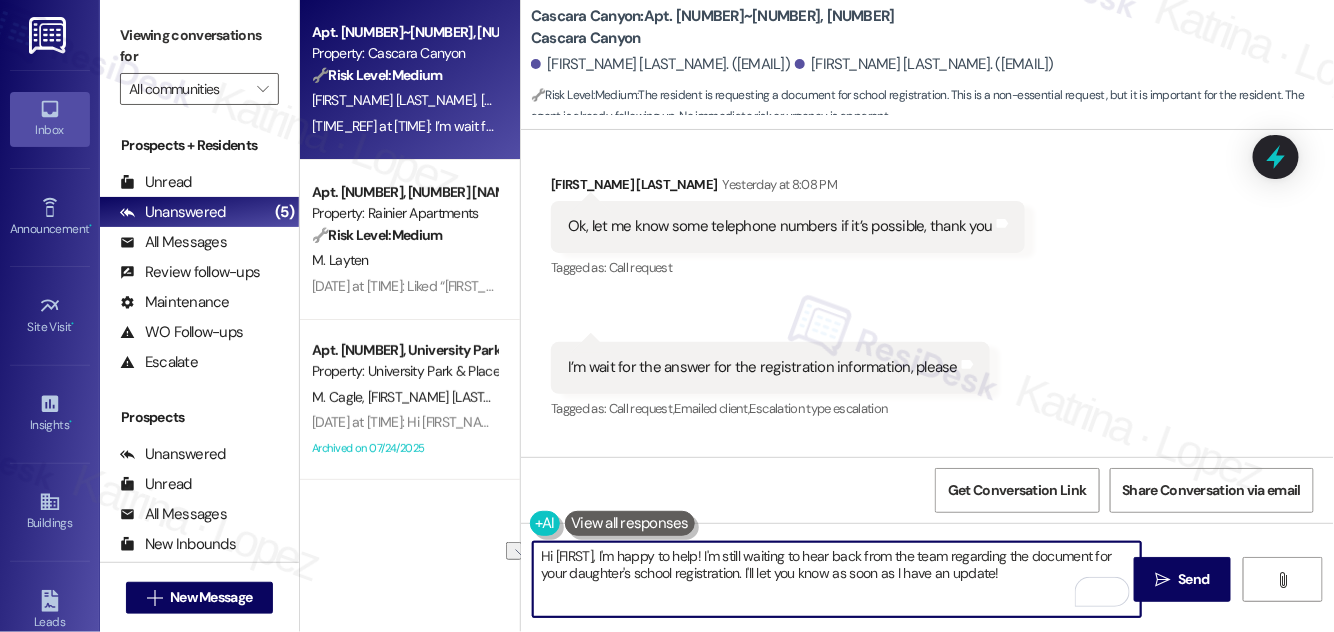 drag, startPoint x: 706, startPoint y: 554, endPoint x: 602, endPoint y: 557, distance: 104.04326 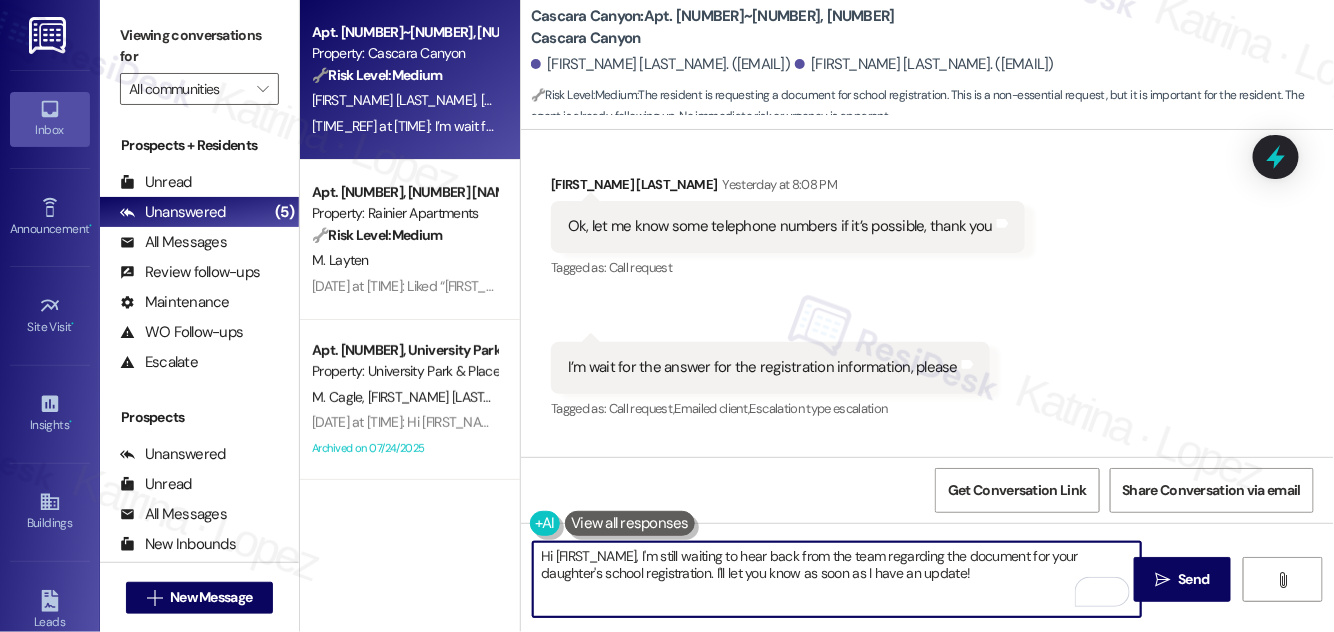 click on "Hi [FIRST_NAME], I'm still waiting to hear back from the team regarding the document for your daughter's school registration. I'll let you know as soon as I have an update!" at bounding box center (837, 579) 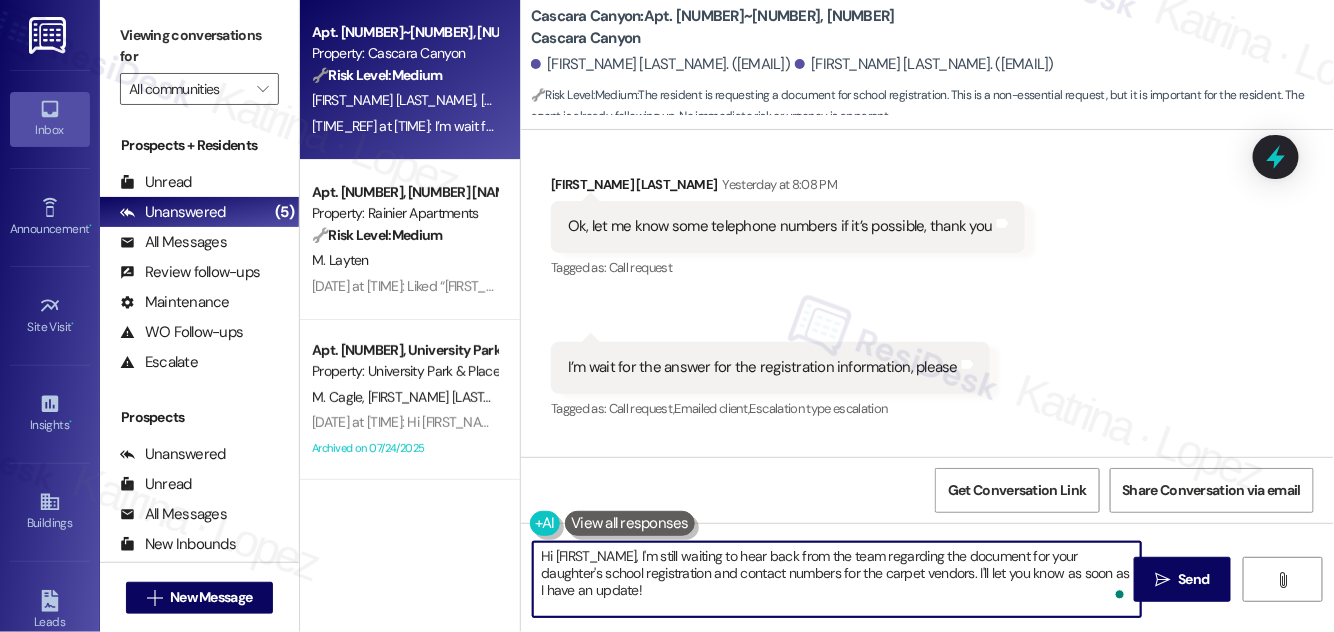 click on "Hi [FIRST_NAME], I'm still waiting to hear back from the team regarding the document for your daughter's school registration and contact numbers for the carpet vendors. I'll let you know as soon as I have an update!" at bounding box center [837, 579] 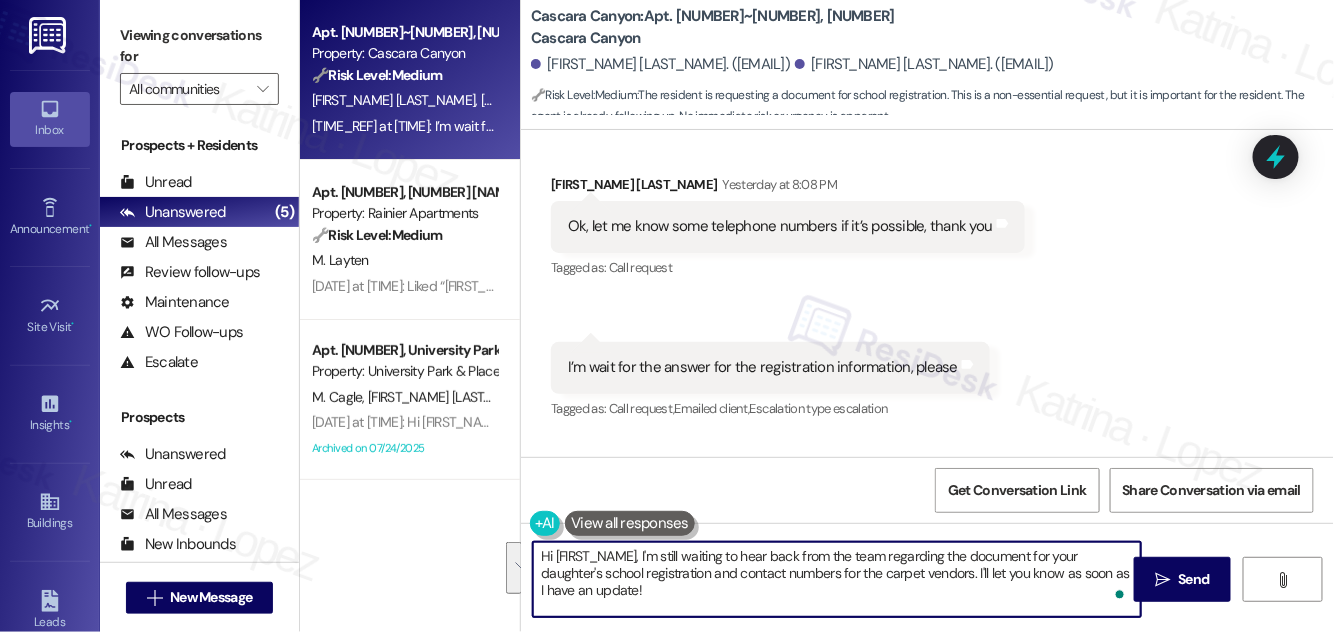 click on "Hi [FIRST_NAME], I'm still waiting to hear back from the team regarding the document for your daughter's school registration and contact numbers for the carpet vendors. I'll let you know as soon as I have an update!" at bounding box center [837, 579] 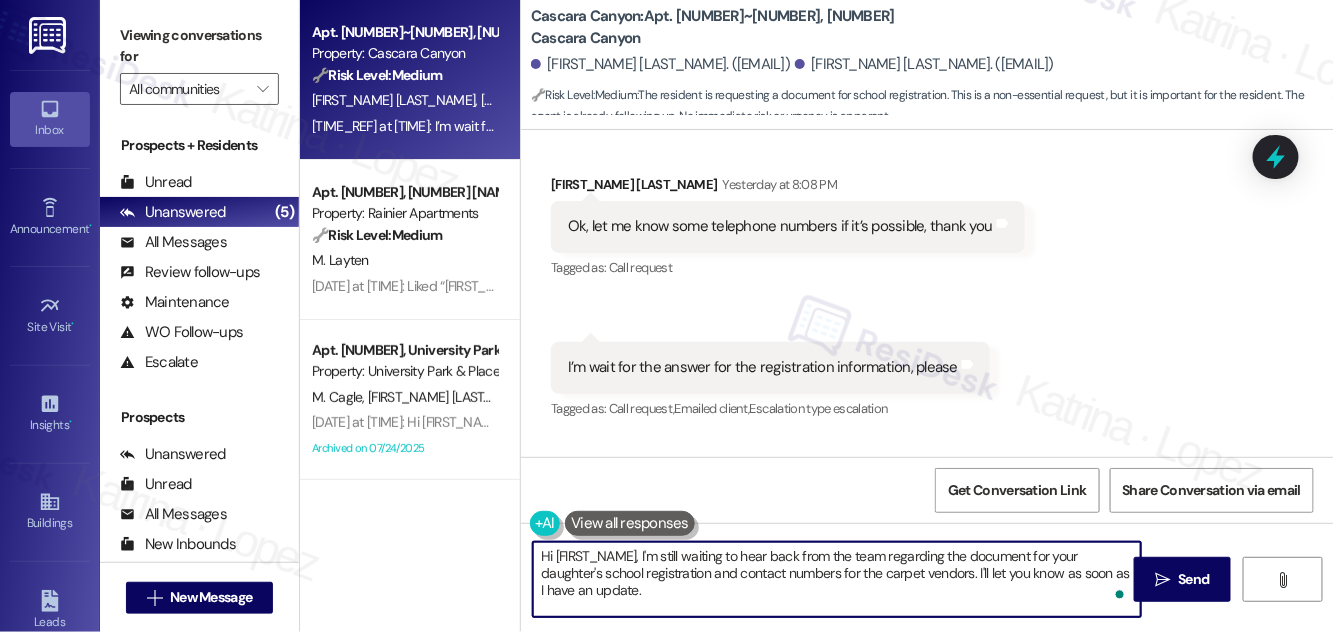 type on "Hi [FIRST_NAME], I'm still waiting to hear back from the team regarding the document for your daughter's school registration and contact numbers for the carpet vendors. I'll let you know as soon as I have an update." 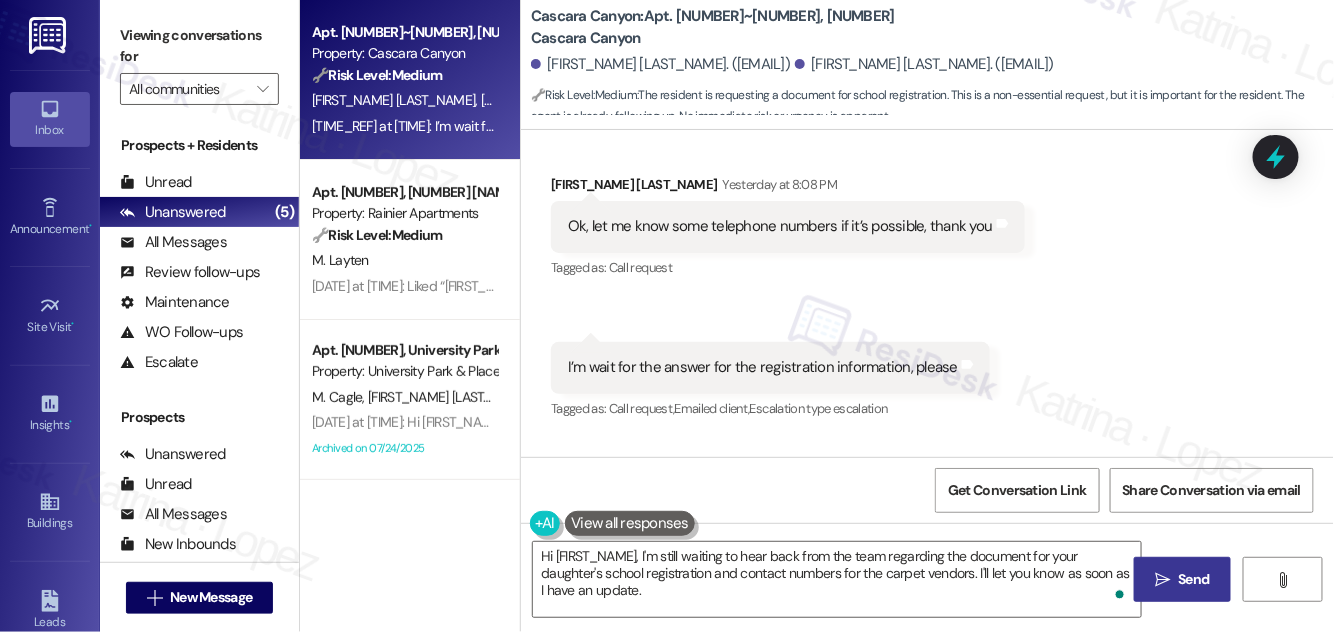 click on "Send" at bounding box center (1193, 579) 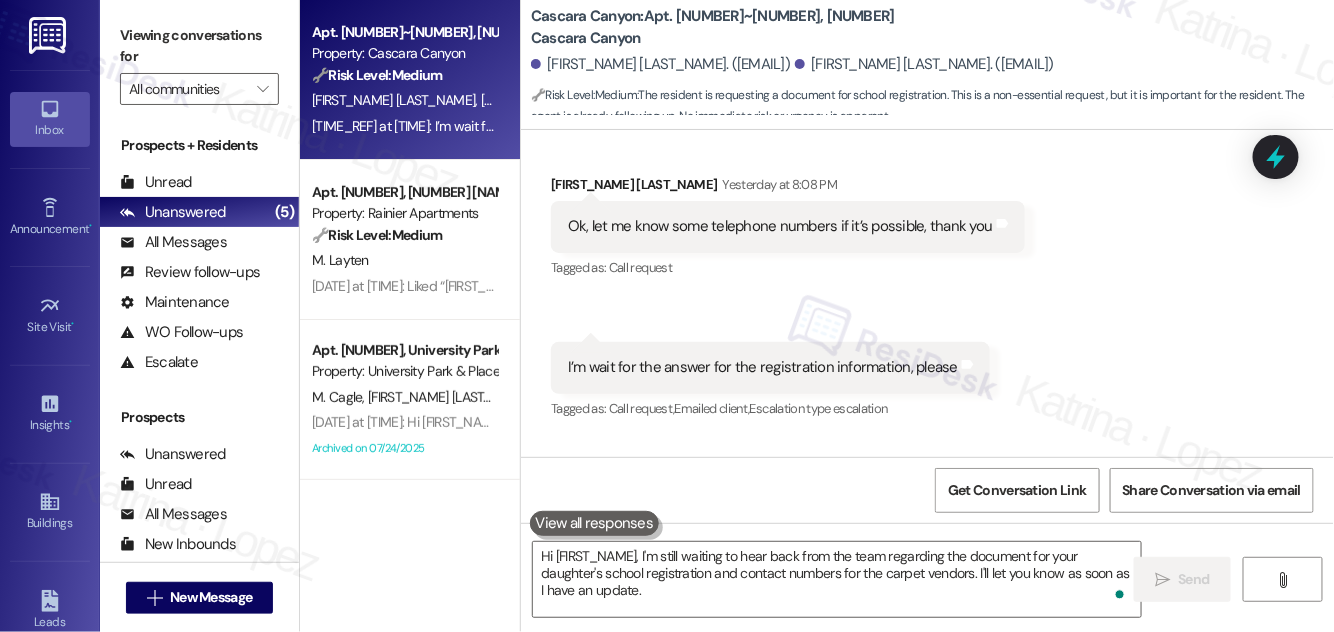 scroll, scrollTop: 10806, scrollLeft: 0, axis: vertical 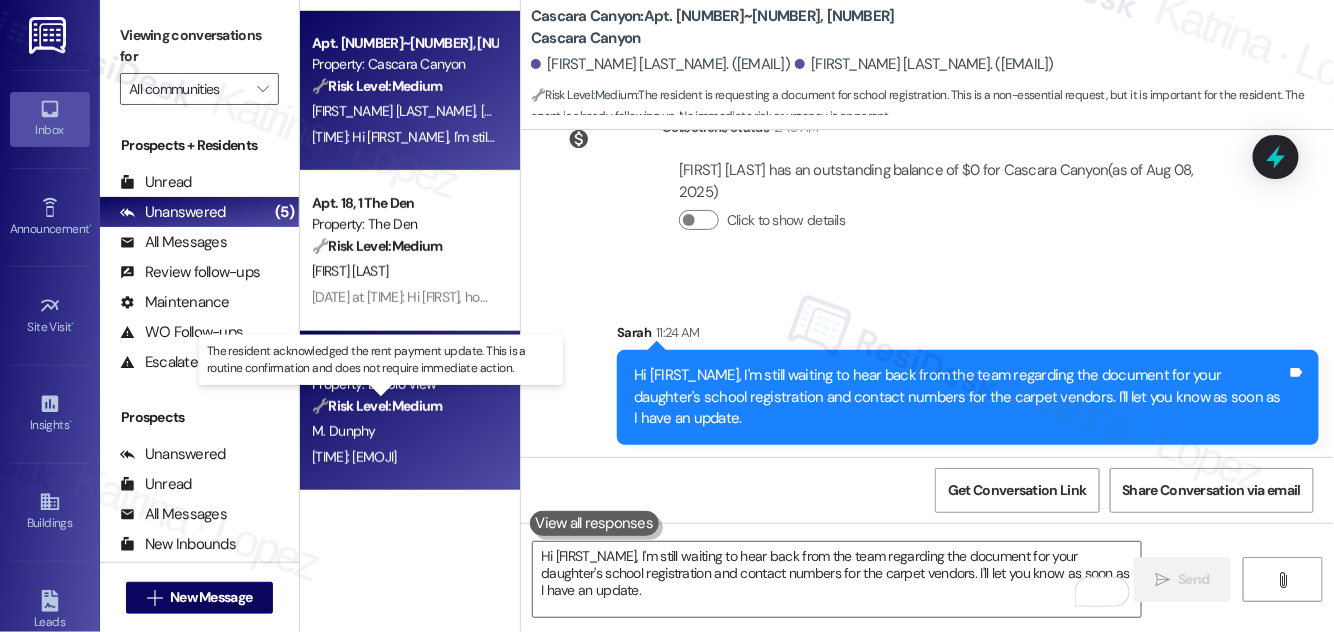 click on "🔧  Risk Level:  Medium" at bounding box center [377, 406] 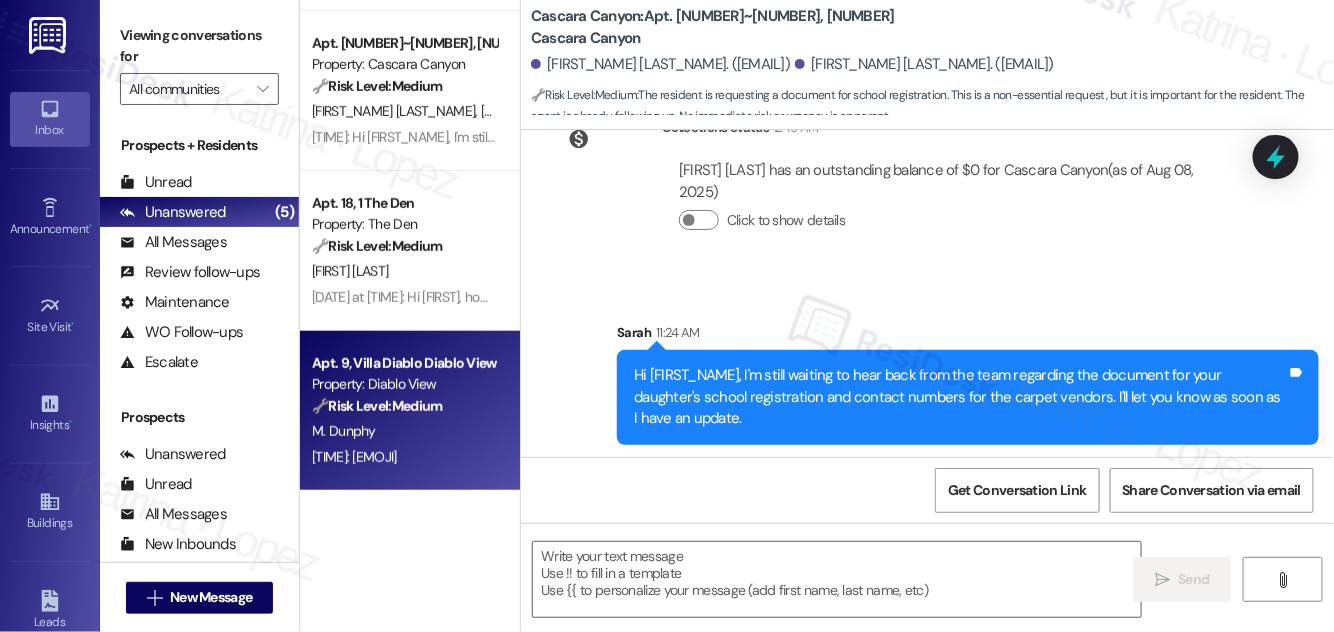 type on "Fetching suggested responses. Please feel free to read through the conversation in the meantime." 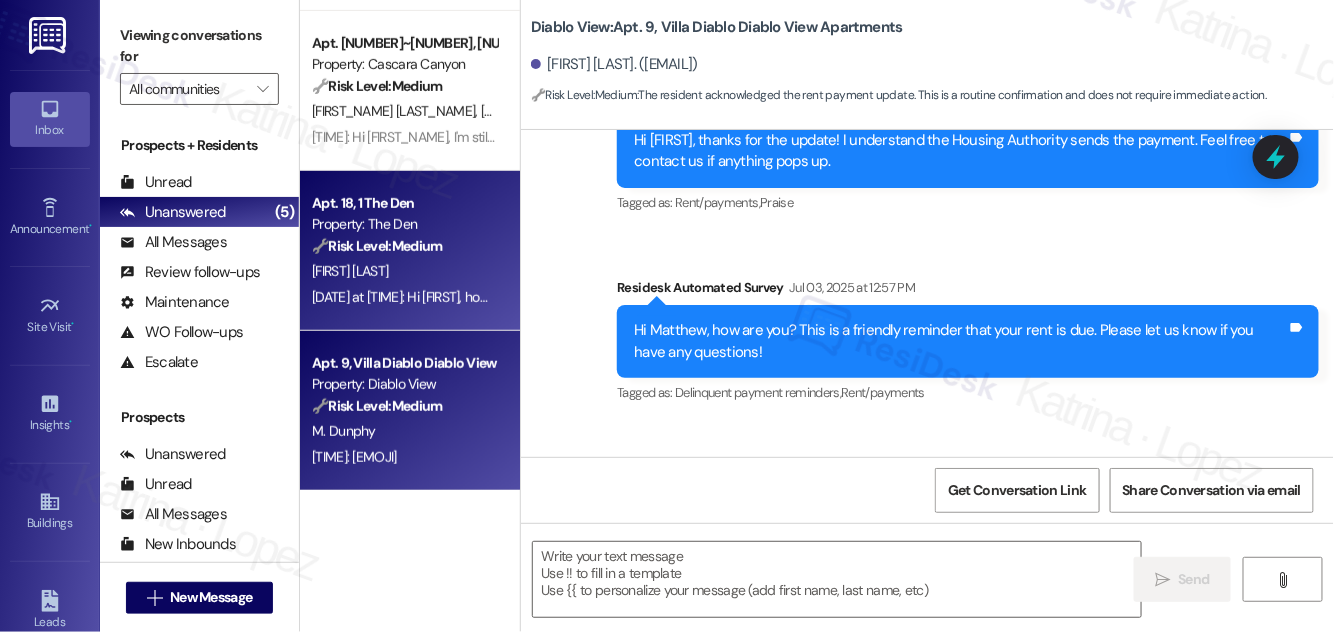 type on "Fetching suggested responses. Please feel free to read through the conversation in the meantime." 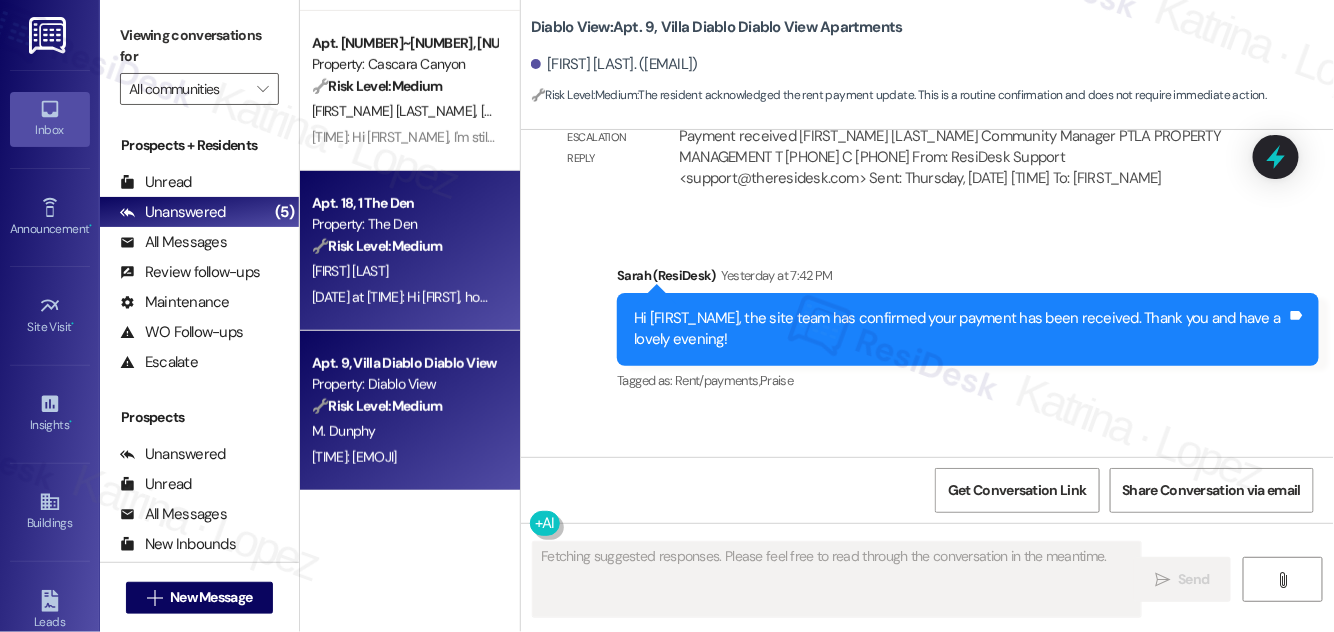 scroll, scrollTop: 2554, scrollLeft: 0, axis: vertical 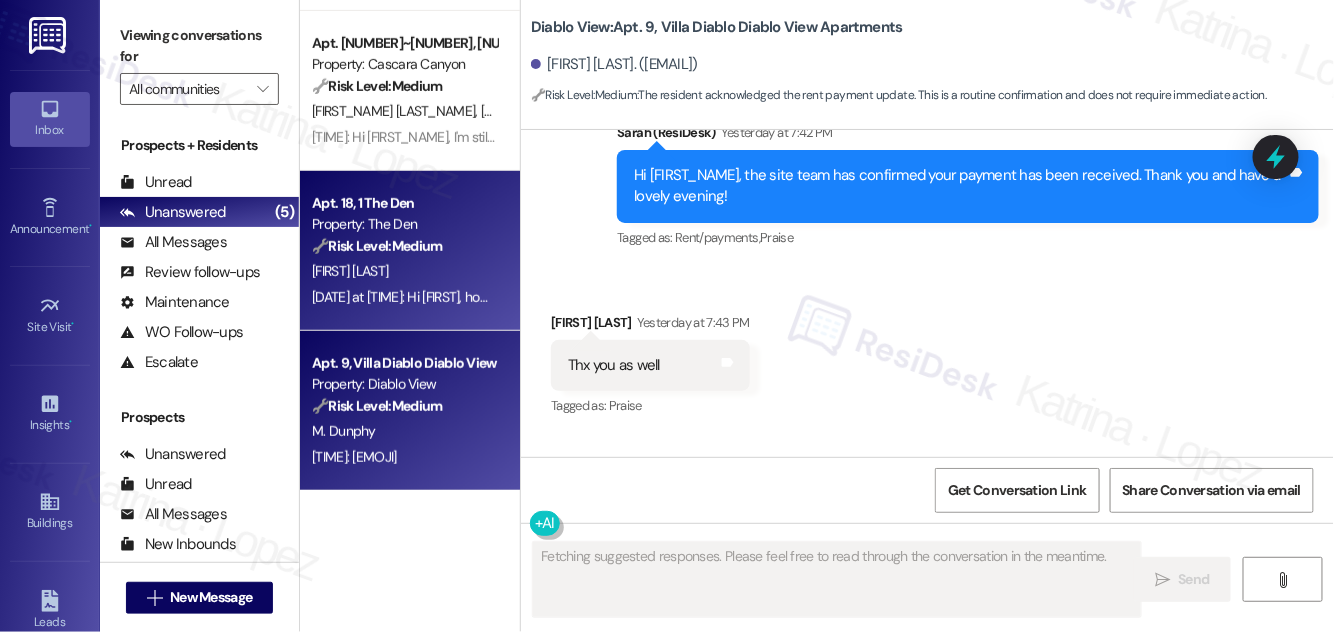 click on "[INITIALS]. [LASTNAME]" at bounding box center (404, 271) 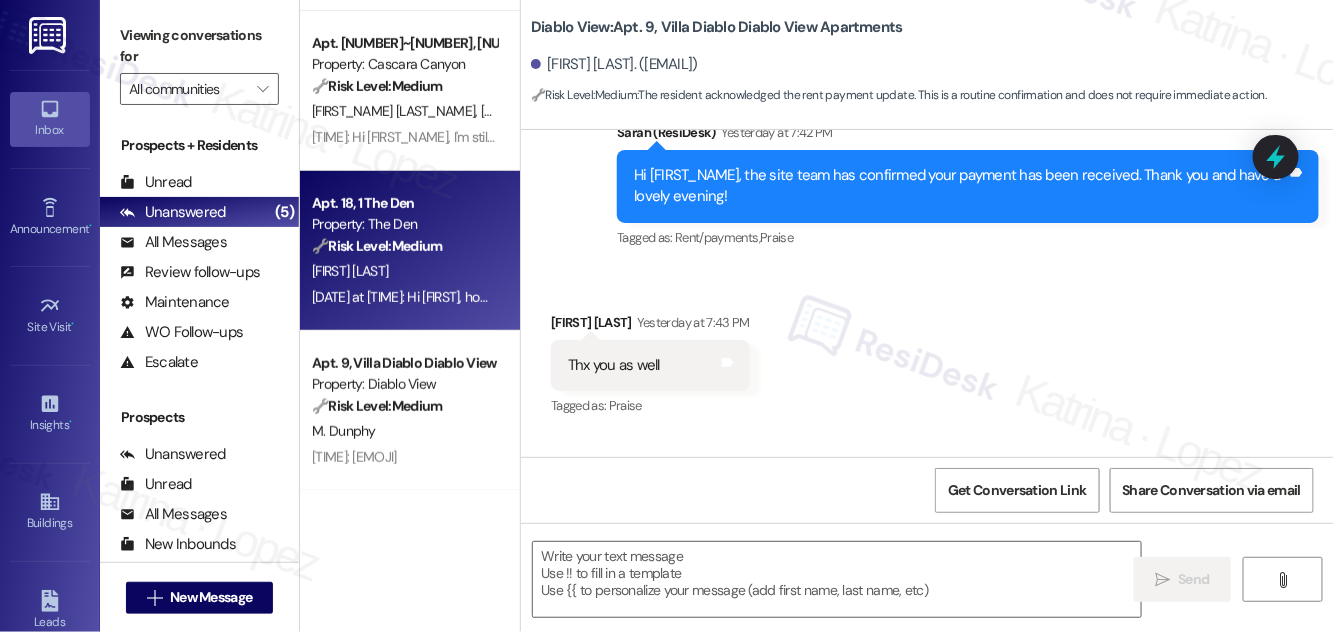 type on "Fetching suggested responses. Please feel free to read through the conversation in the meantime." 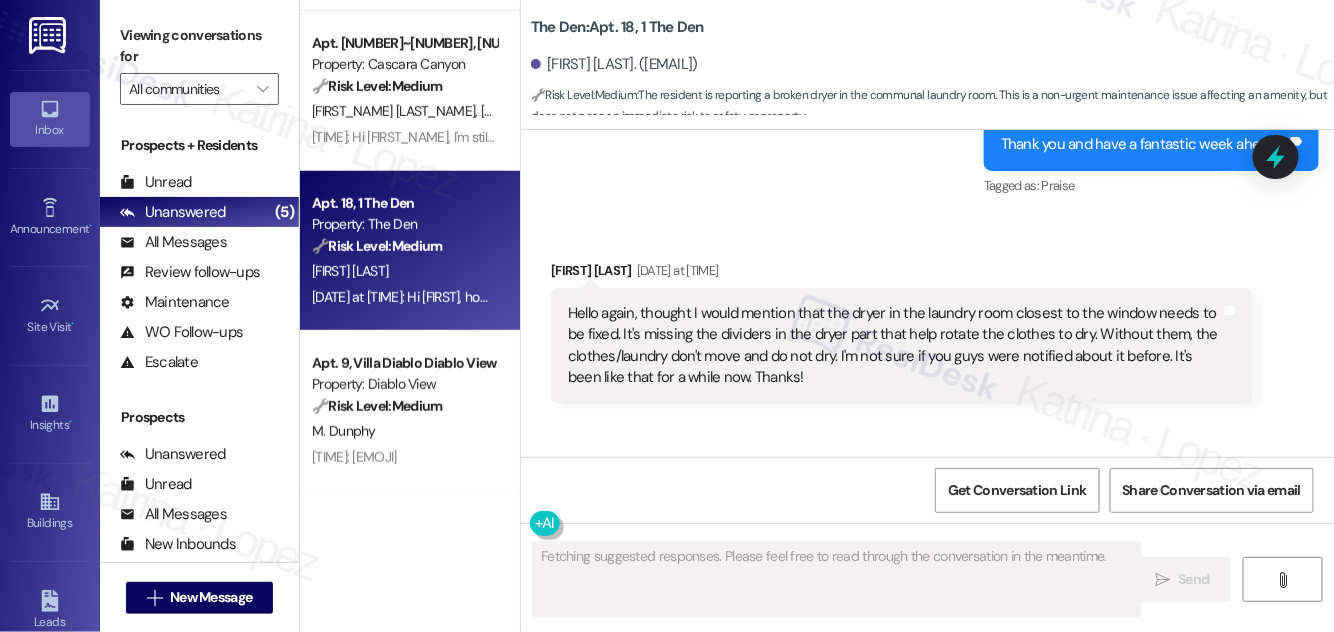 scroll, scrollTop: 4477, scrollLeft: 0, axis: vertical 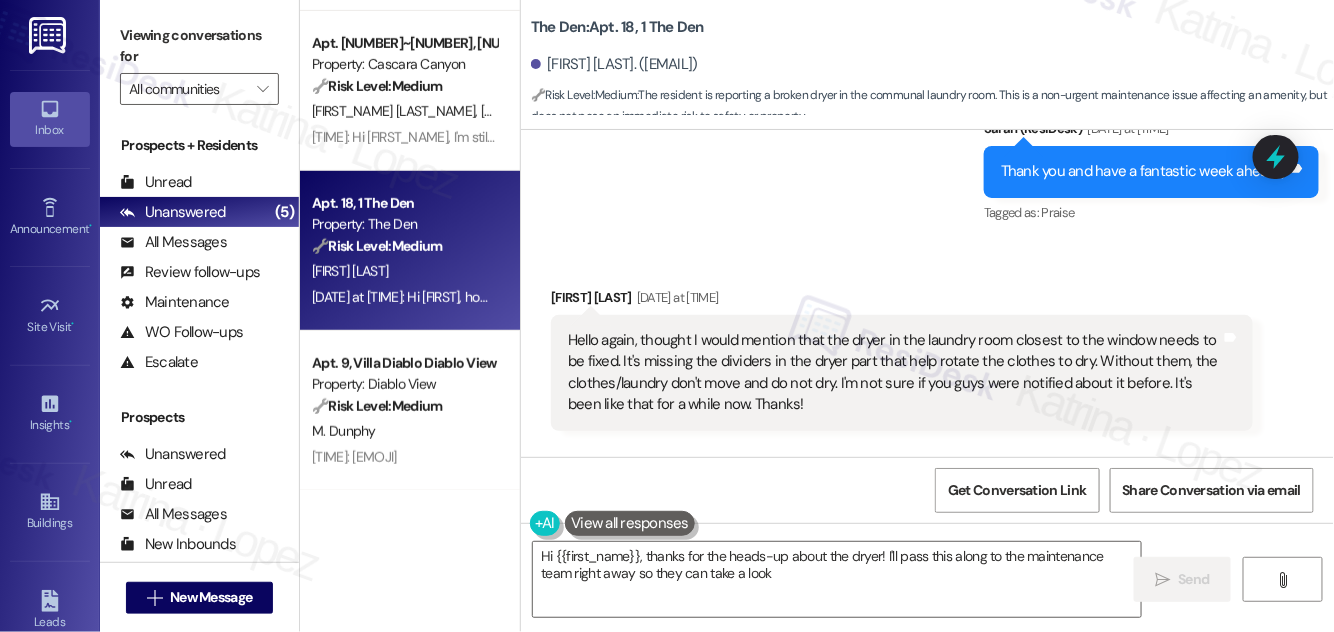 click on "Hello again, thought I would mention that the dryer in the laundry room closest to the window needs to be fixed. It's missing the dividers in the dryer part that help rotate the clothes to dry. Without them, the clothes/laundry don't move and do not dry. I'm not sure if you guys were notified about it before. It's been like that for a while now. Thanks!" at bounding box center [894, 373] 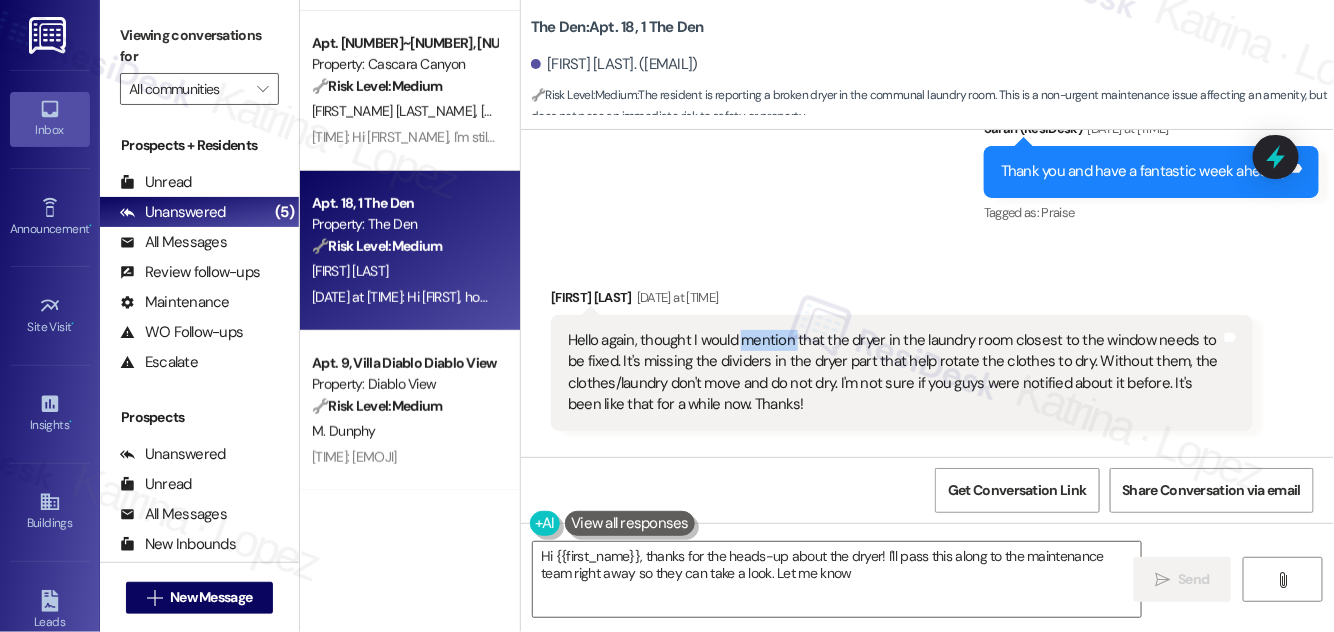 click on "Hello again, thought I would mention that the dryer in the laundry room closest to the window needs to be fixed. It's missing the dividers in the dryer part that help rotate the clothes to dry. Without them, the clothes/laundry don't move and do not dry. I'm not sure if you guys were notified about it before. It's been like that for a while now. Thanks!" at bounding box center (894, 373) 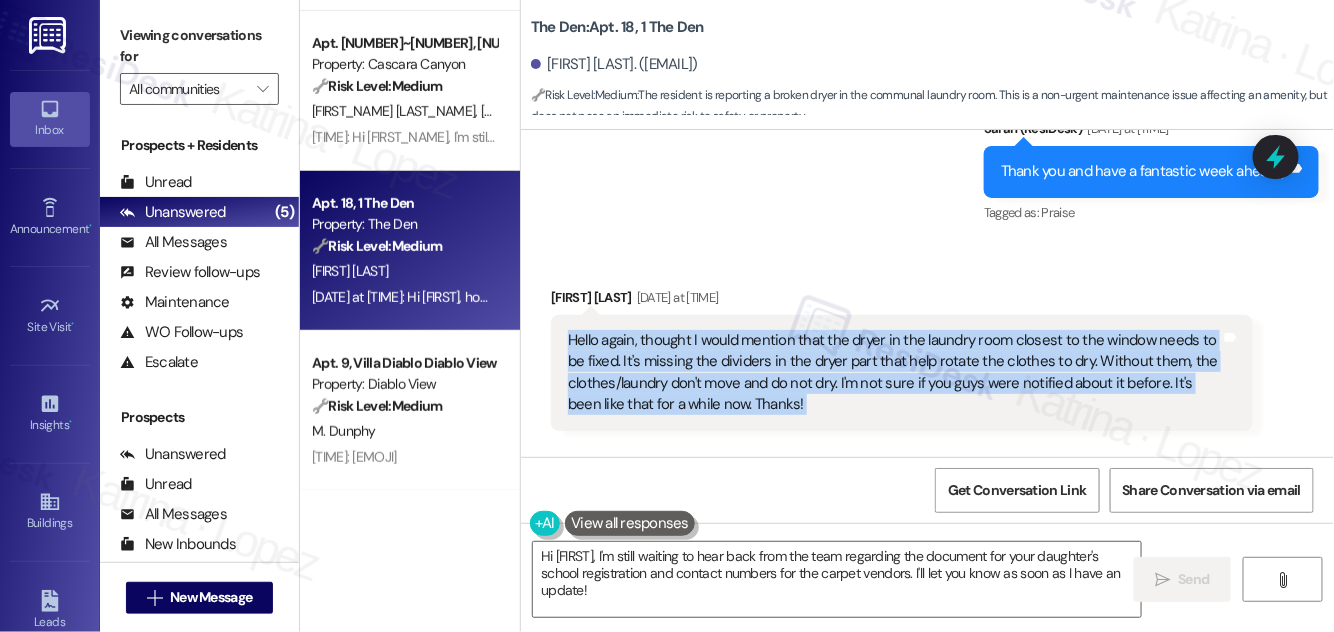 type on "Hi {{first_name}}, thanks for the heads-up about the dryer! I'll pass this along to the maintenance team right away so they can take a look. Let me know if you have any other questions!" 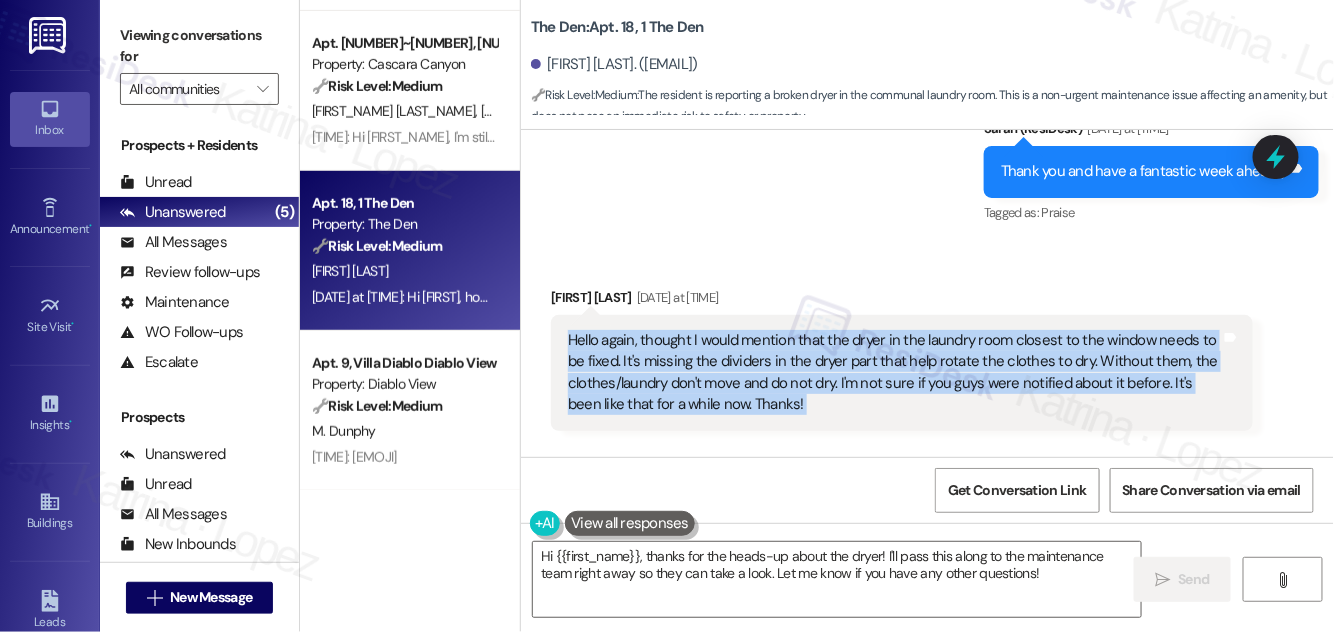 click on "Hello again, thought I would mention that the dryer in the laundry room closest to the window needs to be fixed. It's missing the dividers in the dryer part that help rotate the clothes to dry. Without them, the clothes/laundry don't move and do not dry. I'm not sure if you guys were notified about it before. It's been like that for a while now. Thanks!" at bounding box center [894, 373] 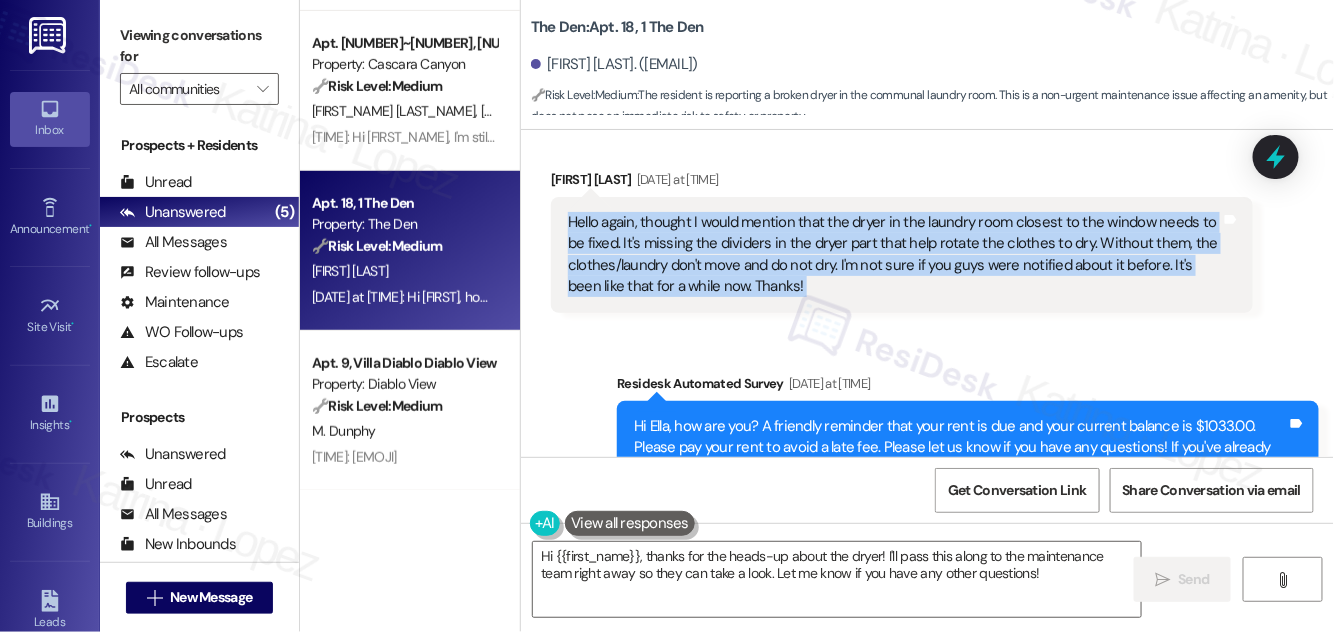 scroll, scrollTop: 4568, scrollLeft: 0, axis: vertical 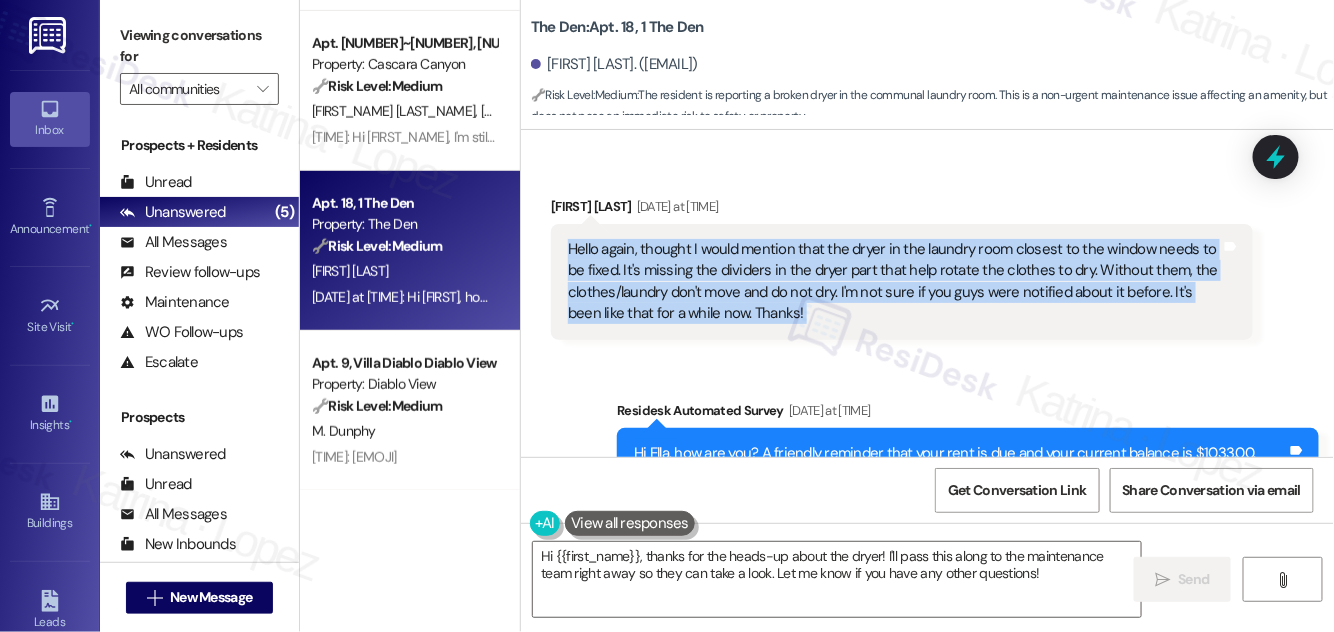 click on "Hello again, thought I would mention that the dryer in the laundry room closest to the window needs to be fixed. It's missing the dividers in the dryer part that help rotate the clothes to dry. Without them, the clothes/laundry don't move and do not dry. I'm not sure if you guys were notified about it before. It's been like that for a while now. Thanks!" at bounding box center (894, 282) 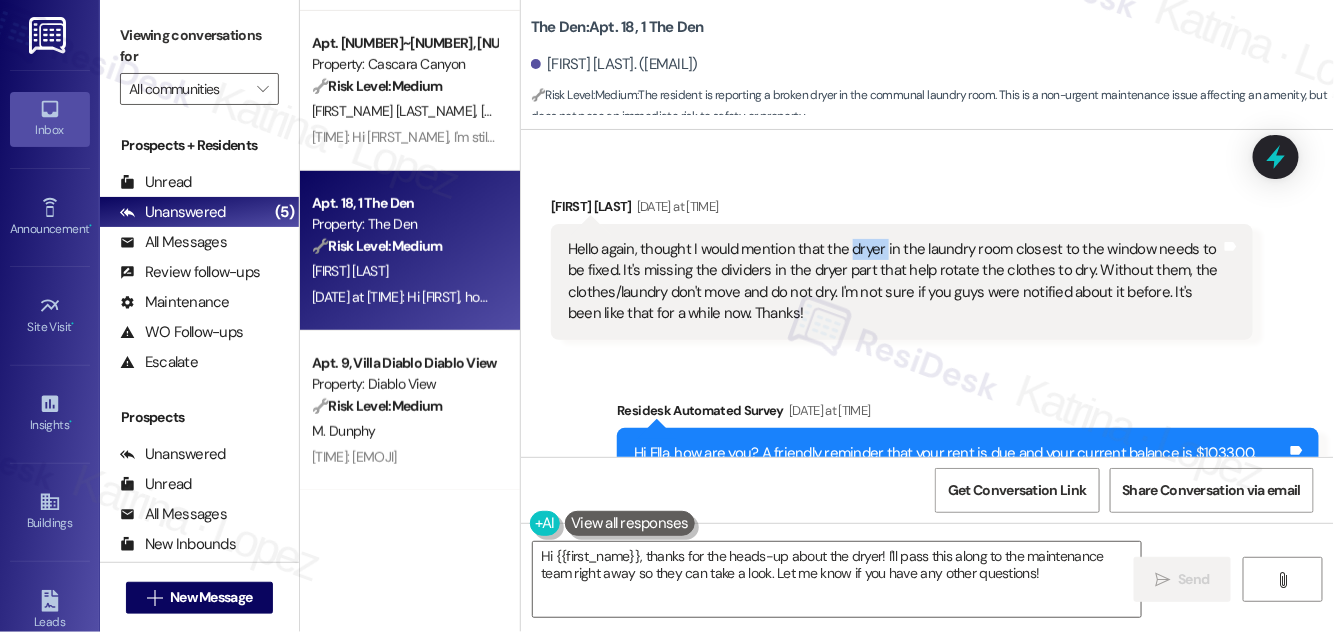 click on "Hello again, thought I would mention that the dryer in the laundry room closest to the window needs to be fixed. It's missing the dividers in the dryer part that help rotate the clothes to dry. Without them, the clothes/laundry don't move and do not dry. I'm not sure if you guys were notified about it before. It's been like that for a while now. Thanks!" at bounding box center [894, 282] 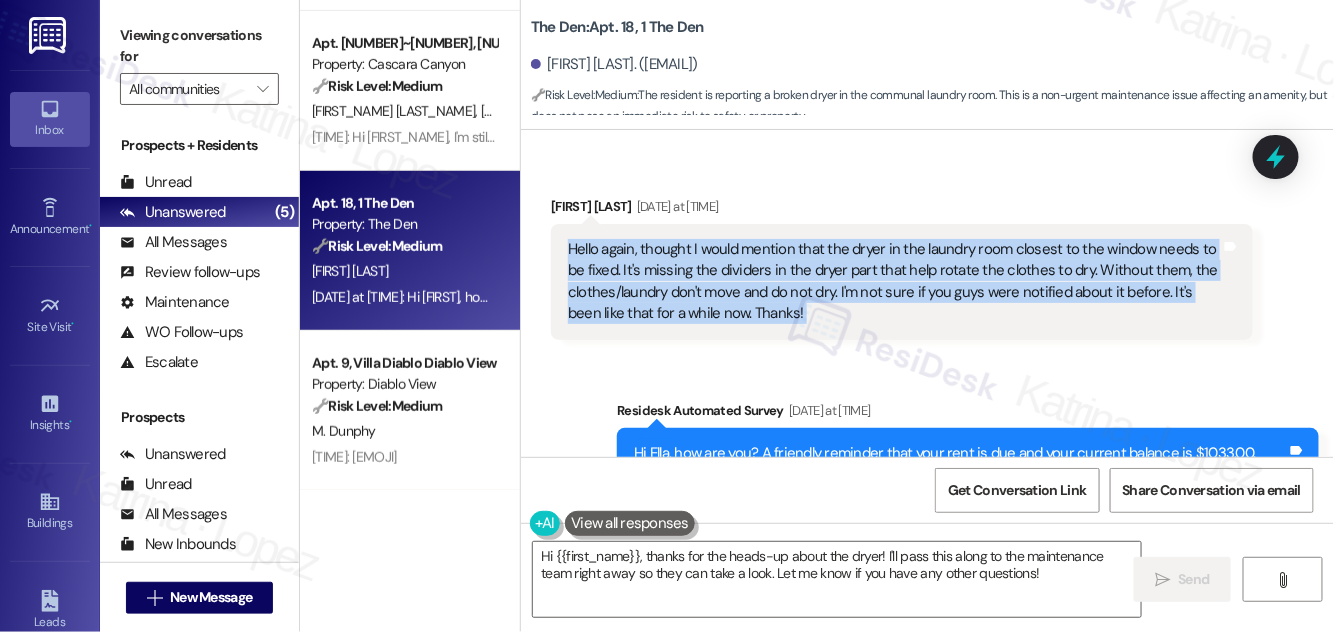 click on "Hello again, thought I would mention that the dryer in the laundry room closest to the window needs to be fixed. It's missing the dividers in the dryer part that help rotate the clothes to dry. Without them, the clothes/laundry don't move and do not dry. I'm not sure if you guys were notified about it before. It's been like that for a while now. Thanks!" at bounding box center (894, 282) 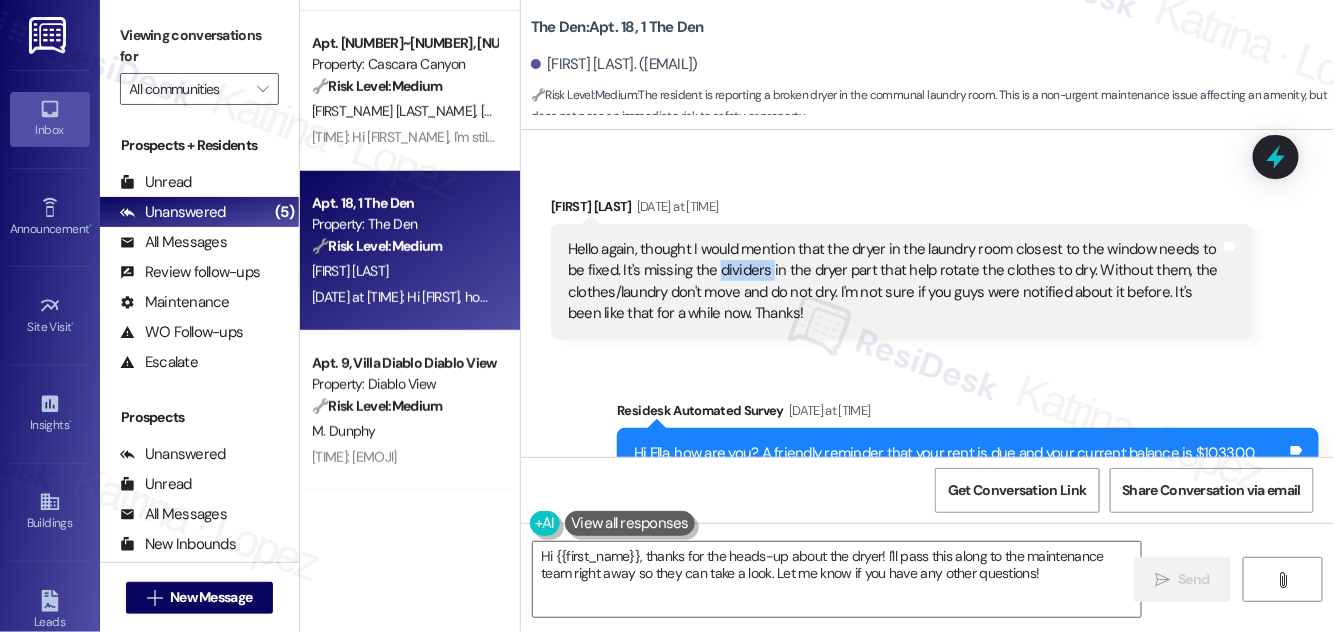click on "Hello again, thought I would mention that the dryer in the laundry room closest to the window needs to be fixed. It's missing the dividers in the dryer part that help rotate the clothes to dry. Without them, the clothes/laundry don't move and do not dry. I'm not sure if you guys were notified about it before. It's been like that for a while now. Thanks!" at bounding box center [894, 282] 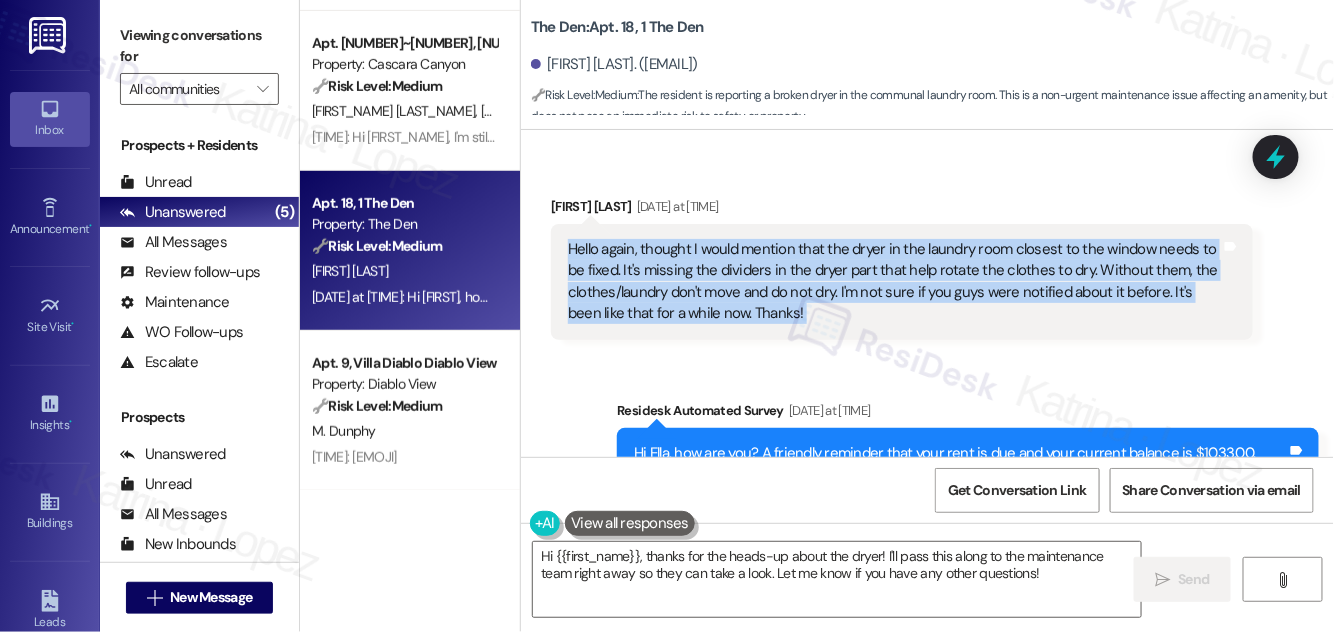 click on "Hello again, thought I would mention that the dryer in the laundry room closest to the window needs to be fixed. It's missing the dividers in the dryer part that help rotate the clothes to dry. Without them, the clothes/laundry don't move and do not dry. I'm not sure if you guys were notified about it before. It's been like that for a while now. Thanks!" at bounding box center (894, 282) 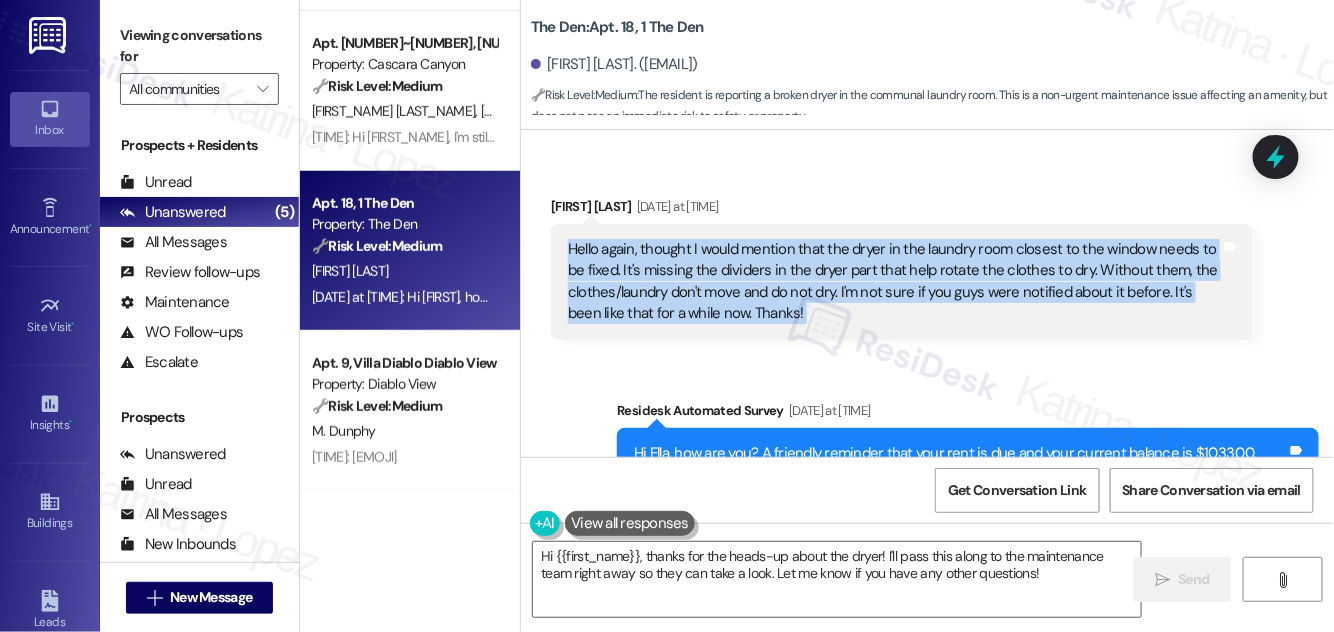 click on "Hello again, thought I would mention that the dryer in the laundry room closest to the window needs to be fixed. It's missing the dividers in the dryer part that help rotate the clothes to dry. Without them, the clothes/laundry don't move and do not dry. I'm not sure if you guys were notified about it before. It's been like that for a while now. Thanks!" at bounding box center [894, 282] 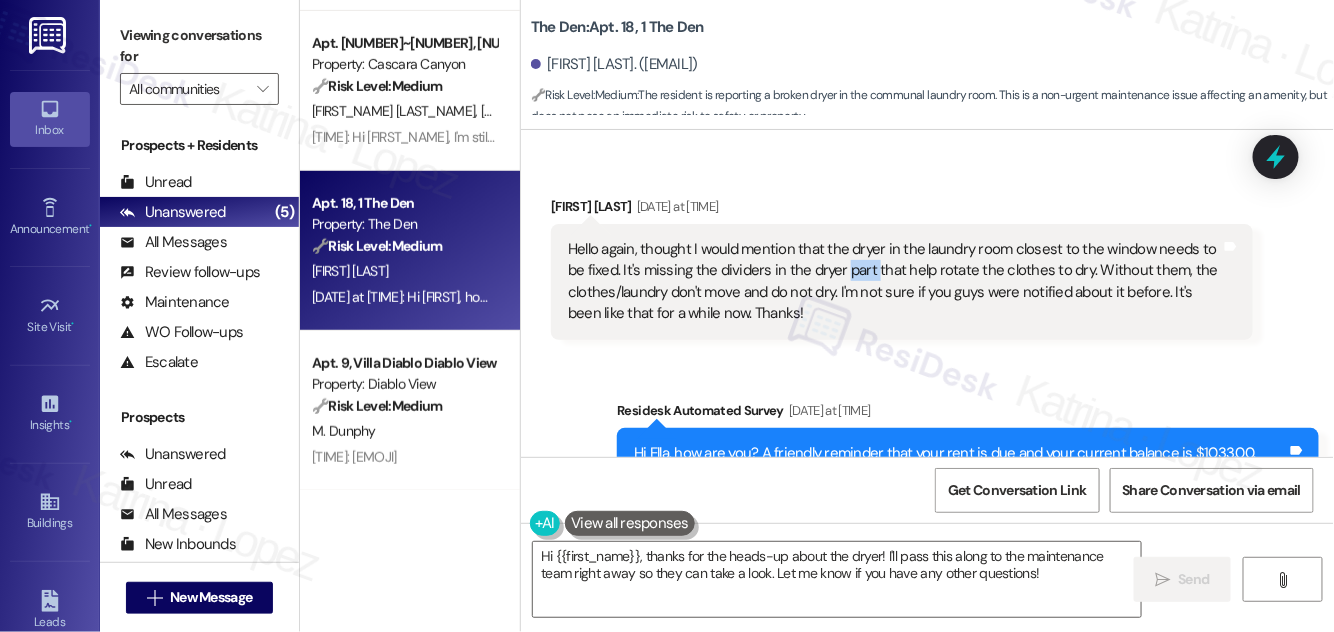 click on "Hello again, thought I would mention that the dryer in the laundry room closest to the window needs to be fixed. It's missing the dividers in the dryer part that help rotate the clothes to dry. Without them, the clothes/laundry don't move and do not dry. I'm not sure if you guys were notified about it before. It's been like that for a while now. Thanks!" at bounding box center [894, 282] 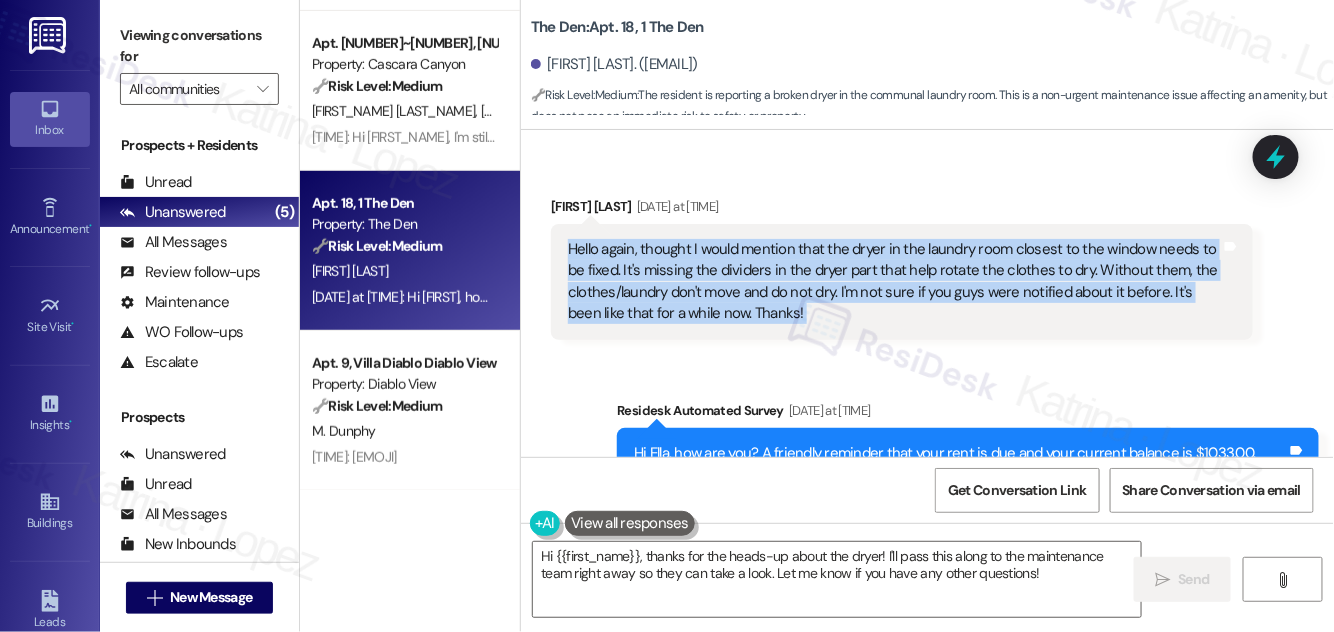click on "Hello again, thought I would mention that the dryer in the laundry room closest to the window needs to be fixed. It's missing the dividers in the dryer part that help rotate the clothes to dry. Without them, the clothes/laundry don't move and do not dry. I'm not sure if you guys were notified about it before. It's been like that for a while now. Thanks!" at bounding box center [894, 282] 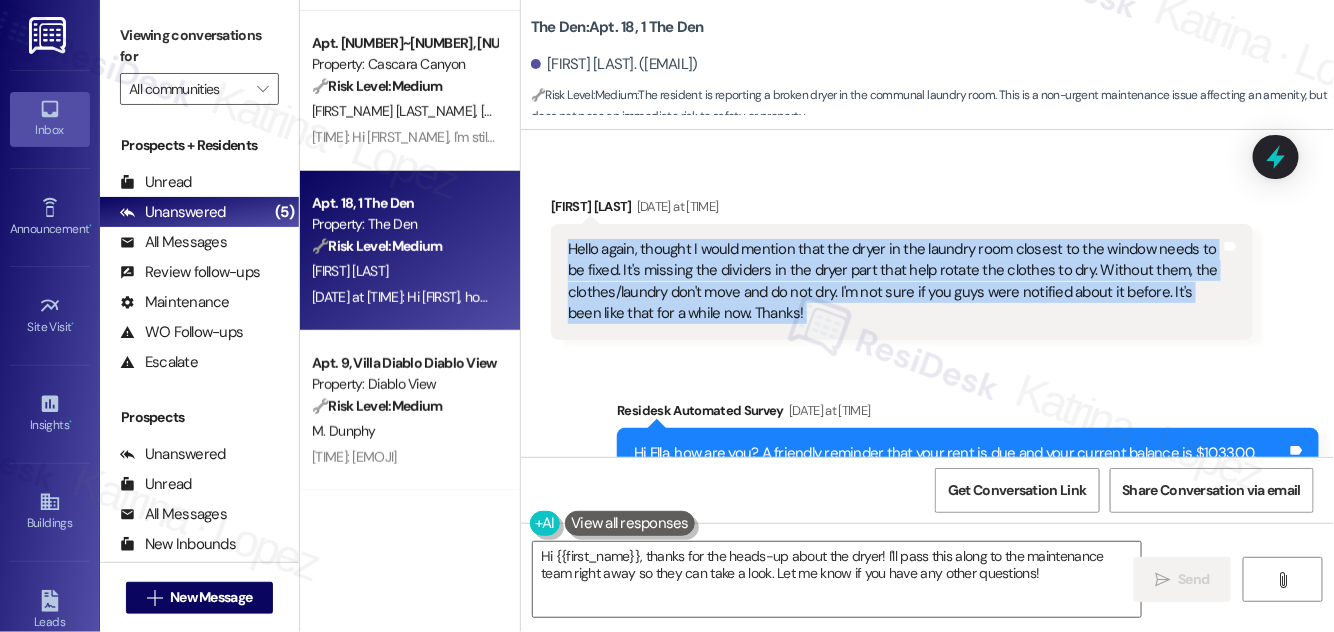click on "Hello again, thought I would mention that the dryer in the laundry room closest to the window needs to be fixed. It's missing the dividers in the dryer part that help rotate the clothes to dry. Without them, the clothes/laundry don't move and do not dry. I'm not sure if you guys were notified about it before. It's been like that for a while now. Thanks!" at bounding box center (894, 282) 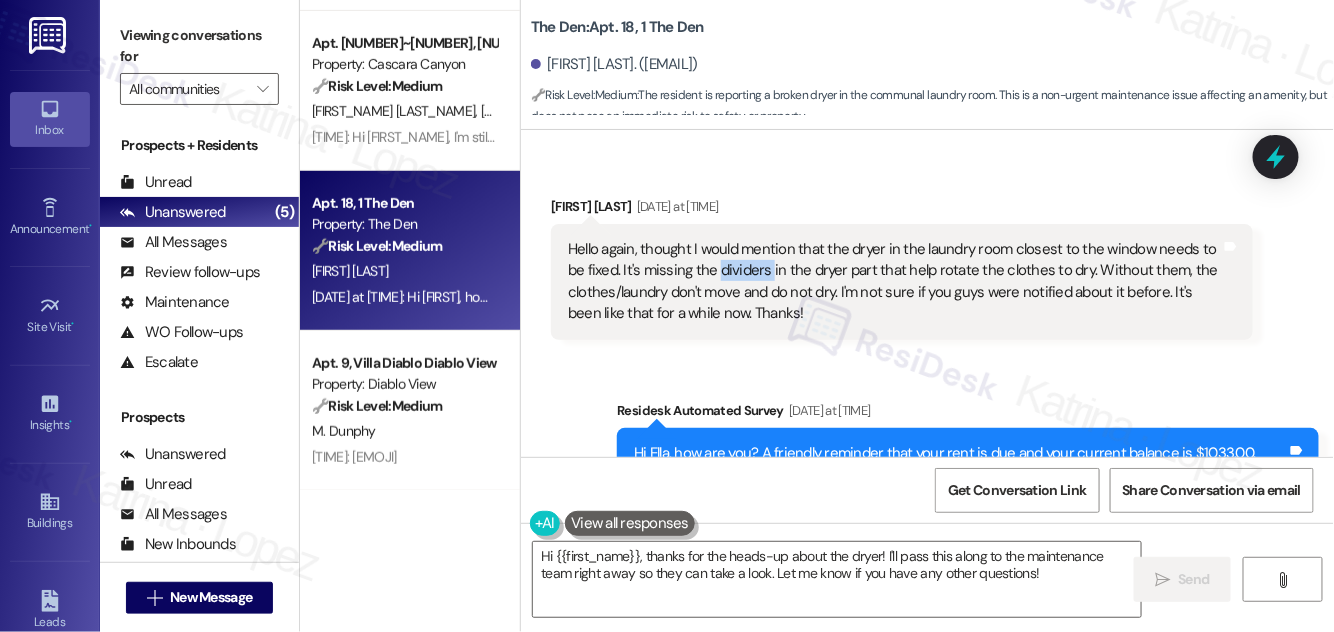 click on "Hello again, thought I would mention that the dryer in the laundry room closest to the window needs to be fixed. It's missing the dividers in the dryer part that help rotate the clothes to dry. Without them, the clothes/laundry don't move and do not dry. I'm not sure if you guys were notified about it before. It's been like that for a while now. Thanks!" at bounding box center [894, 282] 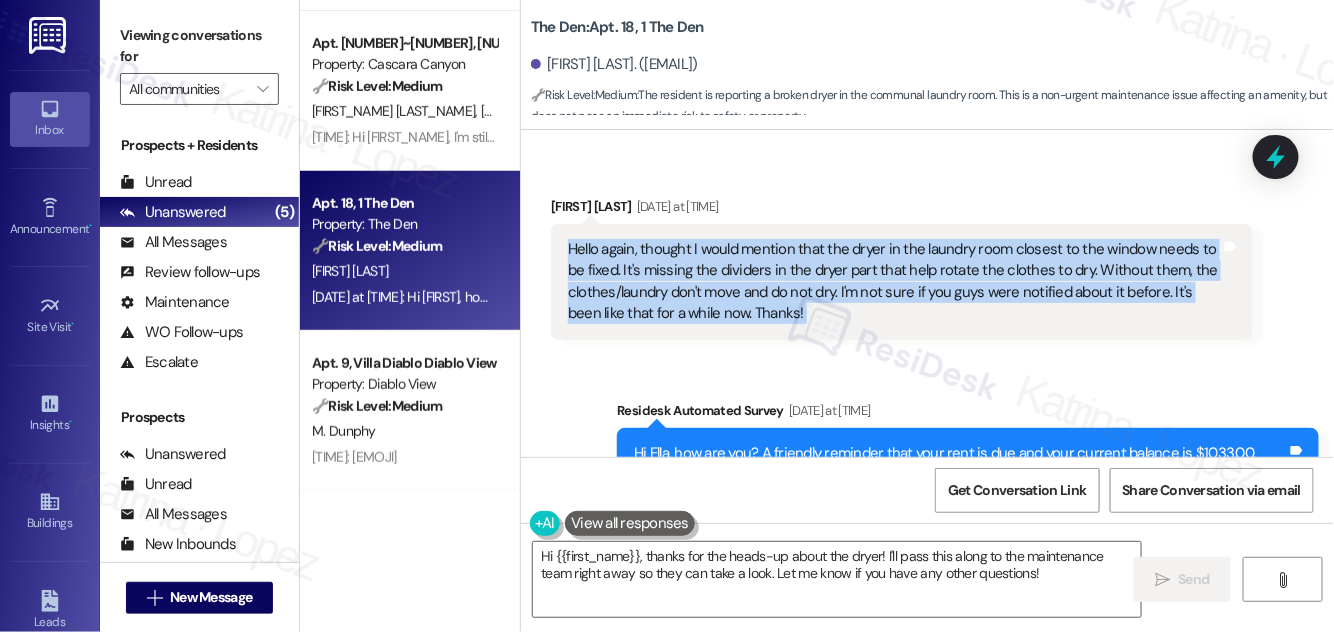 click on "Hello again, thought I would mention that the dryer in the laundry room closest to the window needs to be fixed. It's missing the dividers in the dryer part that help rotate the clothes to dry. Without them, the clothes/laundry don't move and do not dry. I'm not sure if you guys were notified about it before. It's been like that for a while now. Thanks!" at bounding box center [894, 282] 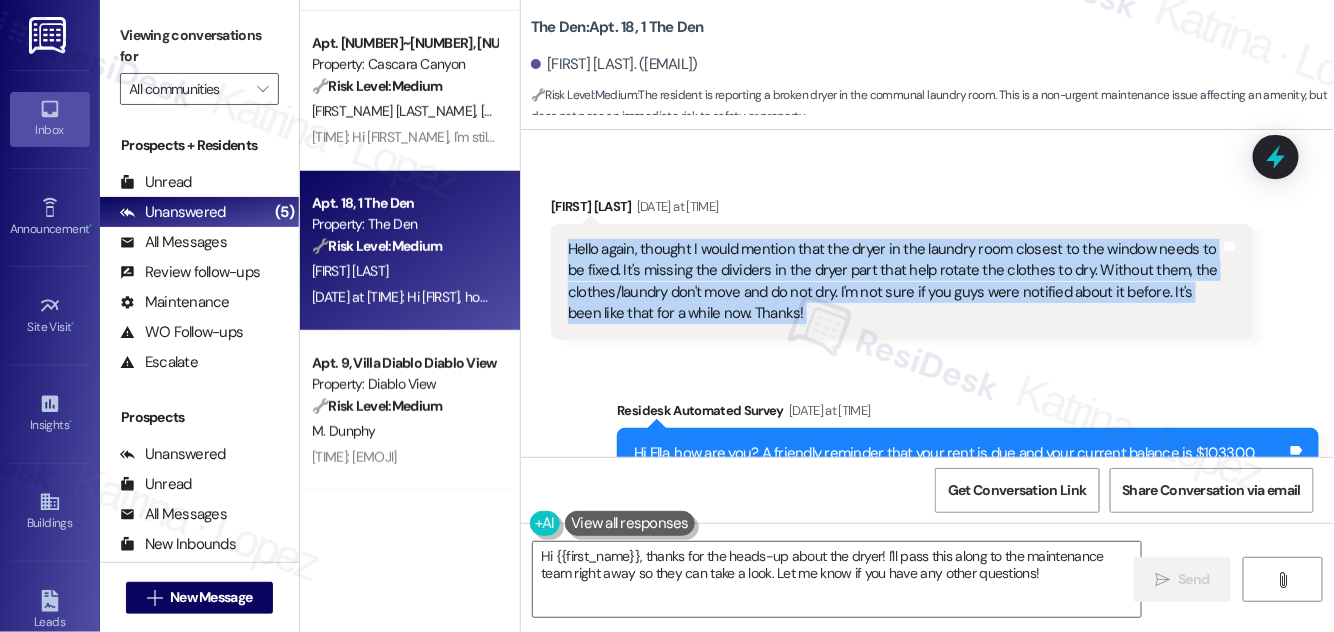 click on "Viewing conversations for" at bounding box center [199, 46] 